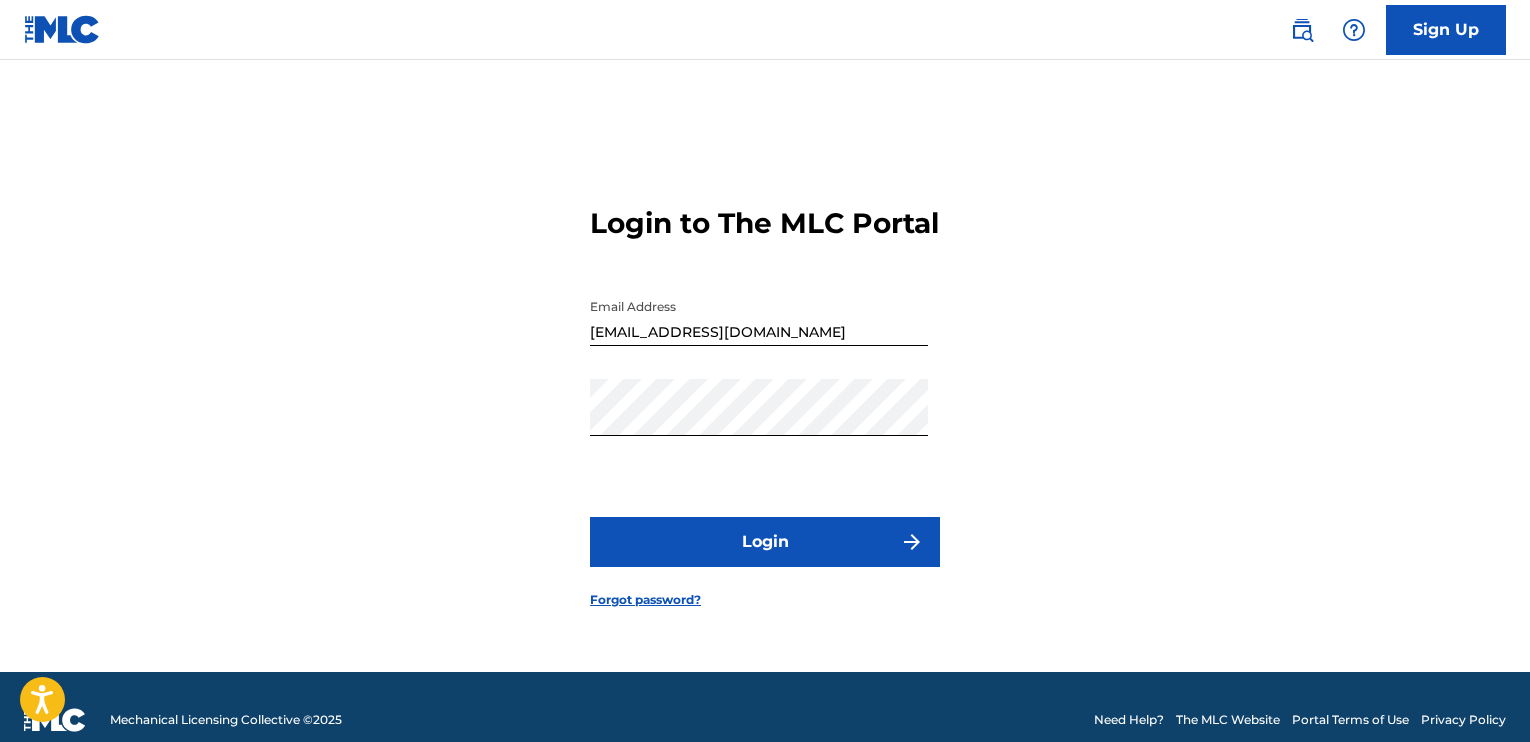 scroll, scrollTop: 0, scrollLeft: 0, axis: both 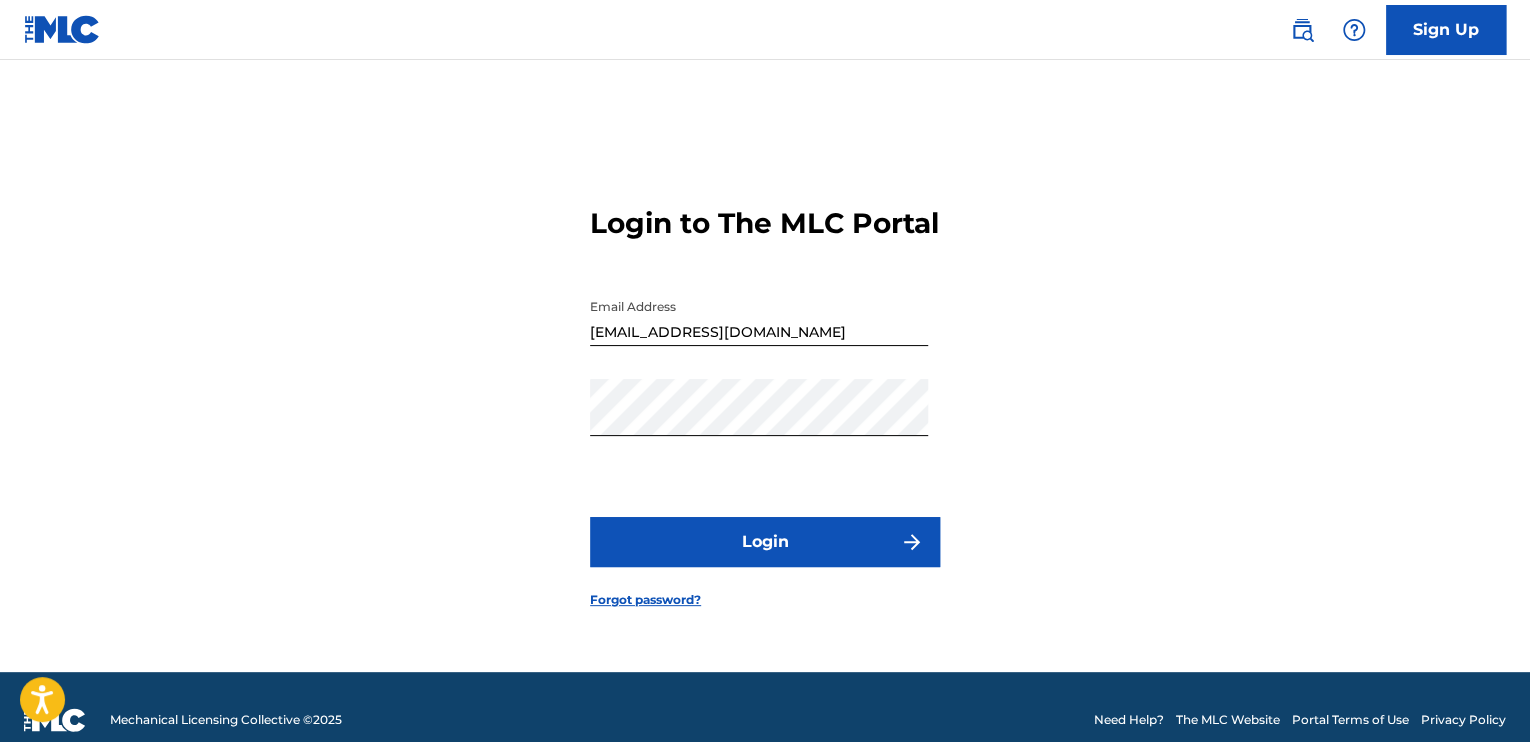 click on "Login" at bounding box center (765, 542) 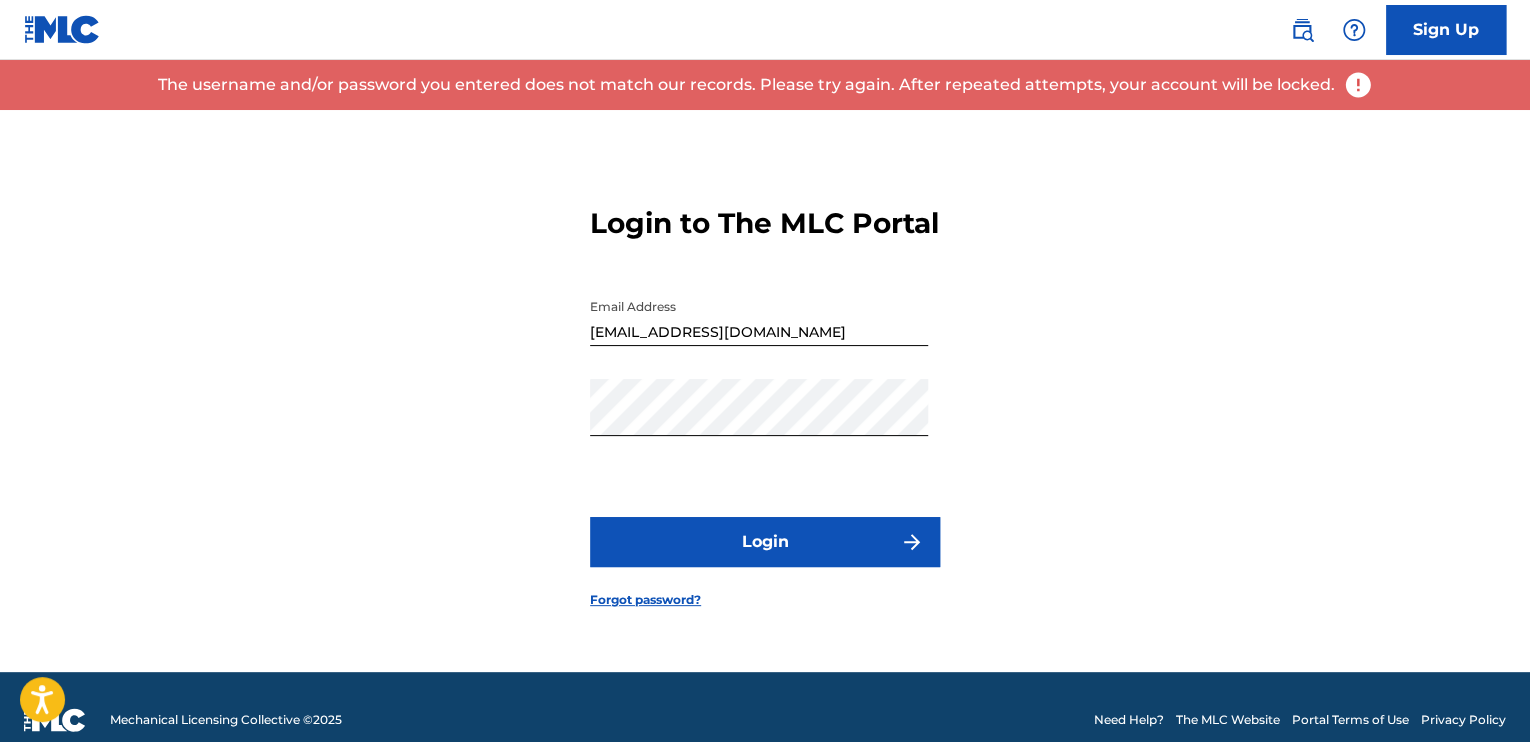 click on "Sign Up" at bounding box center [1446, 30] 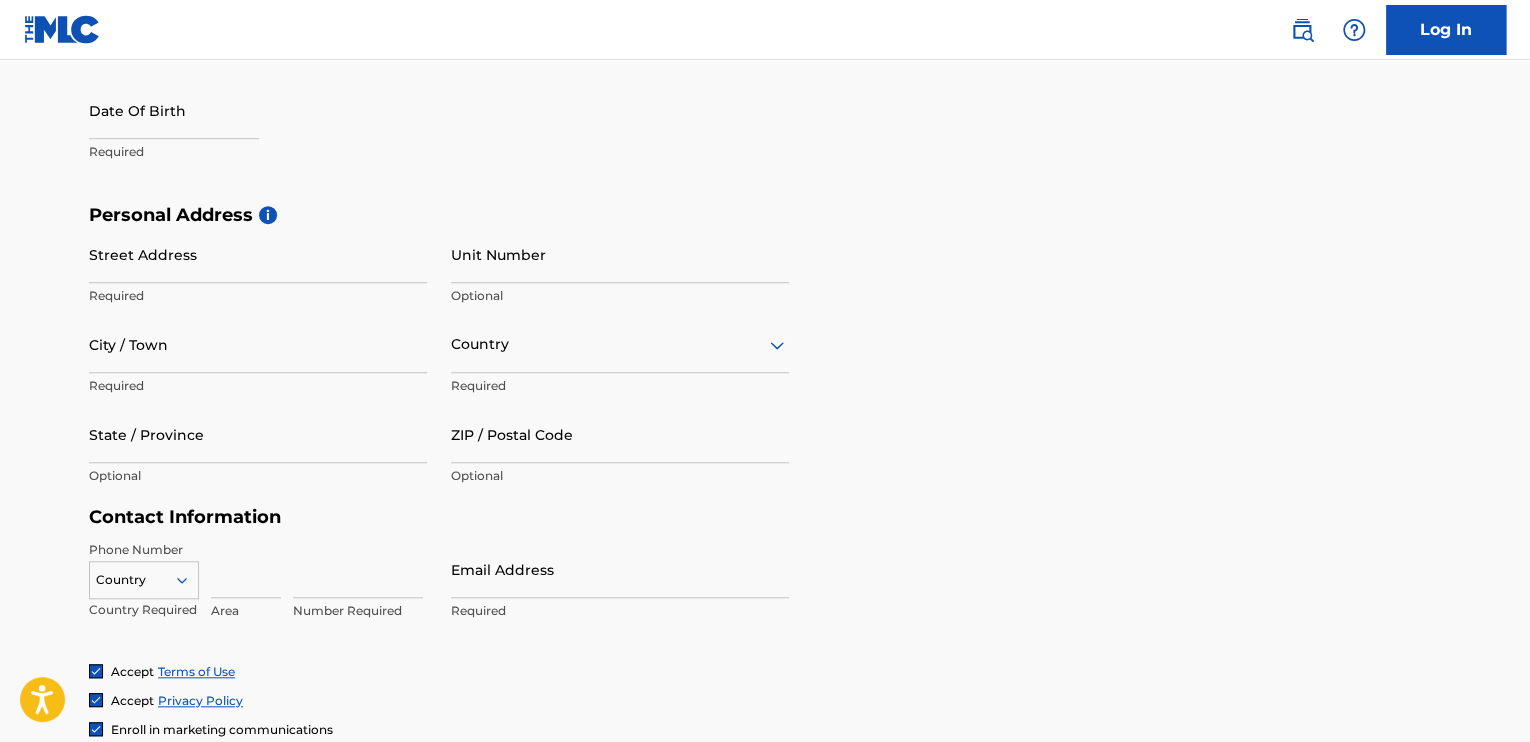 scroll, scrollTop: 459, scrollLeft: 0, axis: vertical 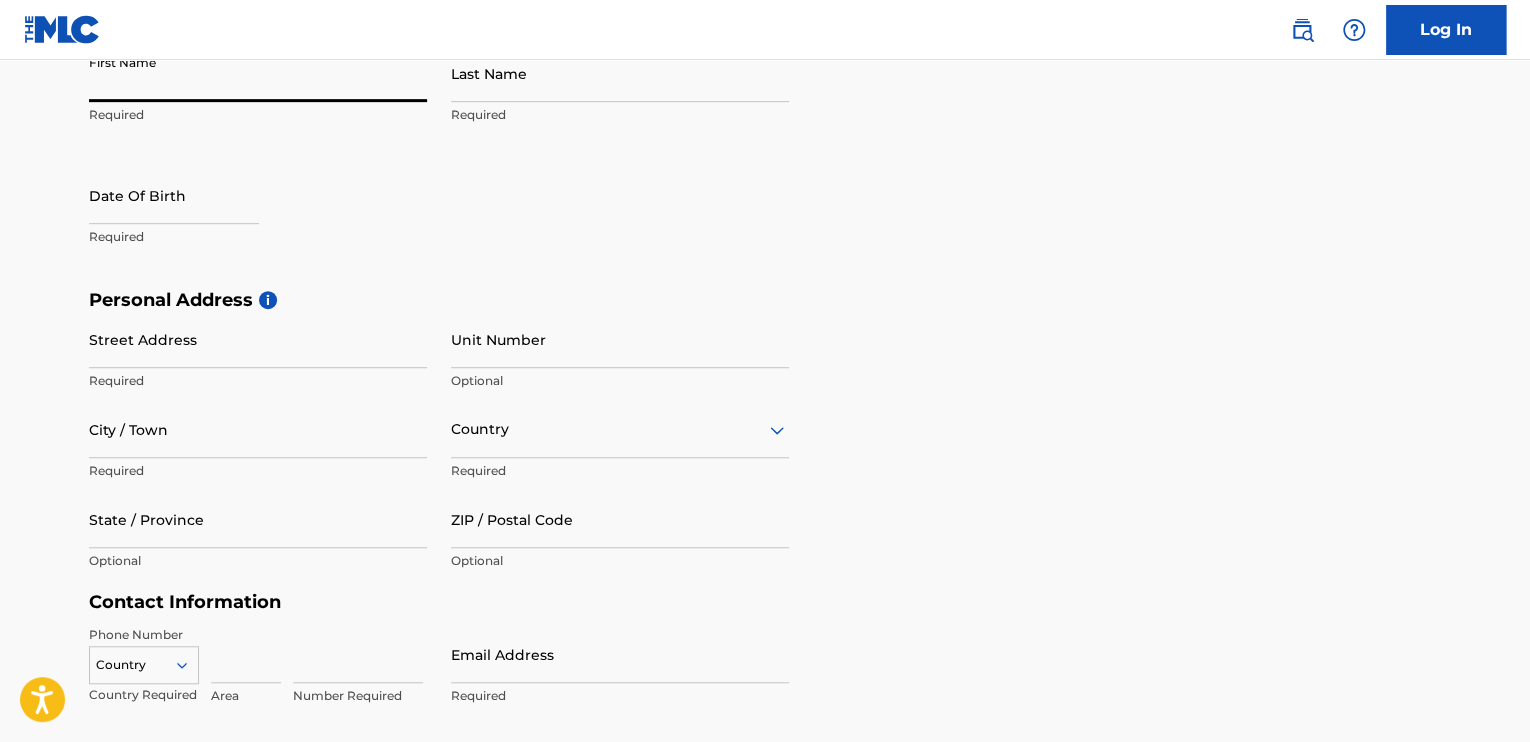 click on "First Name" at bounding box center (258, 73) 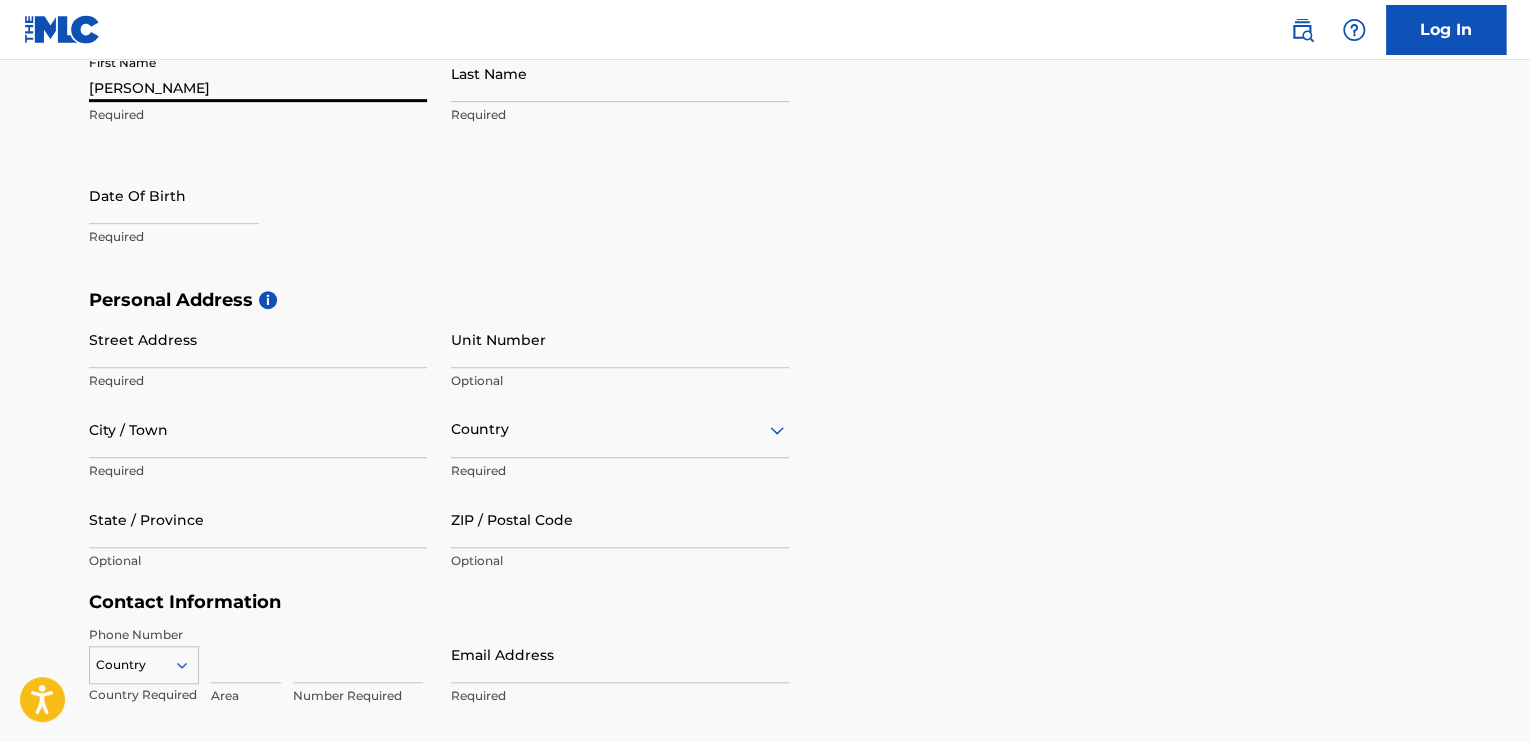 type on "[PERSON_NAME]" 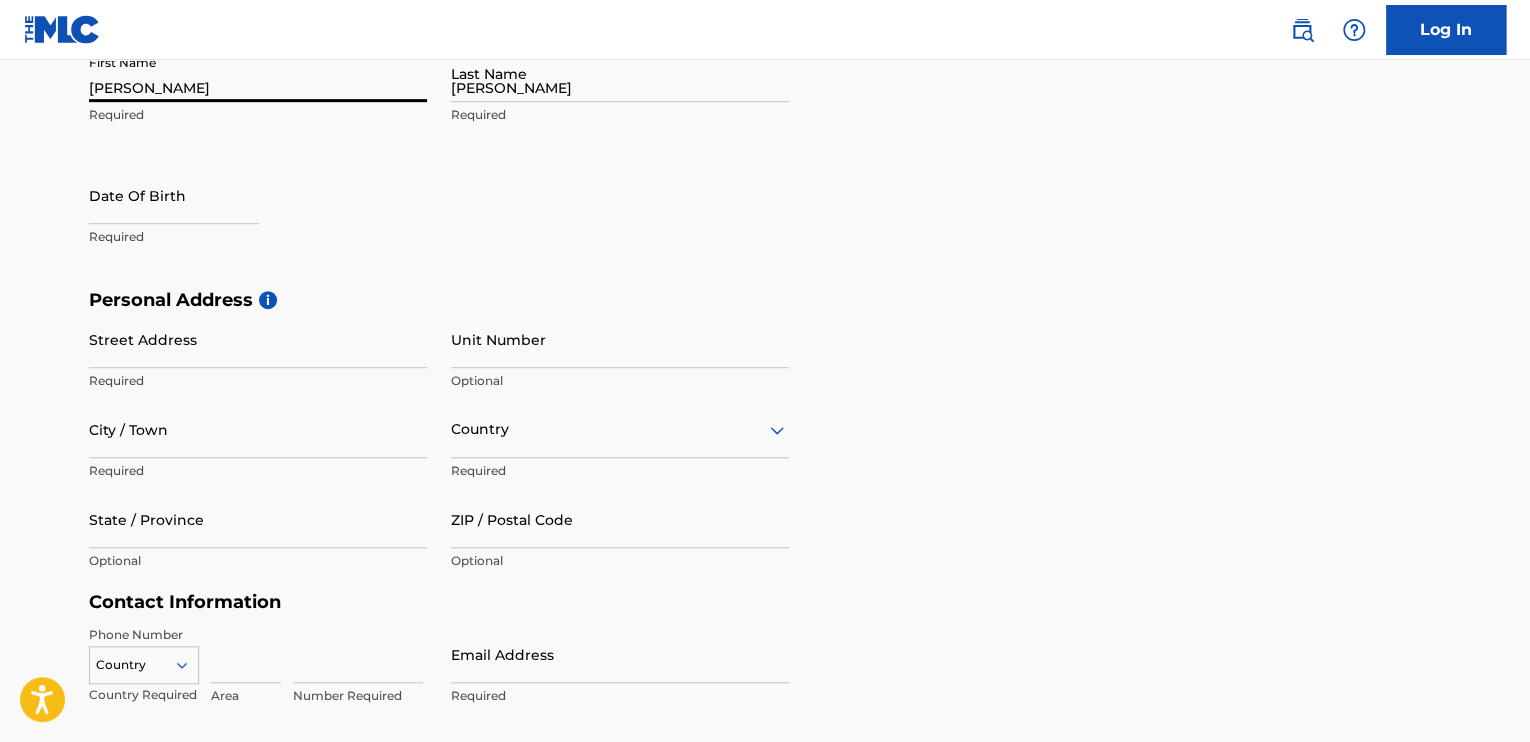 type on "Calle [PERSON_NAME]" 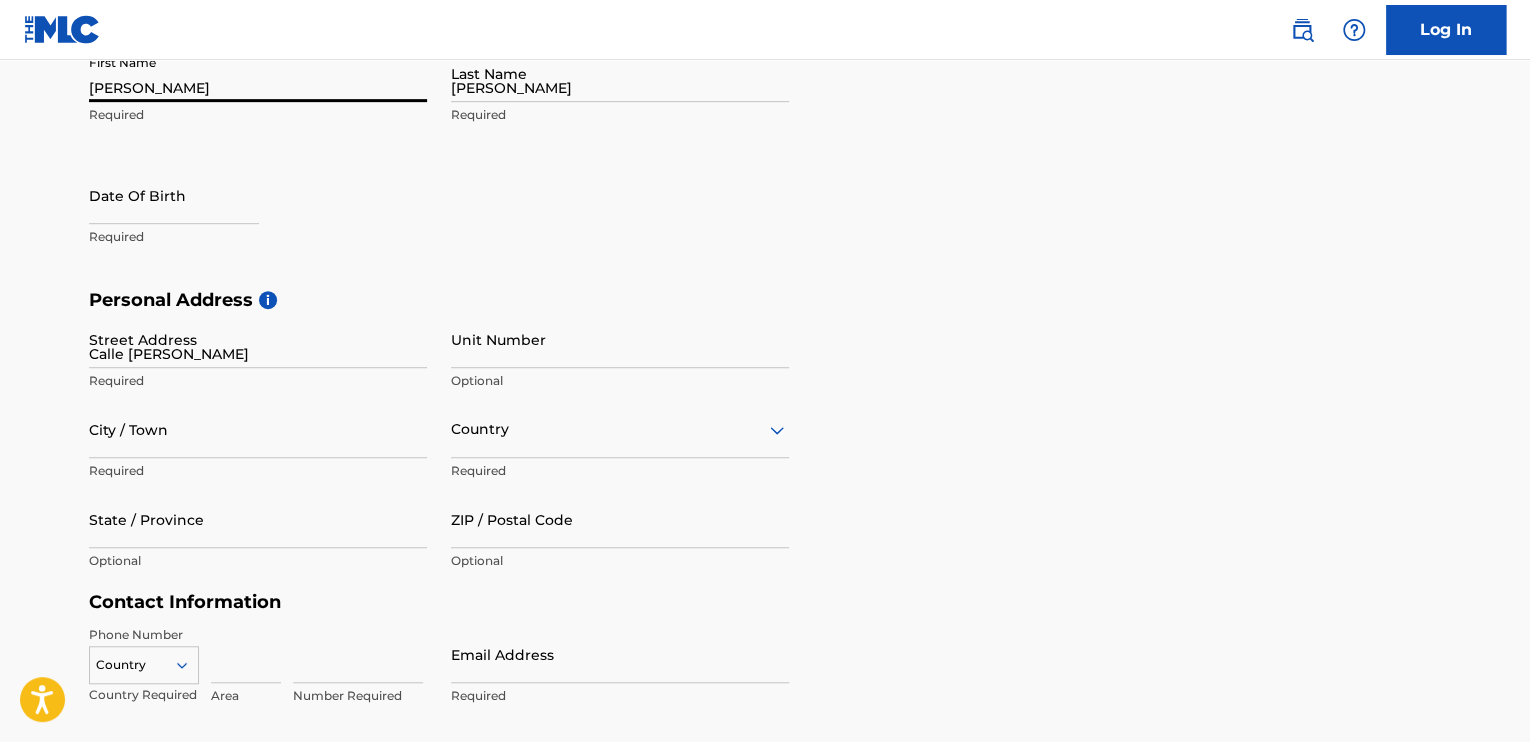 type on "7" 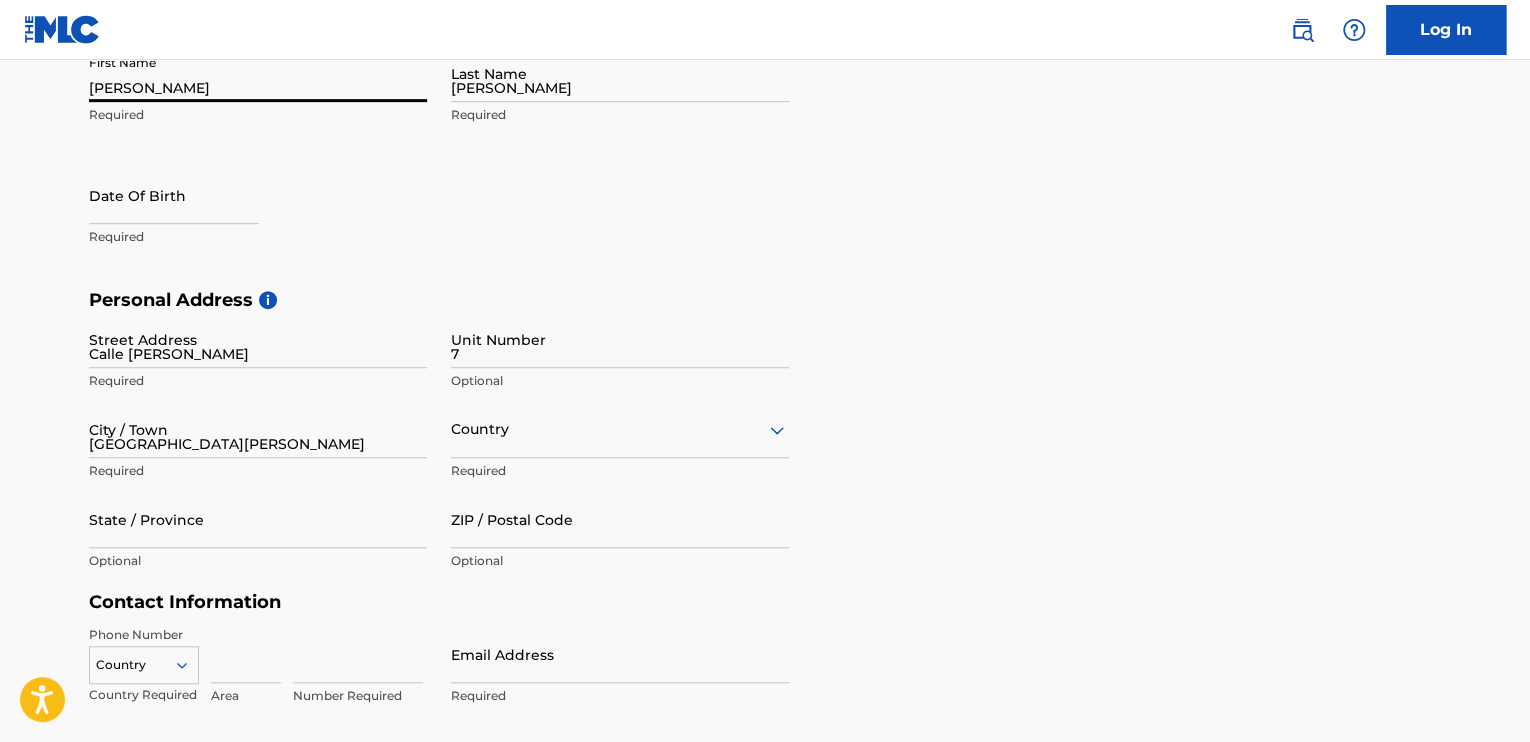 type on "[GEOGRAPHIC_DATA]" 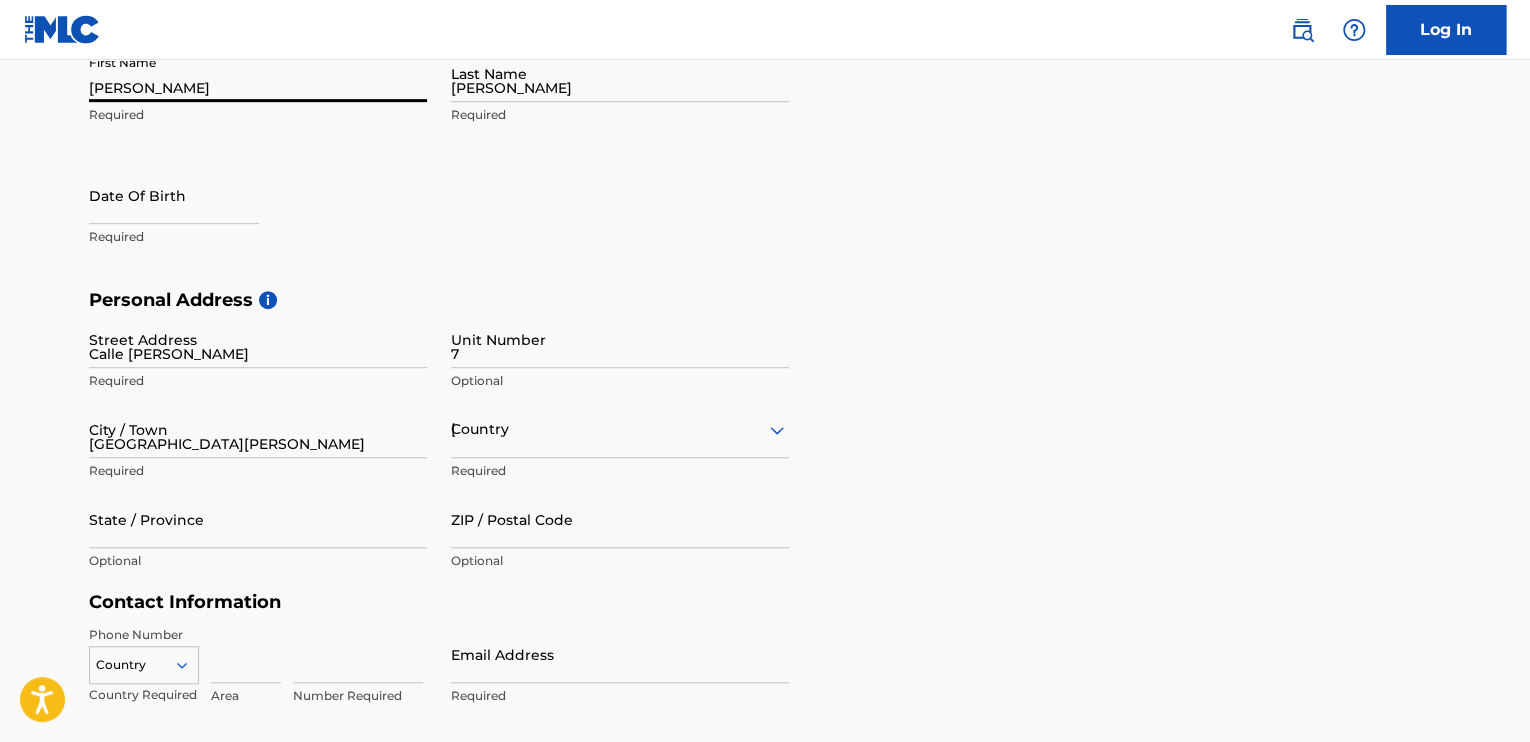 type on "1" 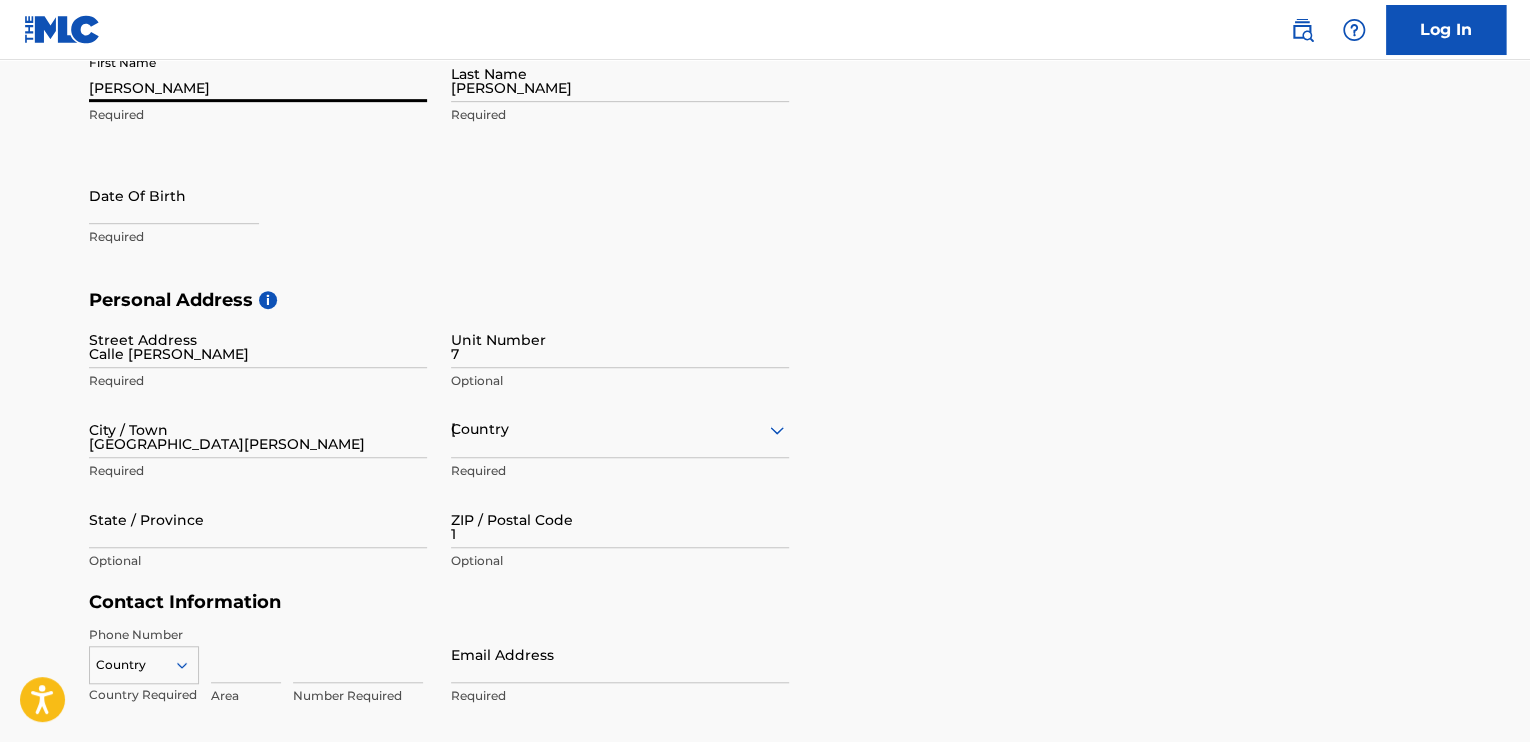 type on "1" 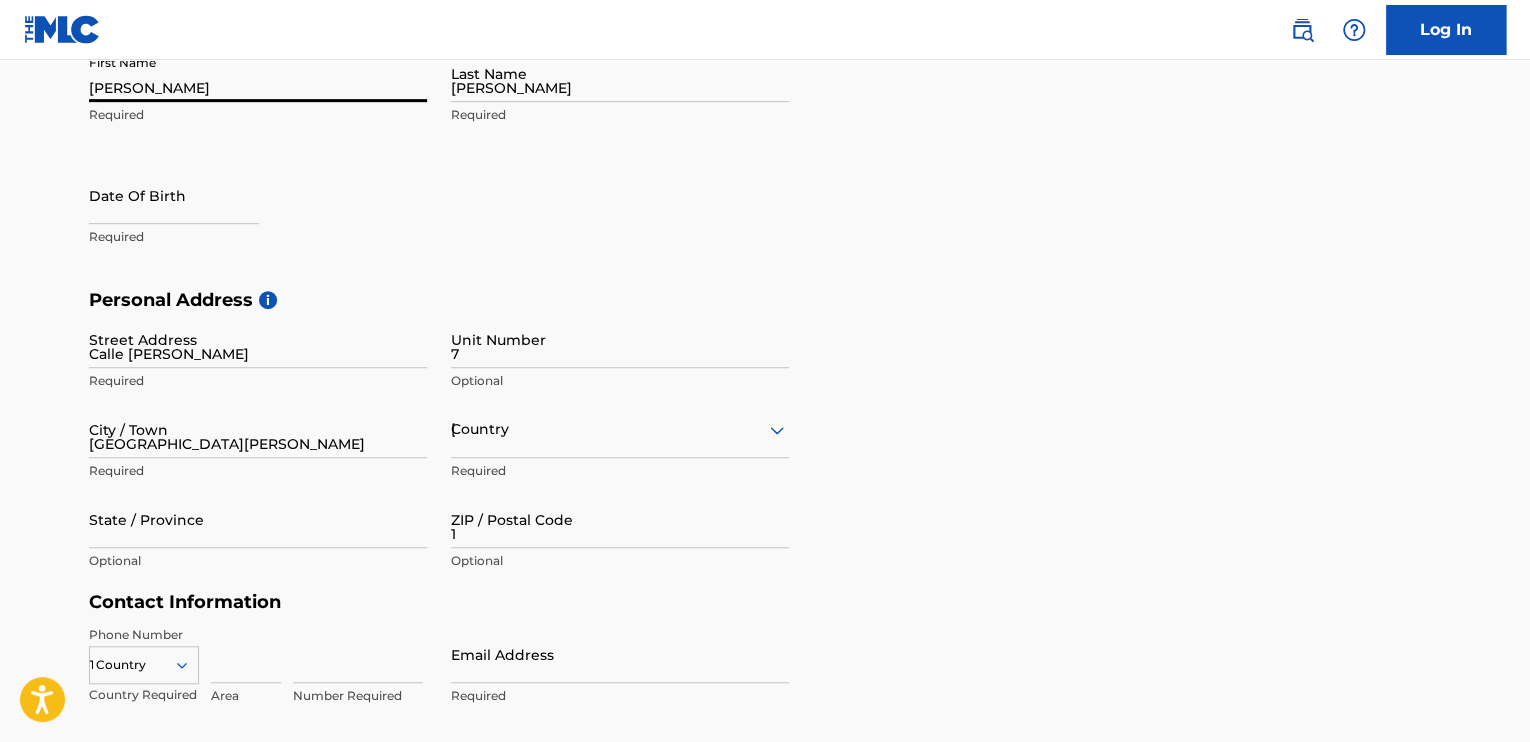 type on "809" 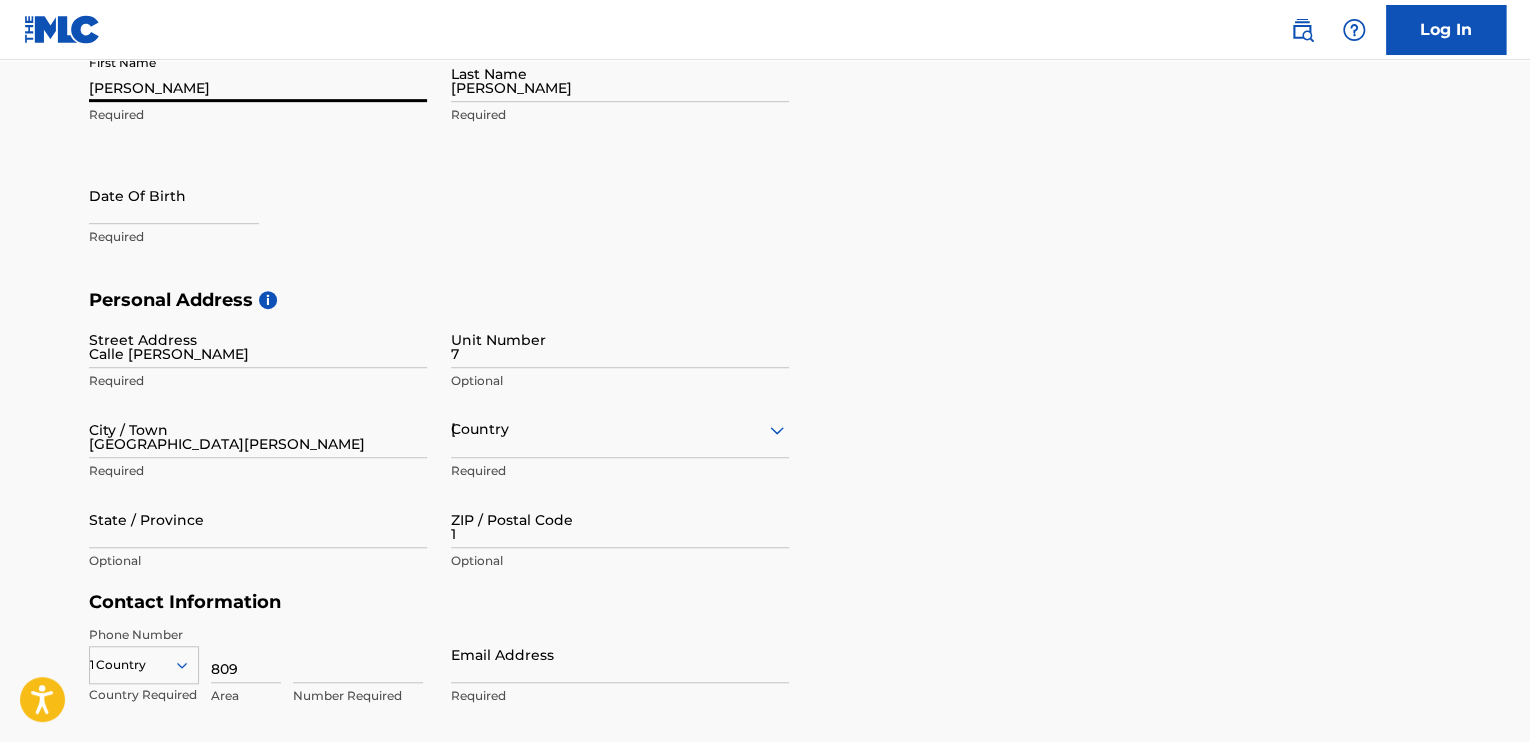 type on "8561186" 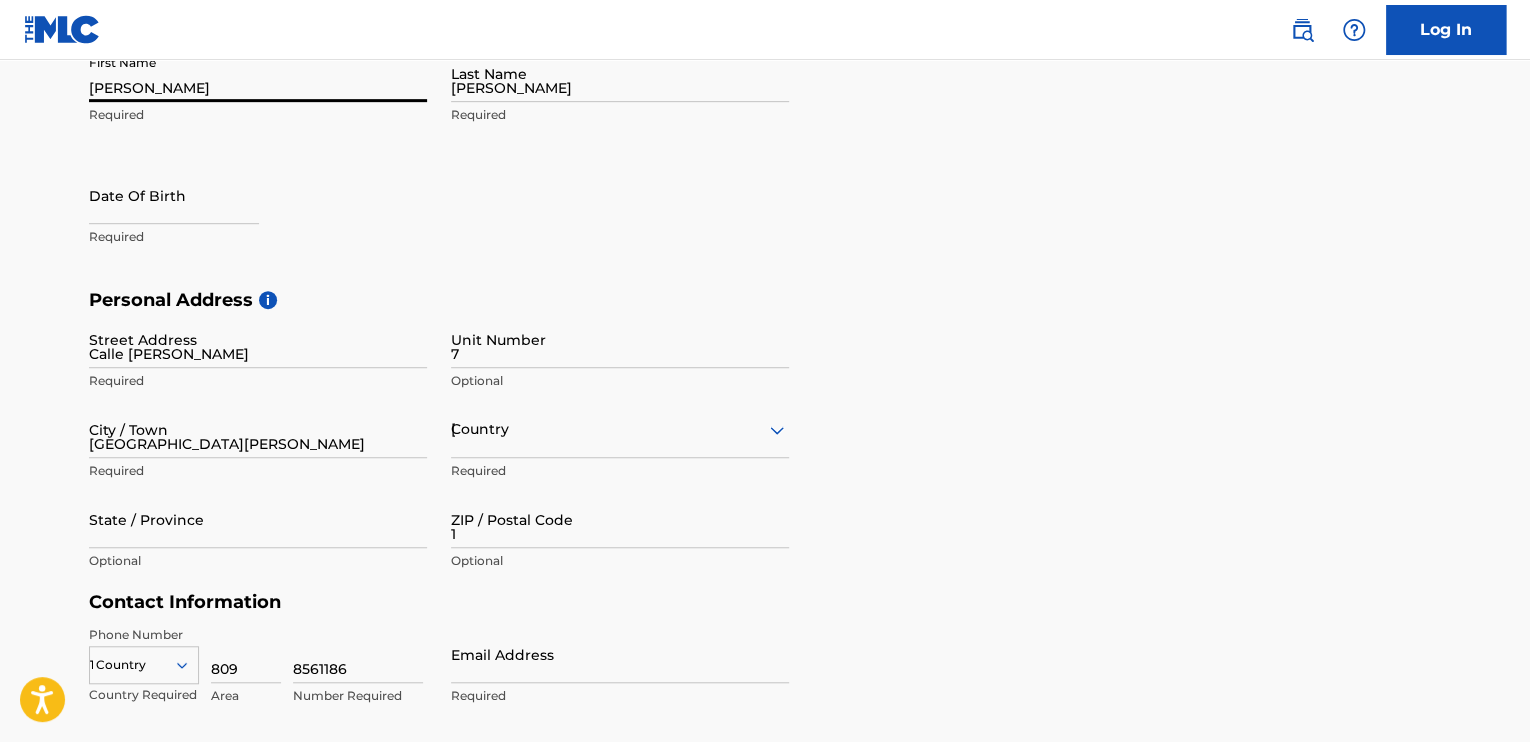 type on "[EMAIL_ADDRESS][DOMAIN_NAME]" 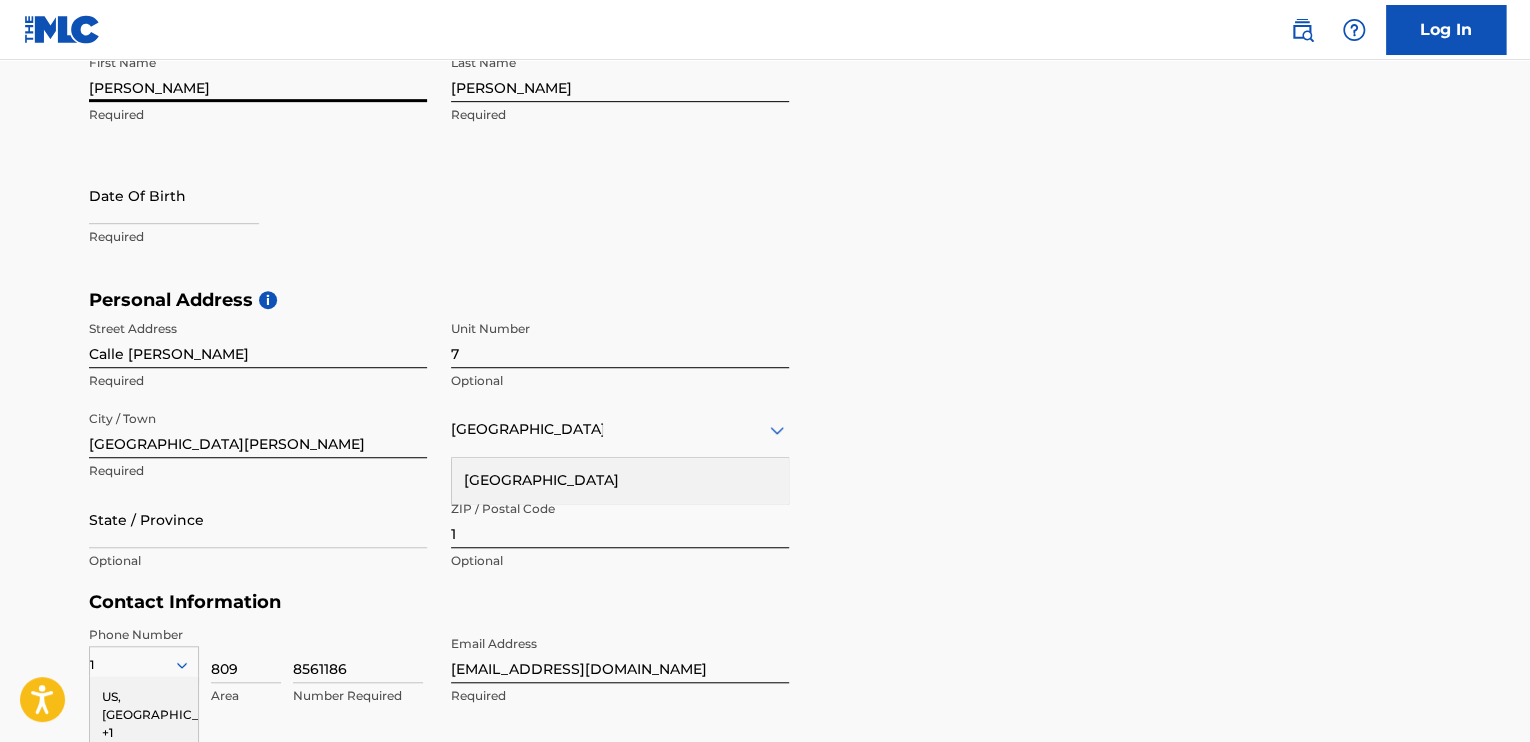 scroll, scrollTop: 693, scrollLeft: 0, axis: vertical 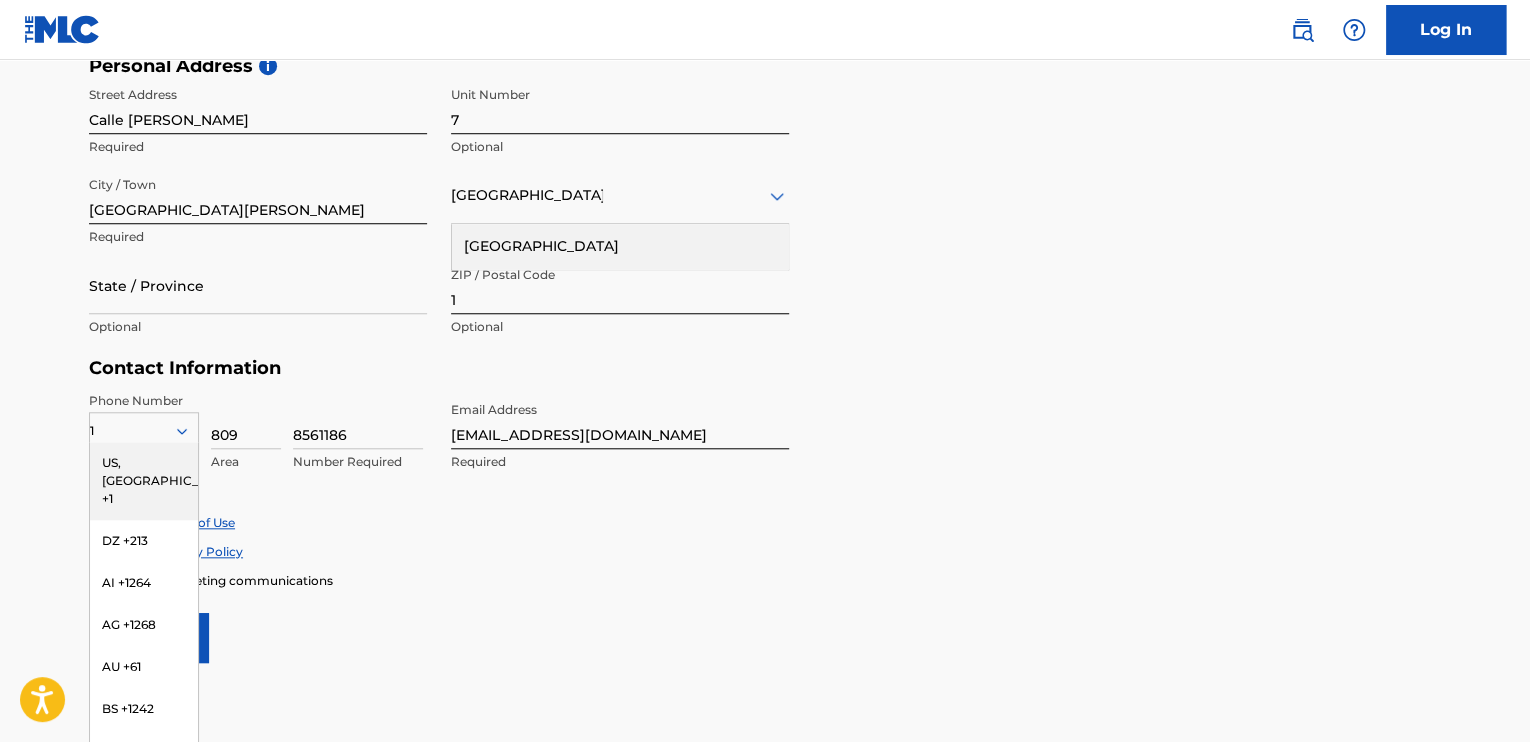click on "User Information First Name [PERSON_NAME] Required Last Name [PERSON_NAME] Required Date Of Birth Required Personal Address i Street Address [GEOGRAPHIC_DATA][PERSON_NAME] Required Unit Number 7 Optional City / Town [GEOGRAPHIC_DATA][PERSON_NAME] [GEOGRAPHIC_DATA] [GEOGRAPHIC_DATA] Required State / Province Optional ZIP / Postal Code 1 Optional Contact Information Phone Number [GEOGRAPHIC_DATA] +1 DZ +213 AI +1264 AG +1268 AU +61 BS +1242 BB +1246 BZ +501 BM +1441 BO +591 KY +1345 DM +1767 DO +1809 ER +291 ET +251 GA +241 GD +1473 IN +91 JM +1876 JP +81 LV +371 LB +961 LR +231 LY +218 MG +261 FM +691 ME, RS +381 MS +1664 MA, [GEOGRAPHIC_DATA] +212 NL +31 PE +51 PT +351 KN +1869 LC +1758 VC +1784 SN +221 SK +421 CH +41 TT +1868 [GEOGRAPHIC_DATA] +216 TC +1649 AE +971 VG +1284 WF +681 Country Required 809 Area 8561186 Number Required Email Address [EMAIL_ADDRESS][DOMAIN_NAME] Required Accept Terms of Use Accept Privacy Policy Enroll in marketing communications Sign up" at bounding box center (765, 219) 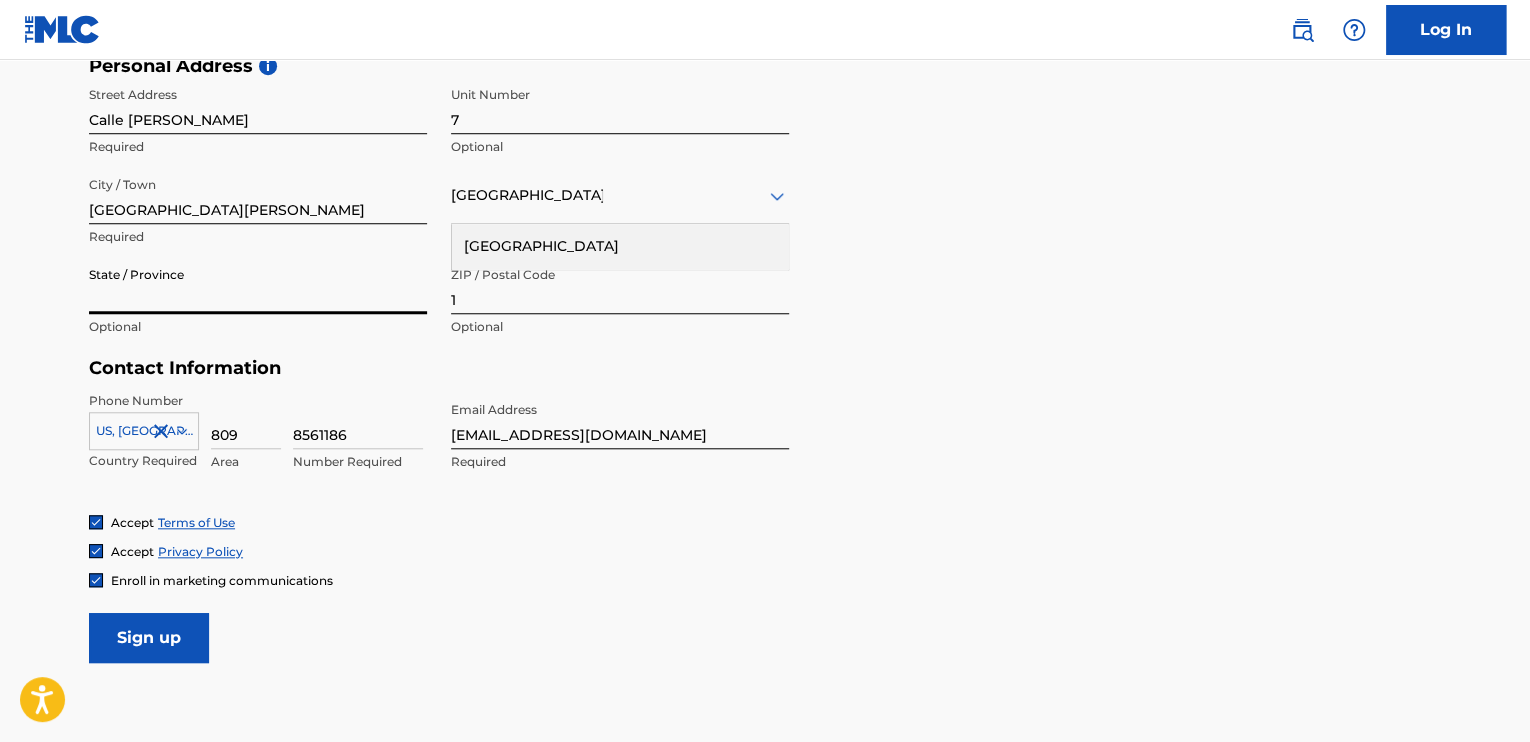 click on "State / Province" at bounding box center (258, 285) 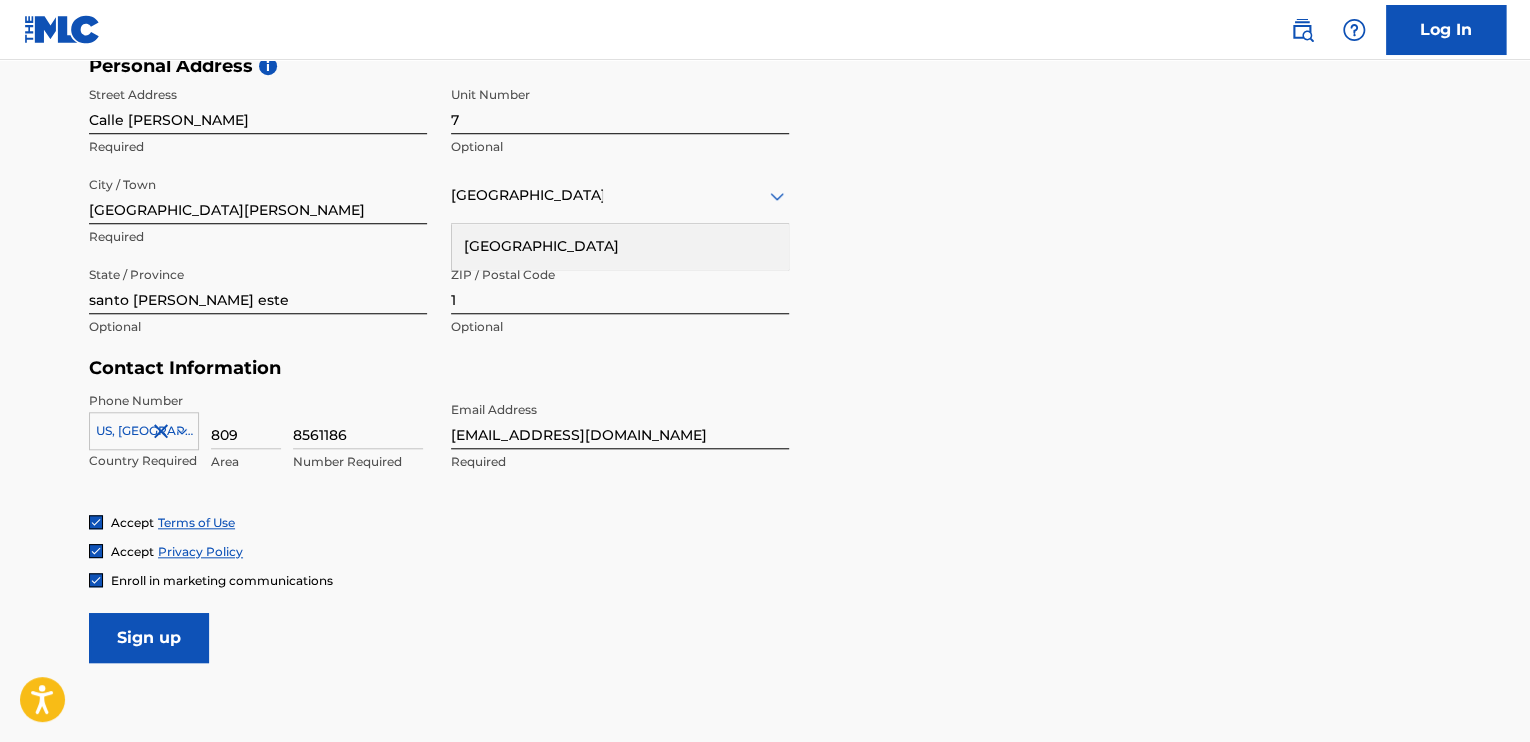 click on "Sign up" at bounding box center [149, 638] 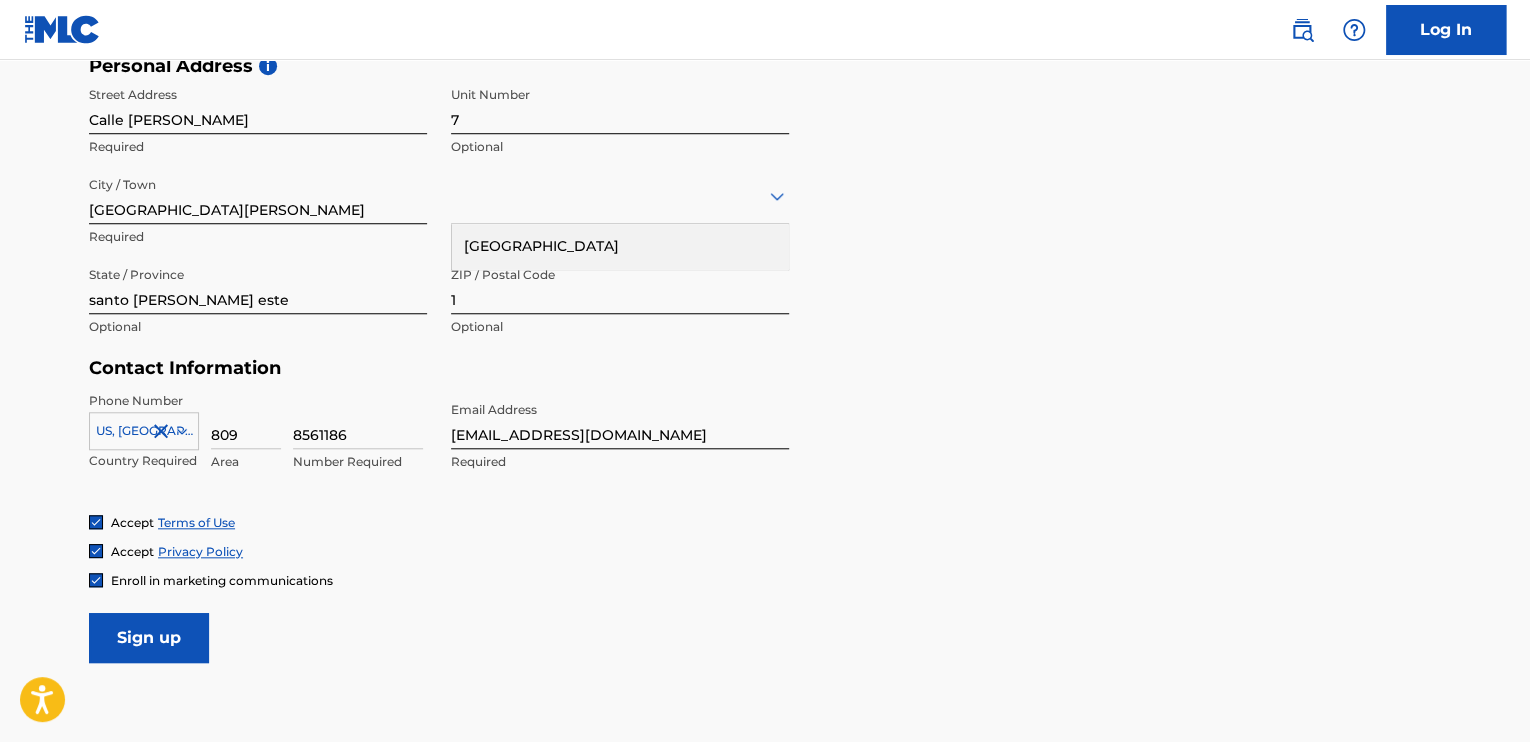 click on "Sign up" at bounding box center (149, 638) 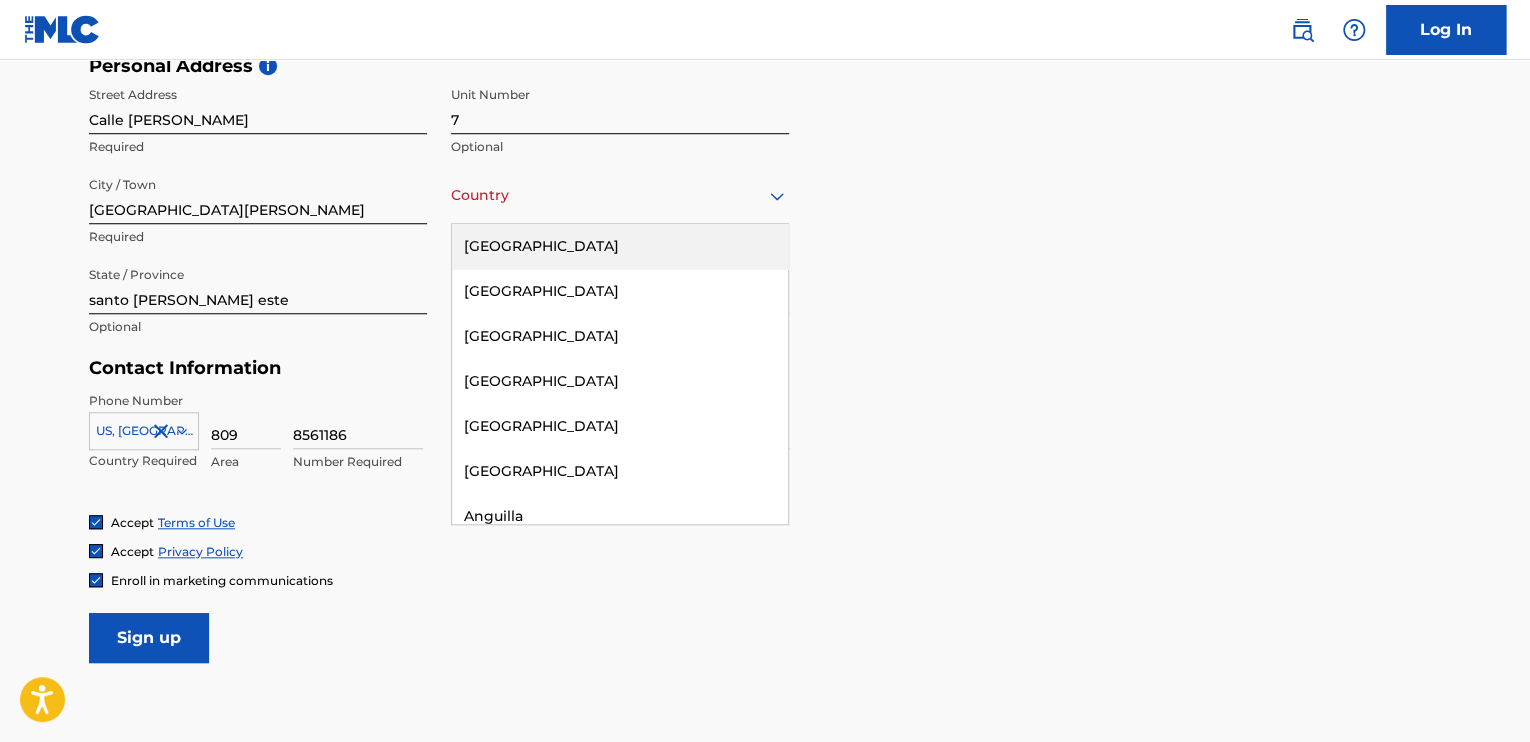 click at bounding box center [620, 195] 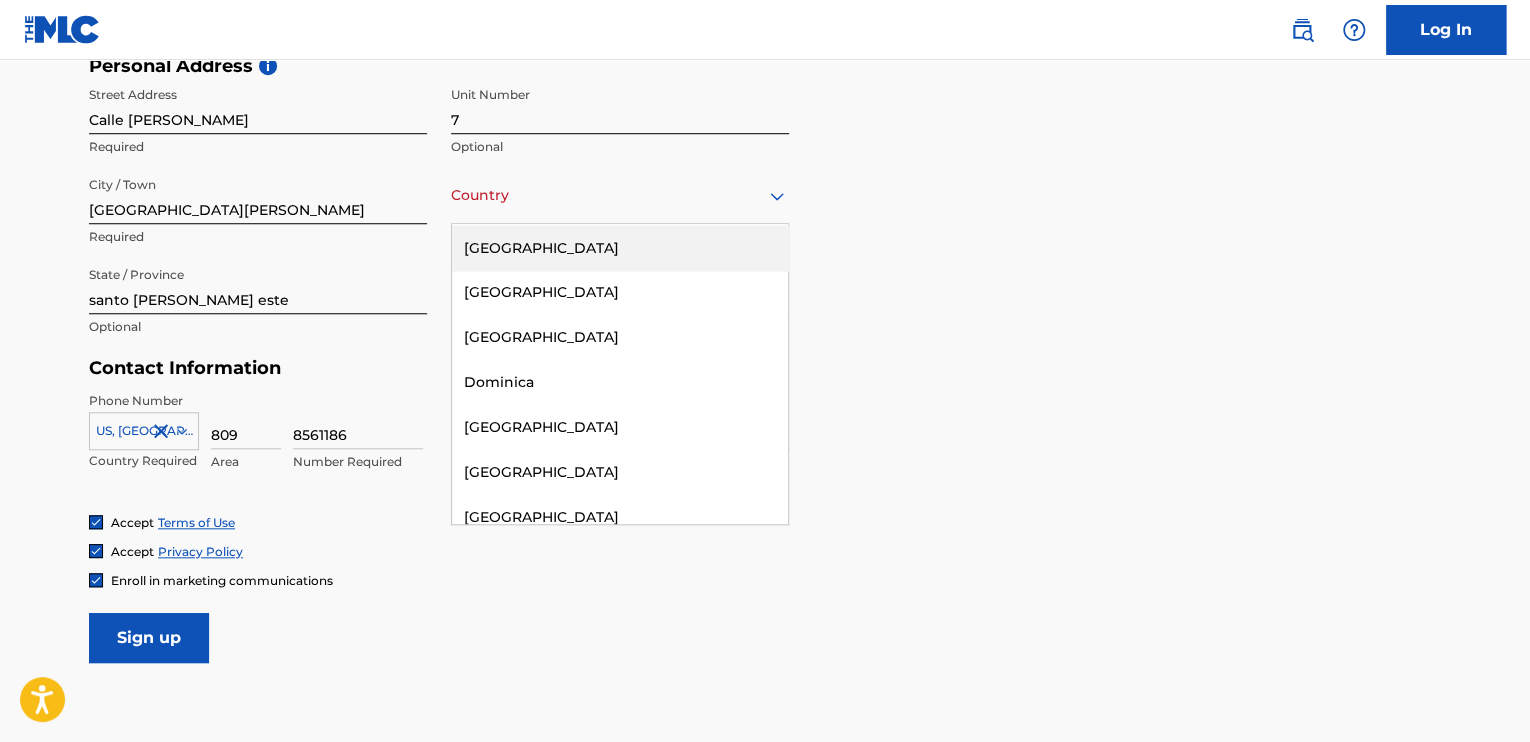 scroll, scrollTop: 2302, scrollLeft: 0, axis: vertical 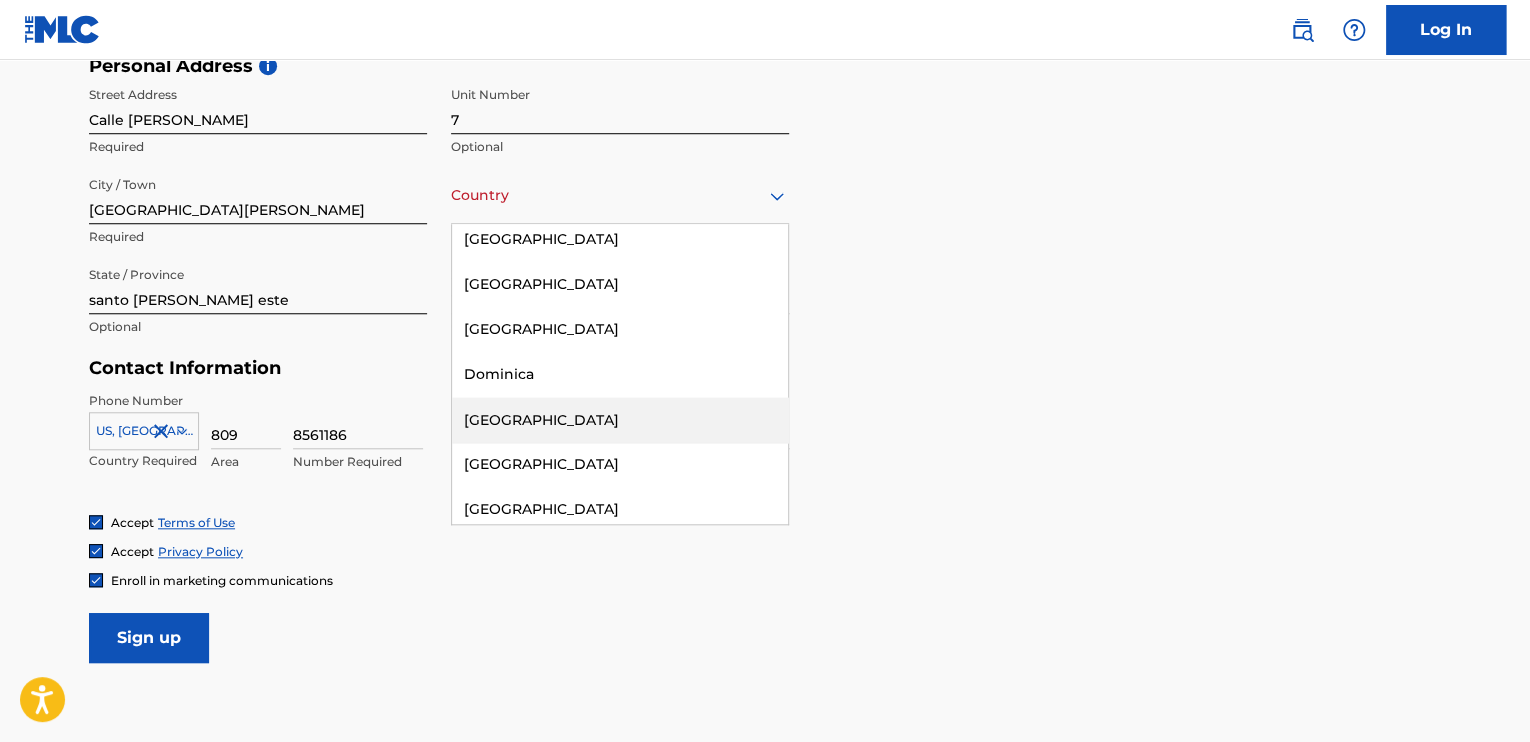 click on "[GEOGRAPHIC_DATA]" at bounding box center (620, 419) 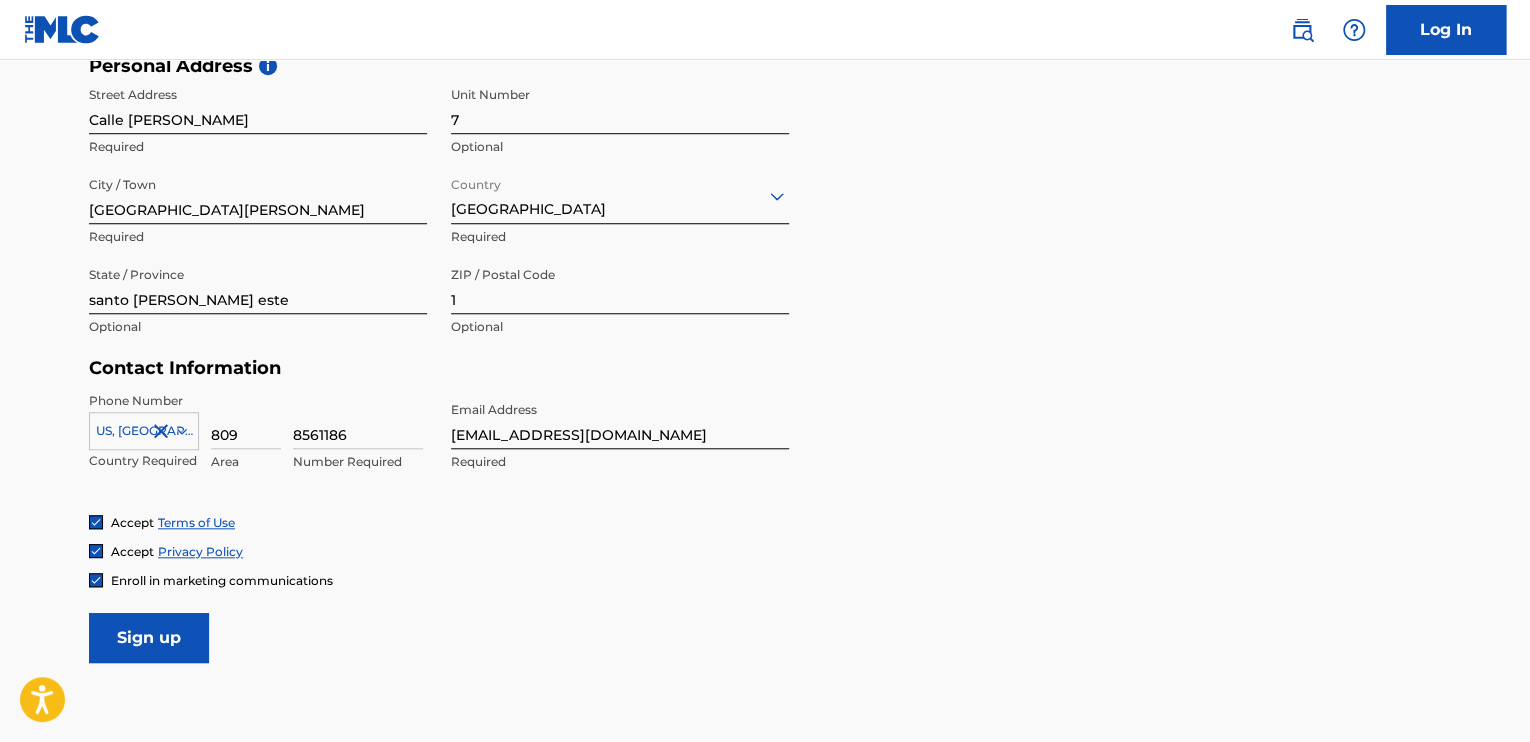 click on "Sign up" at bounding box center [149, 638] 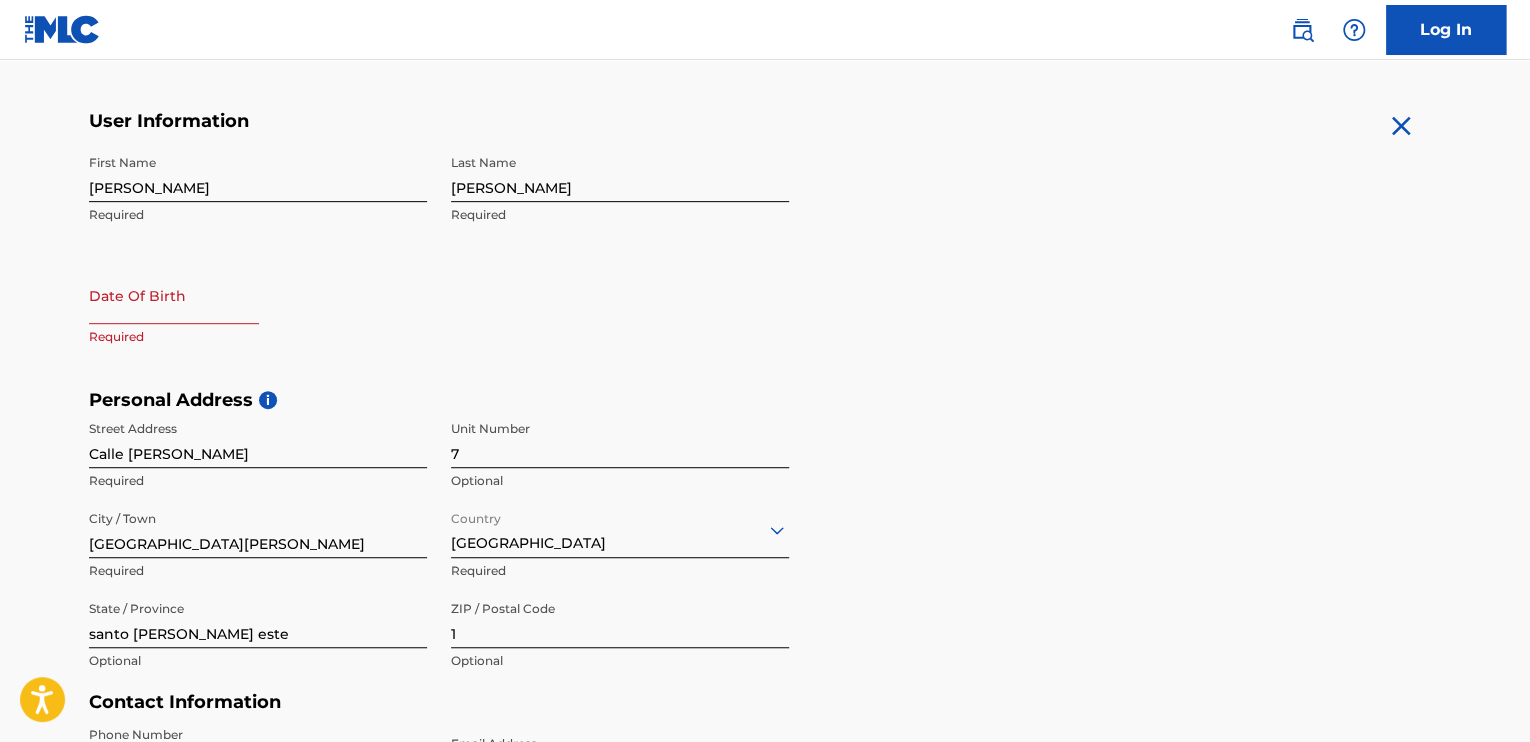 scroll, scrollTop: 328, scrollLeft: 0, axis: vertical 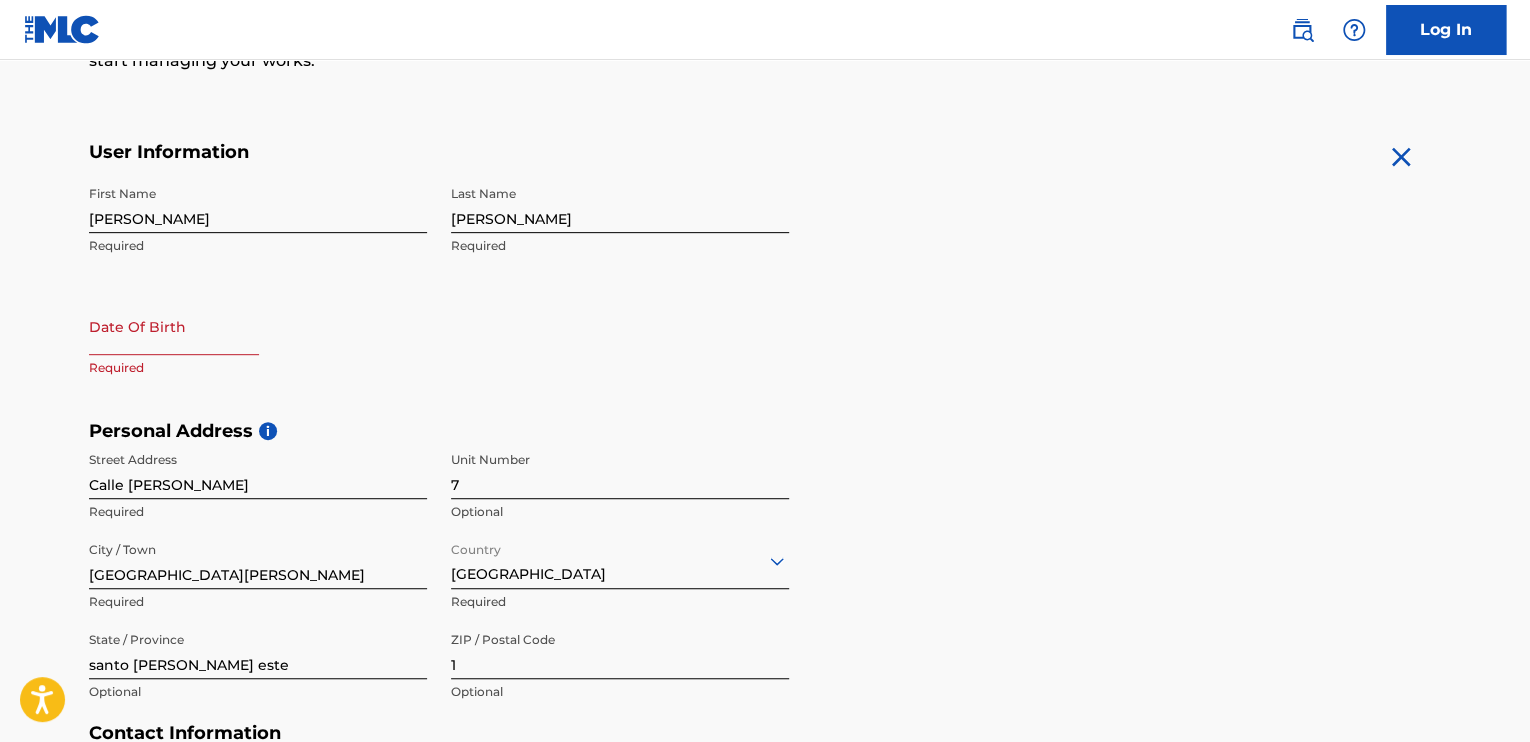 select on "6" 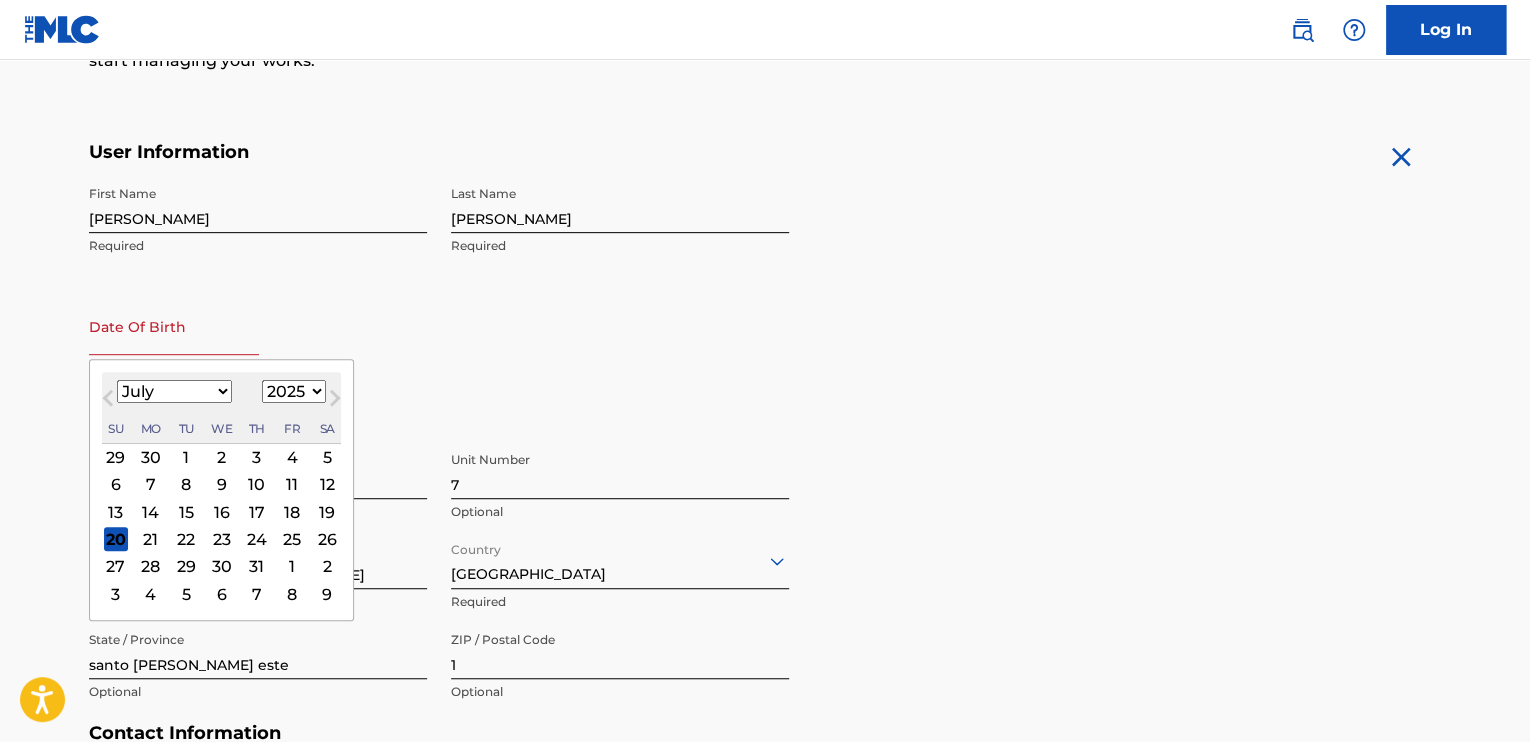 click at bounding box center (174, 326) 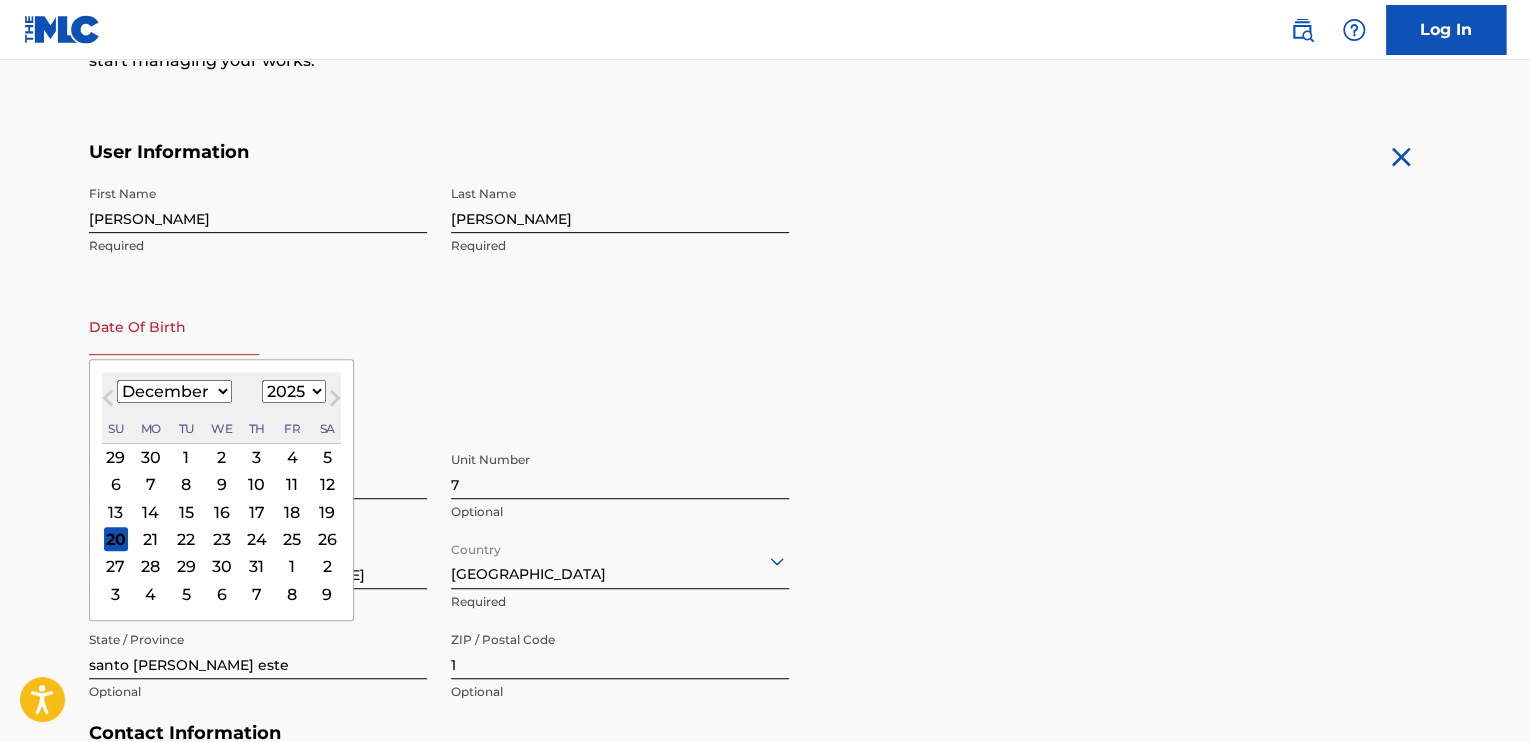 click on "January February March April May June July August September October November December" at bounding box center (174, 391) 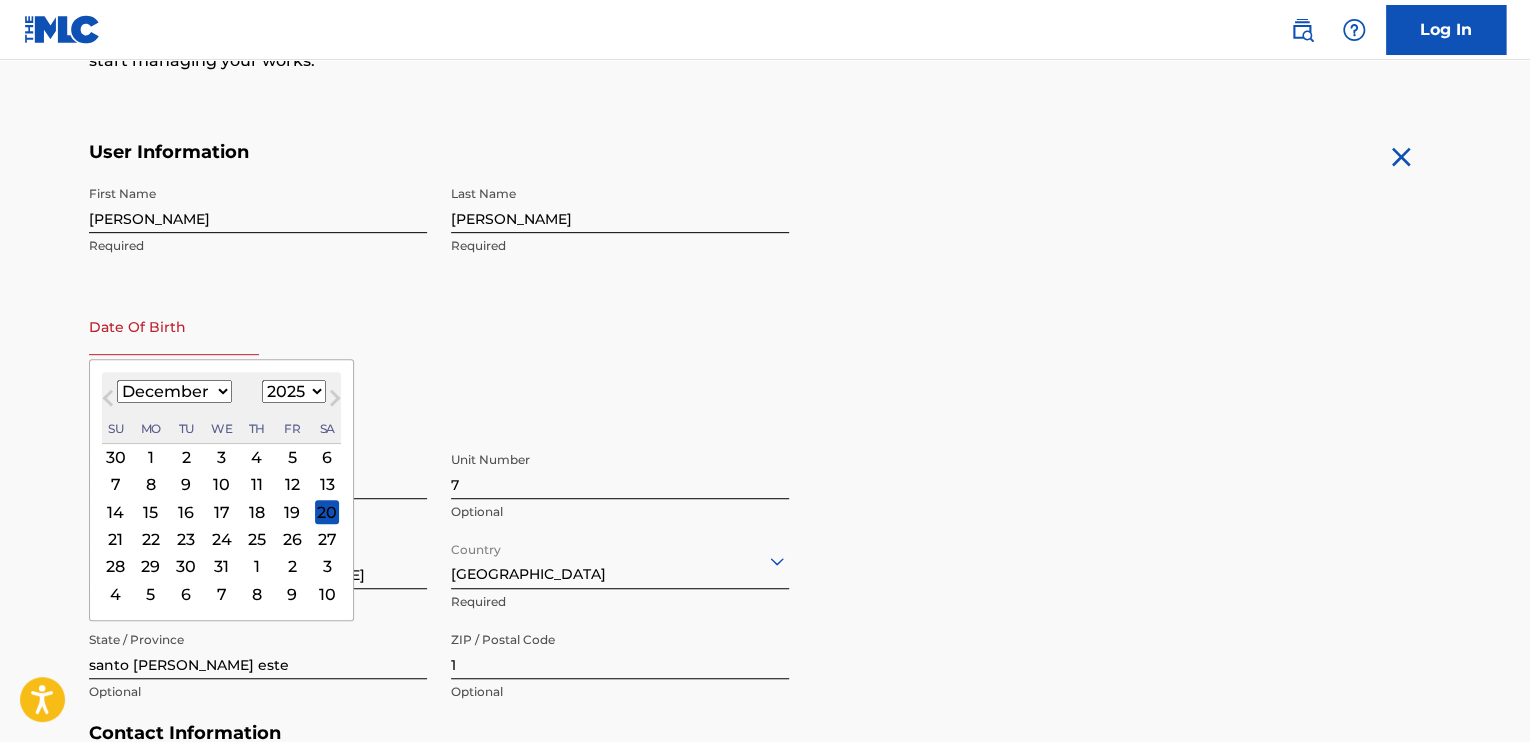 click on "7" at bounding box center (116, 485) 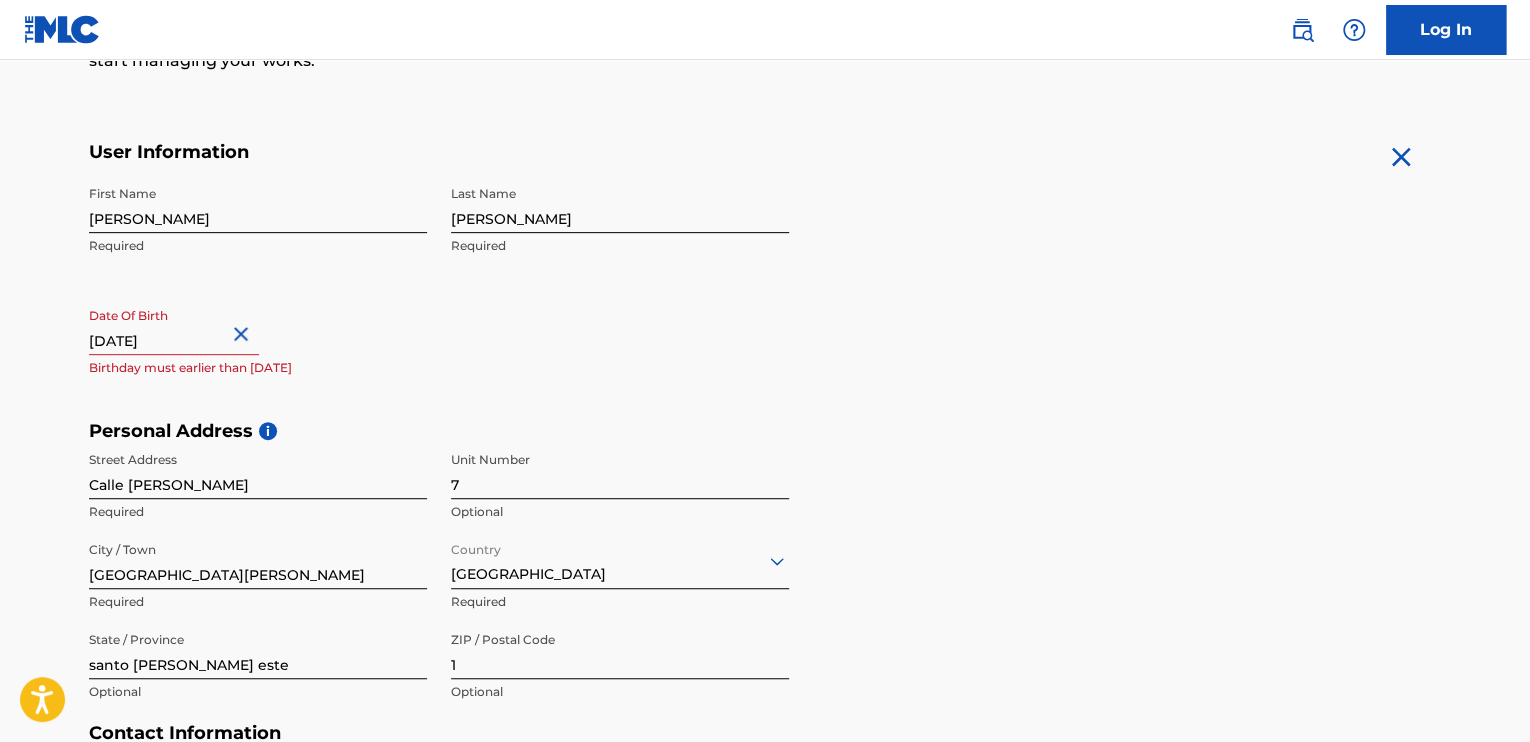 click on "[DATE]" at bounding box center (174, 326) 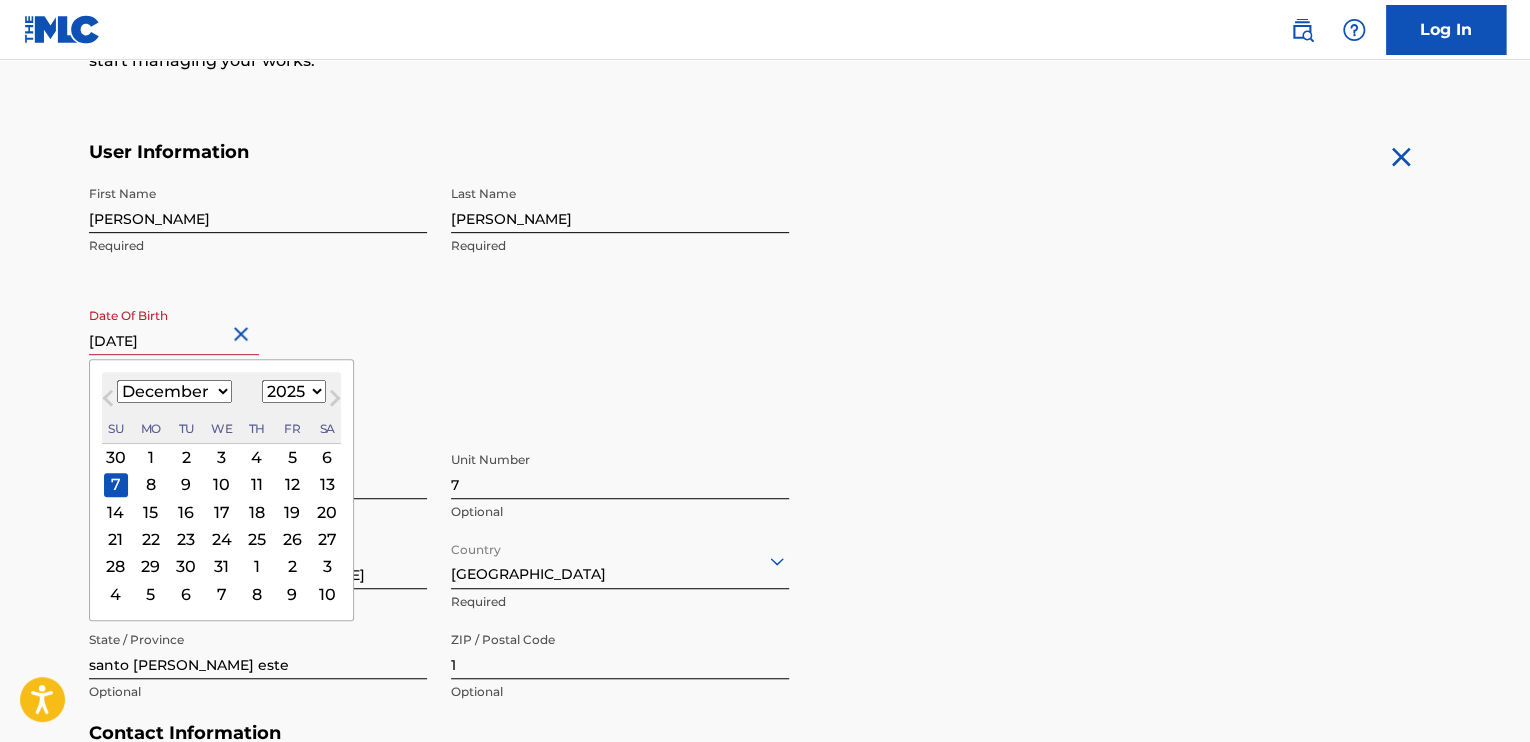 click on "1899 1900 1901 1902 1903 1904 1905 1906 1907 1908 1909 1910 1911 1912 1913 1914 1915 1916 1917 1918 1919 1920 1921 1922 1923 1924 1925 1926 1927 1928 1929 1930 1931 1932 1933 1934 1935 1936 1937 1938 1939 1940 1941 1942 1943 1944 1945 1946 1947 1948 1949 1950 1951 1952 1953 1954 1955 1956 1957 1958 1959 1960 1961 1962 1963 1964 1965 1966 1967 1968 1969 1970 1971 1972 1973 1974 1975 1976 1977 1978 1979 1980 1981 1982 1983 1984 1985 1986 1987 1988 1989 1990 1991 1992 1993 1994 1995 1996 1997 1998 1999 2000 2001 2002 2003 2004 2005 2006 2007 2008 2009 2010 2011 2012 2013 2014 2015 2016 2017 2018 2019 2020 2021 2022 2023 2024 2025 2026 2027 2028 2029 2030 2031 2032 2033 2034 2035 2036 2037 2038 2039 2040 2041 2042 2043 2044 2045 2046 2047 2048 2049 2050 2051 2052 2053 2054 2055 2056 2057 2058 2059 2060 2061 2062 2063 2064 2065 2066 2067 2068 2069 2070 2071 2072 2073 2074 2075 2076 2077 2078 2079 2080 2081 2082 2083 2084 2085 2086 2087 2088 2089 2090 2091 2092 2093 2094 2095 2096 2097 2098 2099 2100" at bounding box center (294, 391) 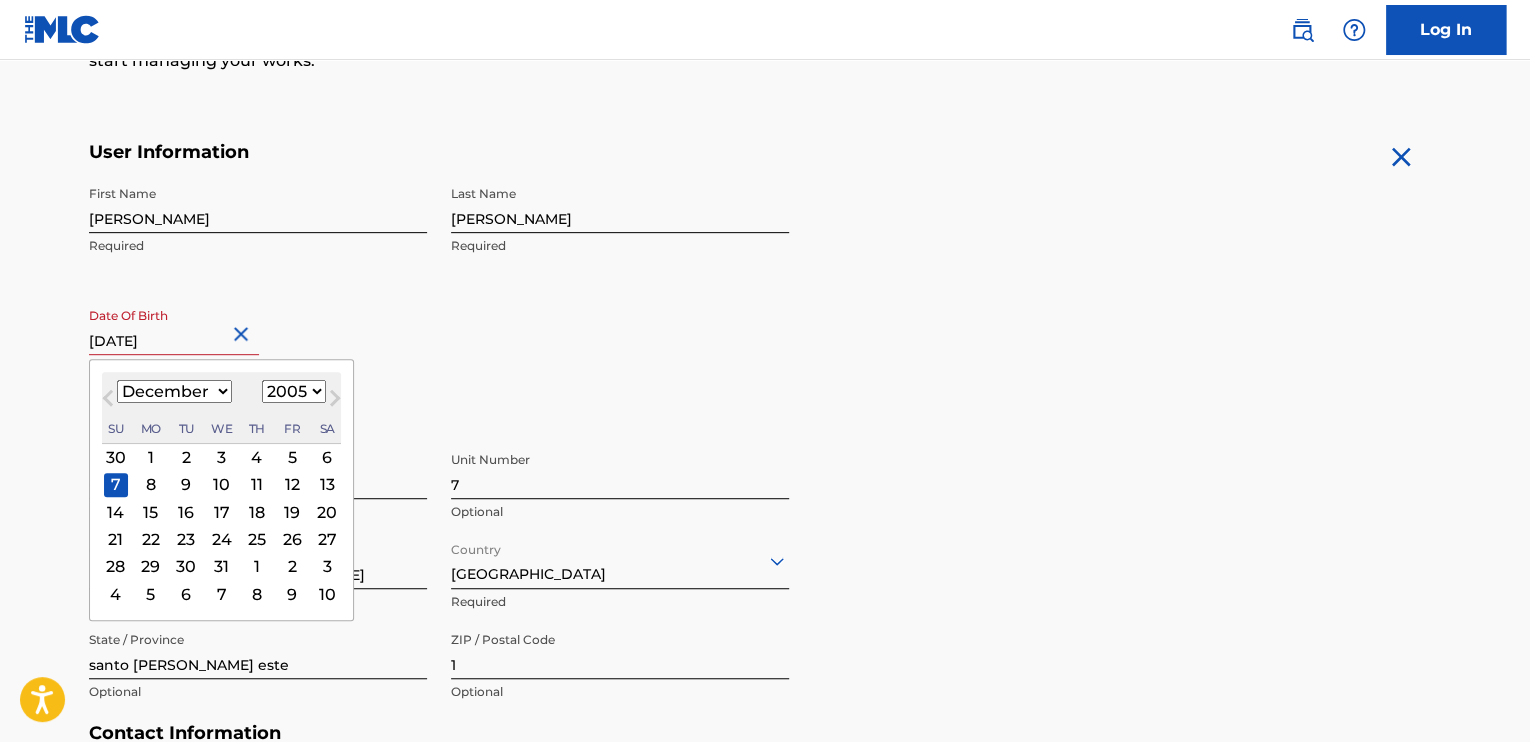 click on "1899 1900 1901 1902 1903 1904 1905 1906 1907 1908 1909 1910 1911 1912 1913 1914 1915 1916 1917 1918 1919 1920 1921 1922 1923 1924 1925 1926 1927 1928 1929 1930 1931 1932 1933 1934 1935 1936 1937 1938 1939 1940 1941 1942 1943 1944 1945 1946 1947 1948 1949 1950 1951 1952 1953 1954 1955 1956 1957 1958 1959 1960 1961 1962 1963 1964 1965 1966 1967 1968 1969 1970 1971 1972 1973 1974 1975 1976 1977 1978 1979 1980 1981 1982 1983 1984 1985 1986 1987 1988 1989 1990 1991 1992 1993 1994 1995 1996 1997 1998 1999 2000 2001 2002 2003 2004 2005 2006 2007 2008 2009 2010 2011 2012 2013 2014 2015 2016 2017 2018 2019 2020 2021 2022 2023 2024 2025 2026 2027 2028 2029 2030 2031 2032 2033 2034 2035 2036 2037 2038 2039 2040 2041 2042 2043 2044 2045 2046 2047 2048 2049 2050 2051 2052 2053 2054 2055 2056 2057 2058 2059 2060 2061 2062 2063 2064 2065 2066 2067 2068 2069 2070 2071 2072 2073 2074 2075 2076 2077 2078 2079 2080 2081 2082 2083 2084 2085 2086 2087 2088 2089 2090 2091 2092 2093 2094 2095 2096 2097 2098 2099 2100" at bounding box center (294, 391) 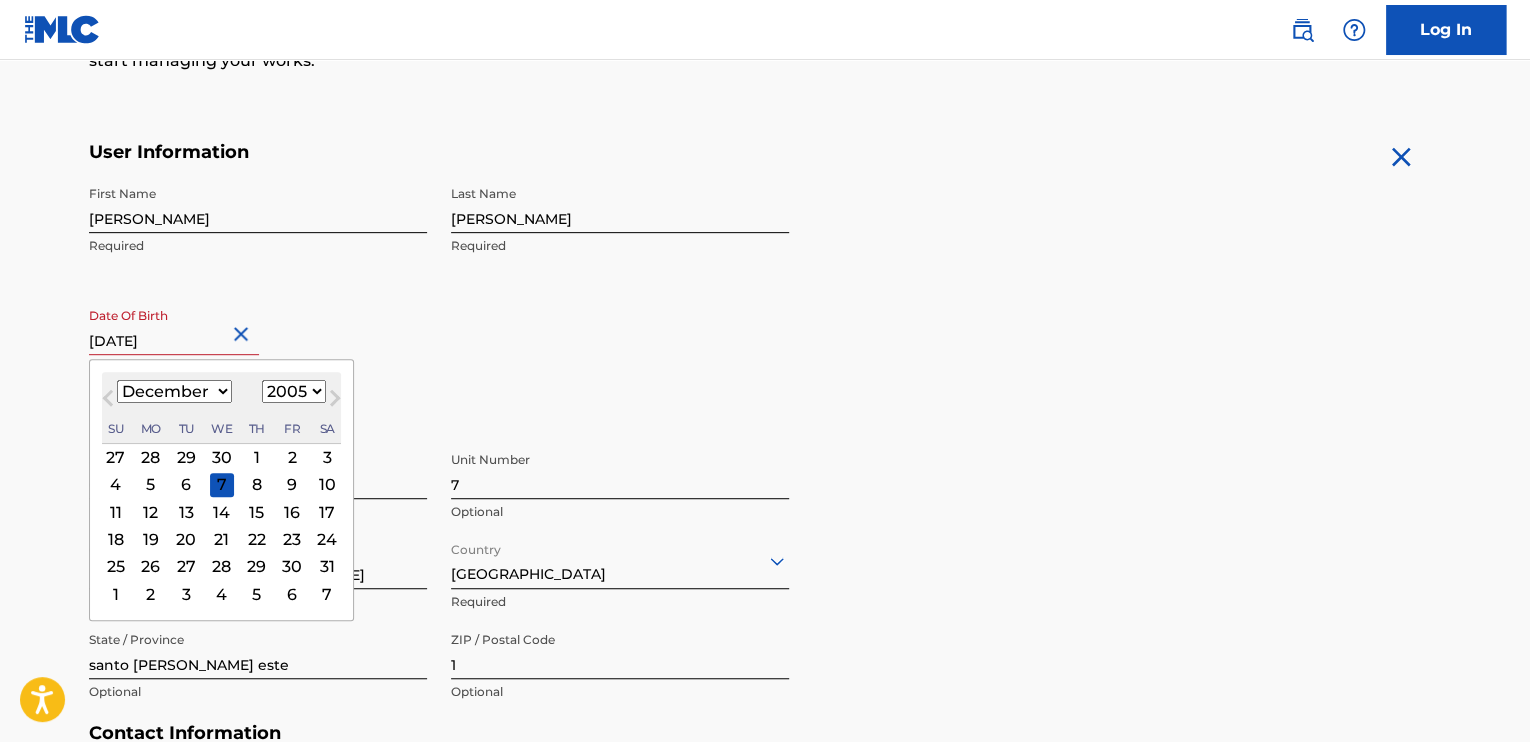 click on "Date Of Birth [DEMOGRAPHIC_DATA] [DEMOGRAPHIC_DATA] Previous Month Next Month [DATE] January February March April May June July August September October November [DATE] 1900 1901 1902 1903 1904 1905 1906 1907 1908 1909 1910 1911 1912 1913 1914 1915 1916 1917 1918 1919 1920 1921 1922 1923 1924 1925 1926 1927 1928 1929 1930 1931 1932 1933 1934 1935 1936 1937 1938 1939 1940 1941 1942 1943 1944 1945 1946 1947 1948 1949 1950 1951 1952 1953 1954 1955 1956 1957 1958 1959 1960 1961 1962 1963 1964 1965 1966 1967 1968 1969 1970 1971 1972 1973 1974 1975 1976 1977 1978 1979 1980 1981 1982 1983 1984 1985 1986 1987 1988 1989 1990 1991 1992 1993 1994 1995 1996 1997 1998 1999 2000 2001 2002 2003 2004 2005 2006 2007 2008 2009 2010 2011 2012 2013 2014 2015 2016 2017 2018 2019 2020 2021 2022 2023 2024 2025 2026 2027 2028 2029 2030 2031 2032 2033 2034 2035 2036 2037 2038 2039 2040 2041 2042 2043 2044 2045 2046 2047 2048 2049 2050 2051 2052 2053 2054 2055 2056 2057 2058 2059 2060 2061 2062 2063 2064 2065 2066 2067 2068 2069" at bounding box center (258, 343) 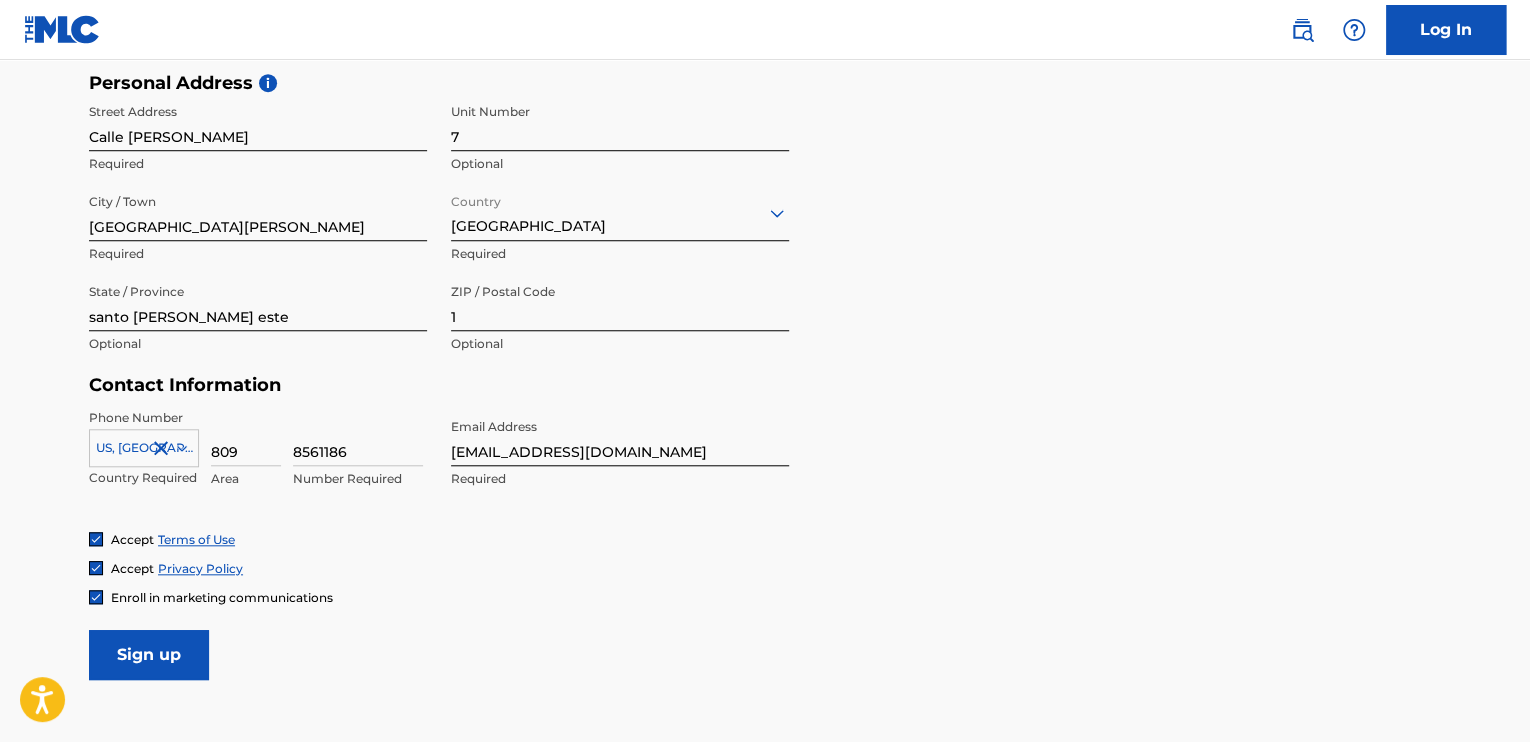 scroll, scrollTop: 677, scrollLeft: 0, axis: vertical 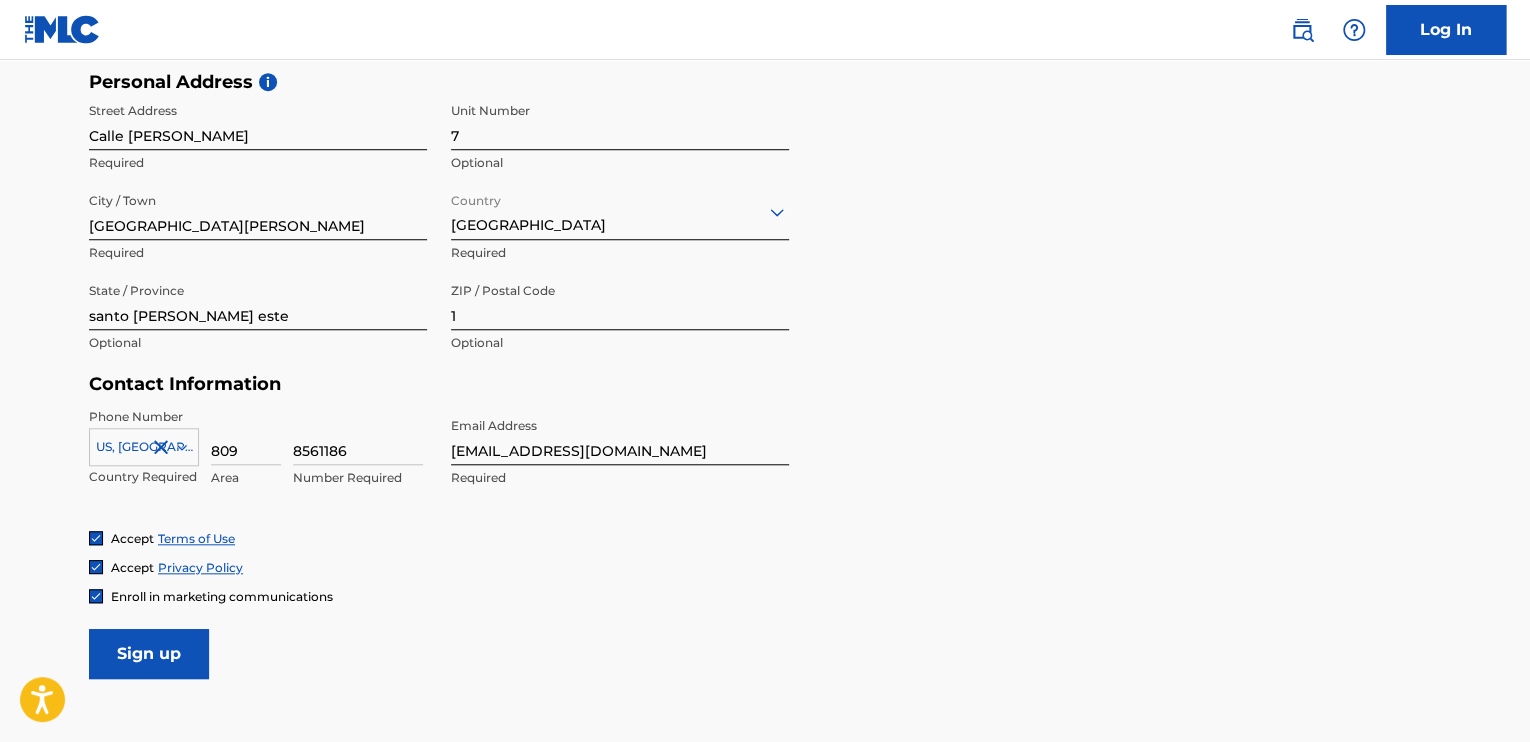 click on "Sign up" at bounding box center [149, 654] 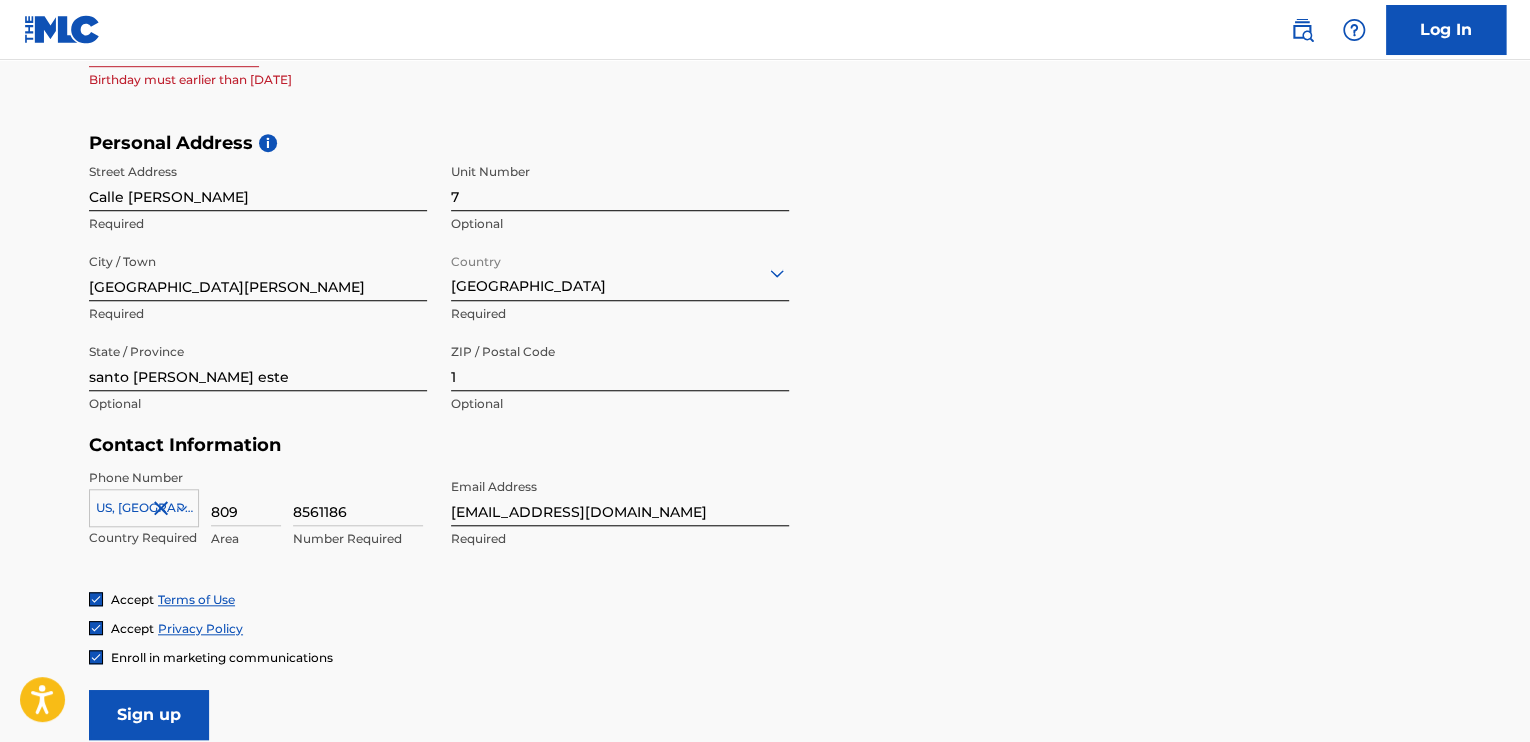 scroll, scrollTop: 296, scrollLeft: 0, axis: vertical 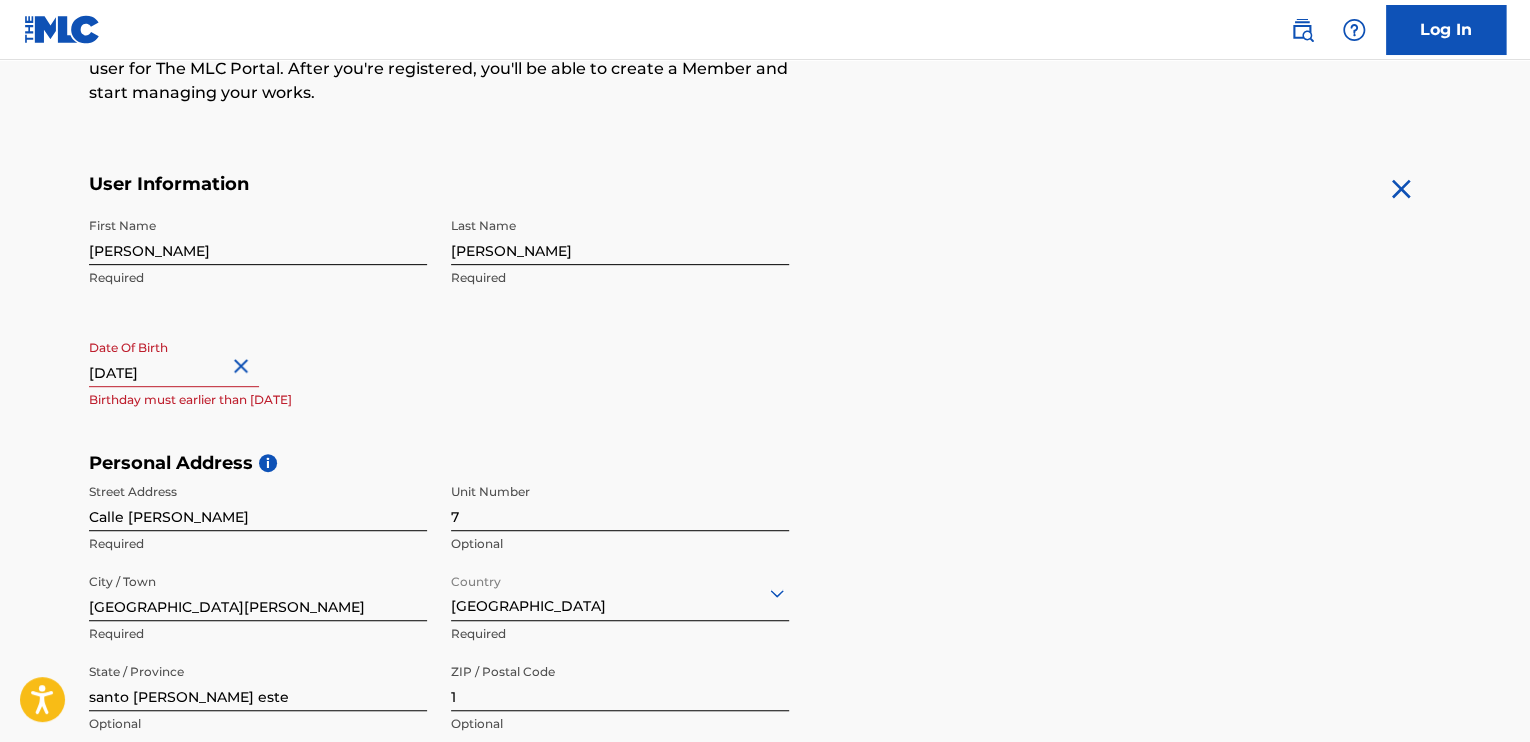 click on "[DATE]" at bounding box center (174, 358) 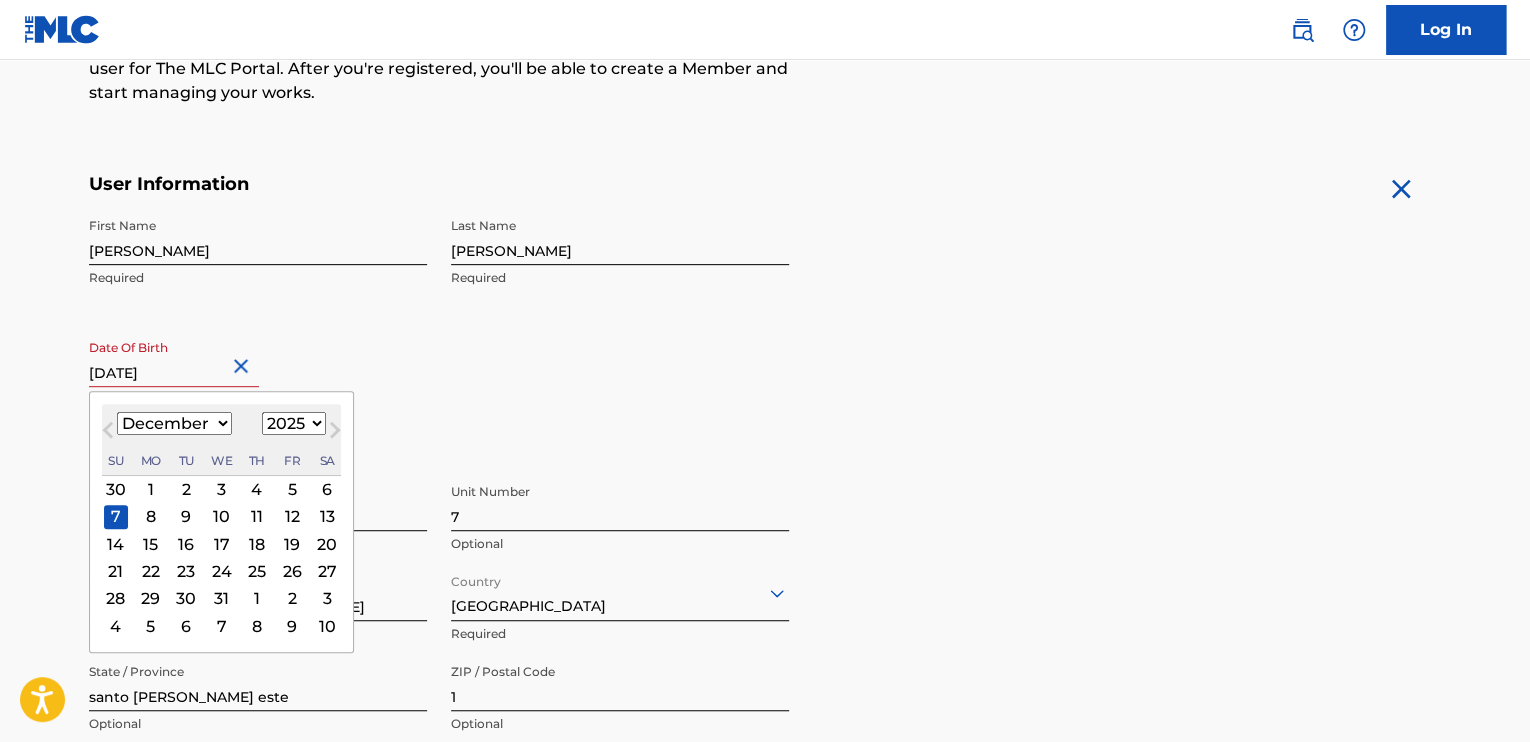 click on "1899 1900 1901 1902 1903 1904 1905 1906 1907 1908 1909 1910 1911 1912 1913 1914 1915 1916 1917 1918 1919 1920 1921 1922 1923 1924 1925 1926 1927 1928 1929 1930 1931 1932 1933 1934 1935 1936 1937 1938 1939 1940 1941 1942 1943 1944 1945 1946 1947 1948 1949 1950 1951 1952 1953 1954 1955 1956 1957 1958 1959 1960 1961 1962 1963 1964 1965 1966 1967 1968 1969 1970 1971 1972 1973 1974 1975 1976 1977 1978 1979 1980 1981 1982 1983 1984 1985 1986 1987 1988 1989 1990 1991 1992 1993 1994 1995 1996 1997 1998 1999 2000 2001 2002 2003 2004 2005 2006 2007 2008 2009 2010 2011 2012 2013 2014 2015 2016 2017 2018 2019 2020 2021 2022 2023 2024 2025 2026 2027 2028 2029 2030 2031 2032 2033 2034 2035 2036 2037 2038 2039 2040 2041 2042 2043 2044 2045 2046 2047 2048 2049 2050 2051 2052 2053 2054 2055 2056 2057 2058 2059 2060 2061 2062 2063 2064 2065 2066 2067 2068 2069 2070 2071 2072 2073 2074 2075 2076 2077 2078 2079 2080 2081 2082 2083 2084 2085 2086 2087 2088 2089 2090 2091 2092 2093 2094 2095 2096 2097 2098 2099 2100" at bounding box center [294, 423] 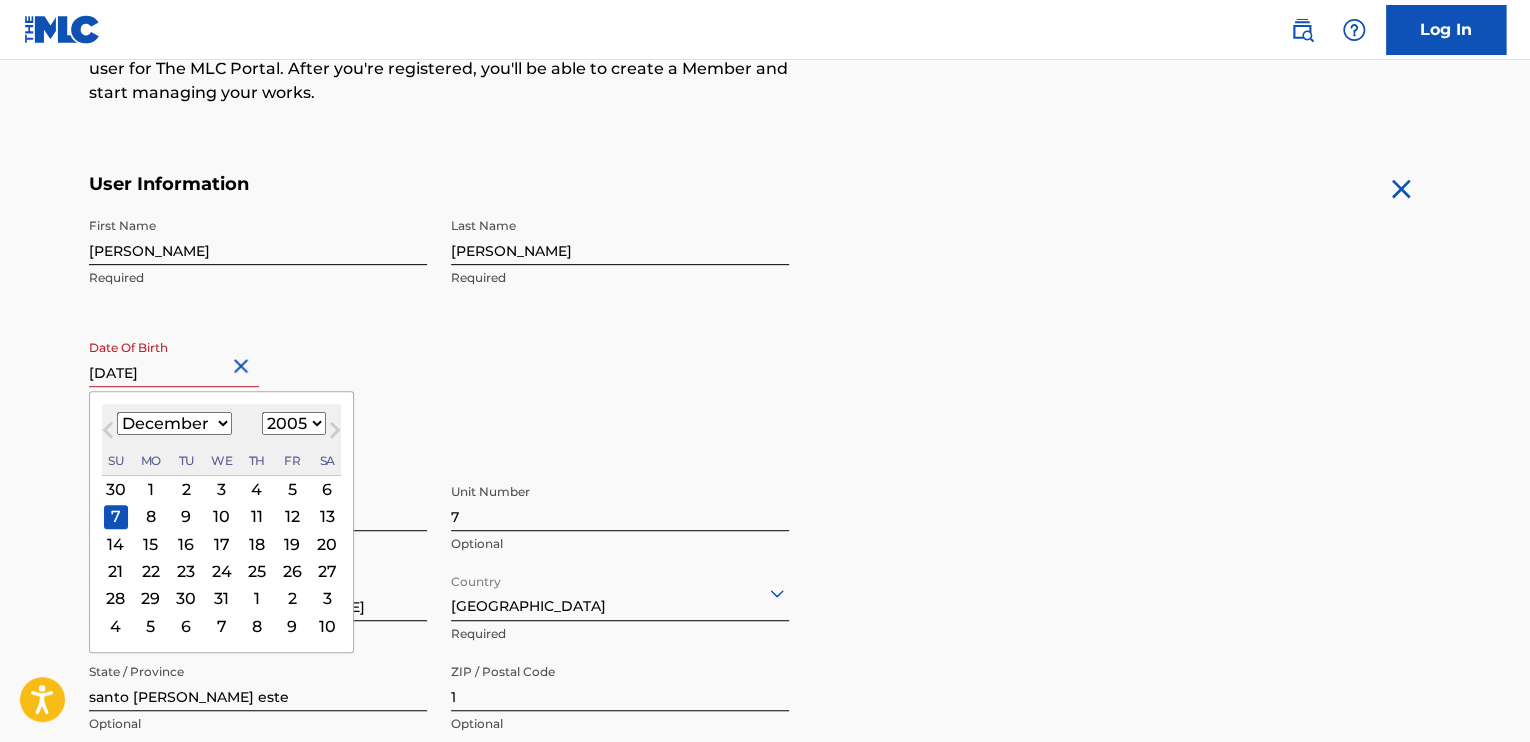 click on "1899 1900 1901 1902 1903 1904 1905 1906 1907 1908 1909 1910 1911 1912 1913 1914 1915 1916 1917 1918 1919 1920 1921 1922 1923 1924 1925 1926 1927 1928 1929 1930 1931 1932 1933 1934 1935 1936 1937 1938 1939 1940 1941 1942 1943 1944 1945 1946 1947 1948 1949 1950 1951 1952 1953 1954 1955 1956 1957 1958 1959 1960 1961 1962 1963 1964 1965 1966 1967 1968 1969 1970 1971 1972 1973 1974 1975 1976 1977 1978 1979 1980 1981 1982 1983 1984 1985 1986 1987 1988 1989 1990 1991 1992 1993 1994 1995 1996 1997 1998 1999 2000 2001 2002 2003 2004 2005 2006 2007 2008 2009 2010 2011 2012 2013 2014 2015 2016 2017 2018 2019 2020 2021 2022 2023 2024 2025 2026 2027 2028 2029 2030 2031 2032 2033 2034 2035 2036 2037 2038 2039 2040 2041 2042 2043 2044 2045 2046 2047 2048 2049 2050 2051 2052 2053 2054 2055 2056 2057 2058 2059 2060 2061 2062 2063 2064 2065 2066 2067 2068 2069 2070 2071 2072 2073 2074 2075 2076 2077 2078 2079 2080 2081 2082 2083 2084 2085 2086 2087 2088 2089 2090 2091 2092 2093 2094 2095 2096 2097 2098 2099 2100" at bounding box center (294, 423) 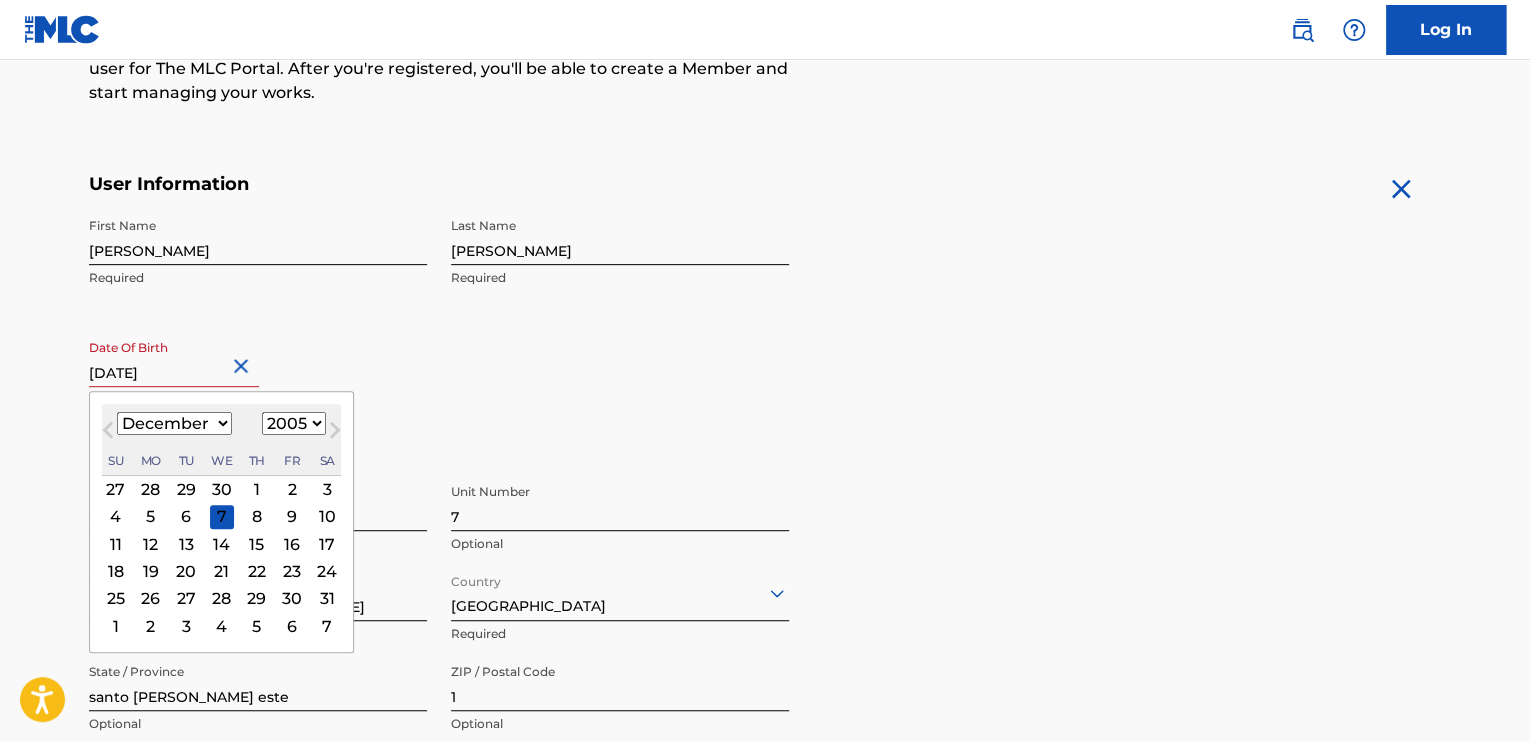 click on "1899 1900 1901 1902 1903 1904 1905 1906 1907 1908 1909 1910 1911 1912 1913 1914 1915 1916 1917 1918 1919 1920 1921 1922 1923 1924 1925 1926 1927 1928 1929 1930 1931 1932 1933 1934 1935 1936 1937 1938 1939 1940 1941 1942 1943 1944 1945 1946 1947 1948 1949 1950 1951 1952 1953 1954 1955 1956 1957 1958 1959 1960 1961 1962 1963 1964 1965 1966 1967 1968 1969 1970 1971 1972 1973 1974 1975 1976 1977 1978 1979 1980 1981 1982 1983 1984 1985 1986 1987 1988 1989 1990 1991 1992 1993 1994 1995 1996 1997 1998 1999 2000 2001 2002 2003 2004 2005 2006 2007 2008 2009 2010 2011 2012 2013 2014 2015 2016 2017 2018 2019 2020 2021 2022 2023 2024 2025 2026 2027 2028 2029 2030 2031 2032 2033 2034 2035 2036 2037 2038 2039 2040 2041 2042 2043 2044 2045 2046 2047 2048 2049 2050 2051 2052 2053 2054 2055 2056 2057 2058 2059 2060 2061 2062 2063 2064 2065 2066 2067 2068 2069 2070 2071 2072 2073 2074 2075 2076 2077 2078 2079 2080 2081 2082 2083 2084 2085 2086 2087 2088 2089 2090 2091 2092 2093 2094 2095 2096 2097 2098 2099 2100" at bounding box center [294, 423] 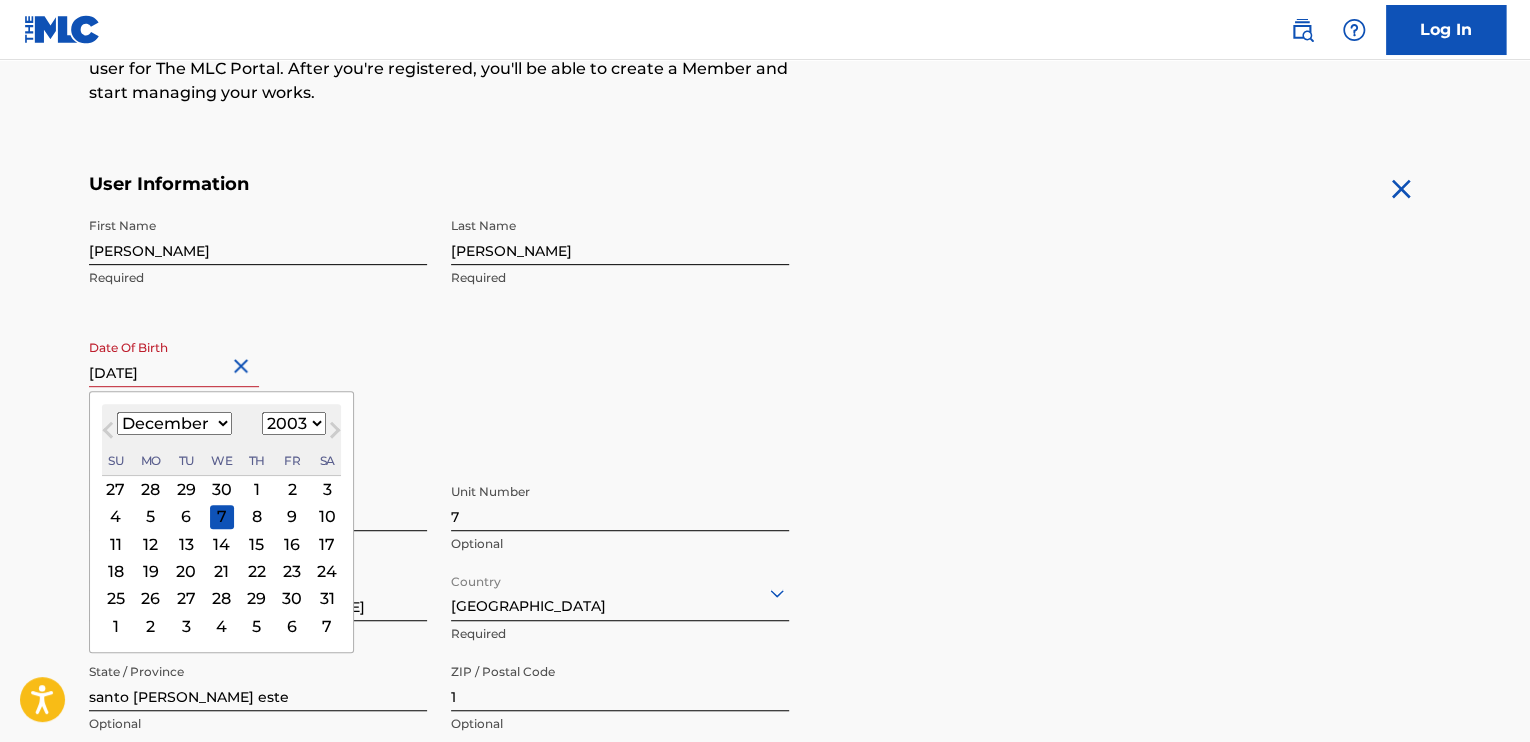 click on "1899 1900 1901 1902 1903 1904 1905 1906 1907 1908 1909 1910 1911 1912 1913 1914 1915 1916 1917 1918 1919 1920 1921 1922 1923 1924 1925 1926 1927 1928 1929 1930 1931 1932 1933 1934 1935 1936 1937 1938 1939 1940 1941 1942 1943 1944 1945 1946 1947 1948 1949 1950 1951 1952 1953 1954 1955 1956 1957 1958 1959 1960 1961 1962 1963 1964 1965 1966 1967 1968 1969 1970 1971 1972 1973 1974 1975 1976 1977 1978 1979 1980 1981 1982 1983 1984 1985 1986 1987 1988 1989 1990 1991 1992 1993 1994 1995 1996 1997 1998 1999 2000 2001 2002 2003 2004 2005 2006 2007 2008 2009 2010 2011 2012 2013 2014 2015 2016 2017 2018 2019 2020 2021 2022 2023 2024 2025 2026 2027 2028 2029 2030 2031 2032 2033 2034 2035 2036 2037 2038 2039 2040 2041 2042 2043 2044 2045 2046 2047 2048 2049 2050 2051 2052 2053 2054 2055 2056 2057 2058 2059 2060 2061 2062 2063 2064 2065 2066 2067 2068 2069 2070 2071 2072 2073 2074 2075 2076 2077 2078 2079 2080 2081 2082 2083 2084 2085 2086 2087 2088 2089 2090 2091 2092 2093 2094 2095 2096 2097 2098 2099 2100" at bounding box center [294, 423] 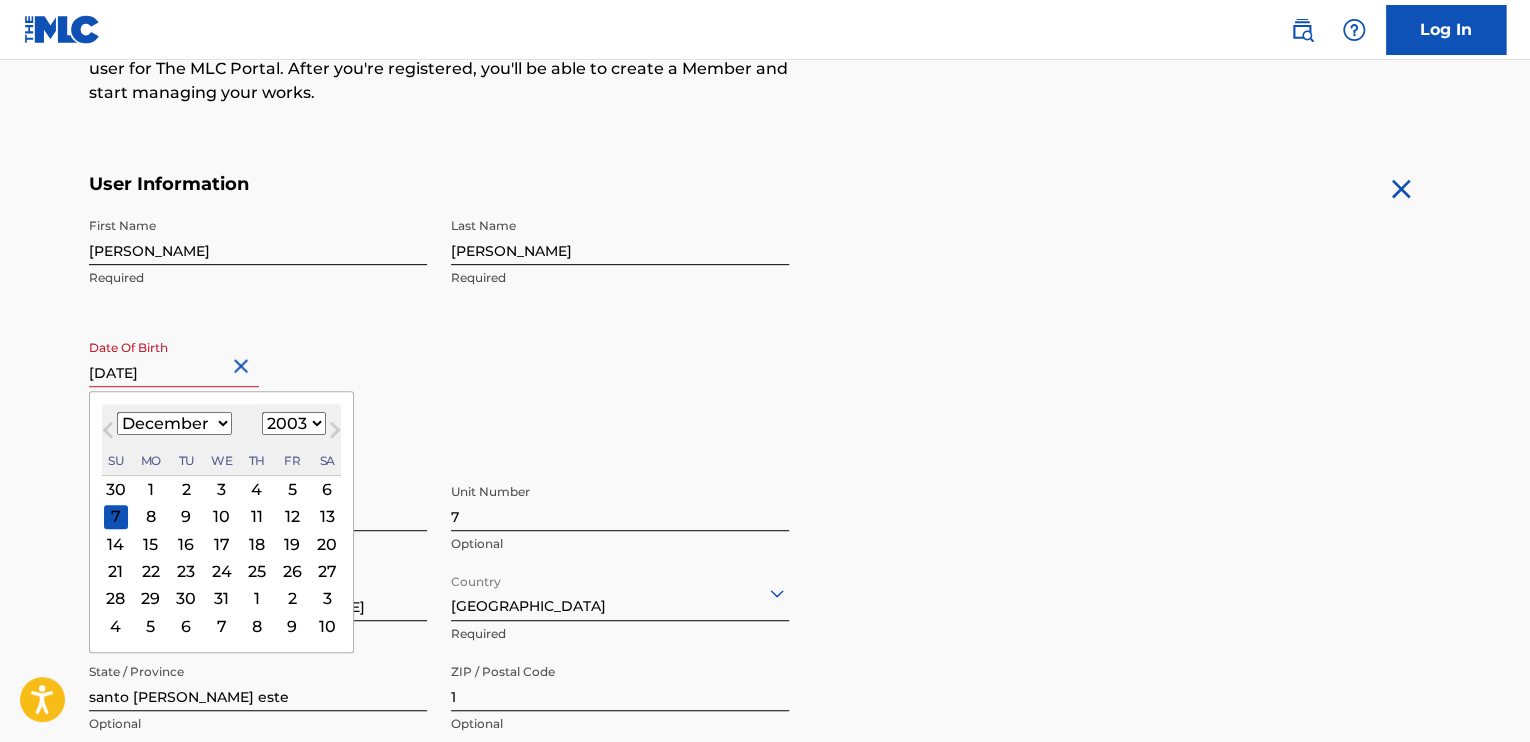 click on "1899 1900 1901 1902 1903 1904 1905 1906 1907 1908 1909 1910 1911 1912 1913 1914 1915 1916 1917 1918 1919 1920 1921 1922 1923 1924 1925 1926 1927 1928 1929 1930 1931 1932 1933 1934 1935 1936 1937 1938 1939 1940 1941 1942 1943 1944 1945 1946 1947 1948 1949 1950 1951 1952 1953 1954 1955 1956 1957 1958 1959 1960 1961 1962 1963 1964 1965 1966 1967 1968 1969 1970 1971 1972 1973 1974 1975 1976 1977 1978 1979 1980 1981 1982 1983 1984 1985 1986 1987 1988 1989 1990 1991 1992 1993 1994 1995 1996 1997 1998 1999 2000 2001 2002 2003 2004 2005 2006 2007 2008 2009 2010 2011 2012 2013 2014 2015 2016 2017 2018 2019 2020 2021 2022 2023 2024 2025 2026 2027 2028 2029 2030 2031 2032 2033 2034 2035 2036 2037 2038 2039 2040 2041 2042 2043 2044 2045 2046 2047 2048 2049 2050 2051 2052 2053 2054 2055 2056 2057 2058 2059 2060 2061 2062 2063 2064 2065 2066 2067 2068 2069 2070 2071 2072 2073 2074 2075 2076 2077 2078 2079 2080 2081 2082 2083 2084 2085 2086 2087 2088 2089 2090 2091 2092 2093 2094 2095 2096 2097 2098 2099 2100" at bounding box center [294, 423] 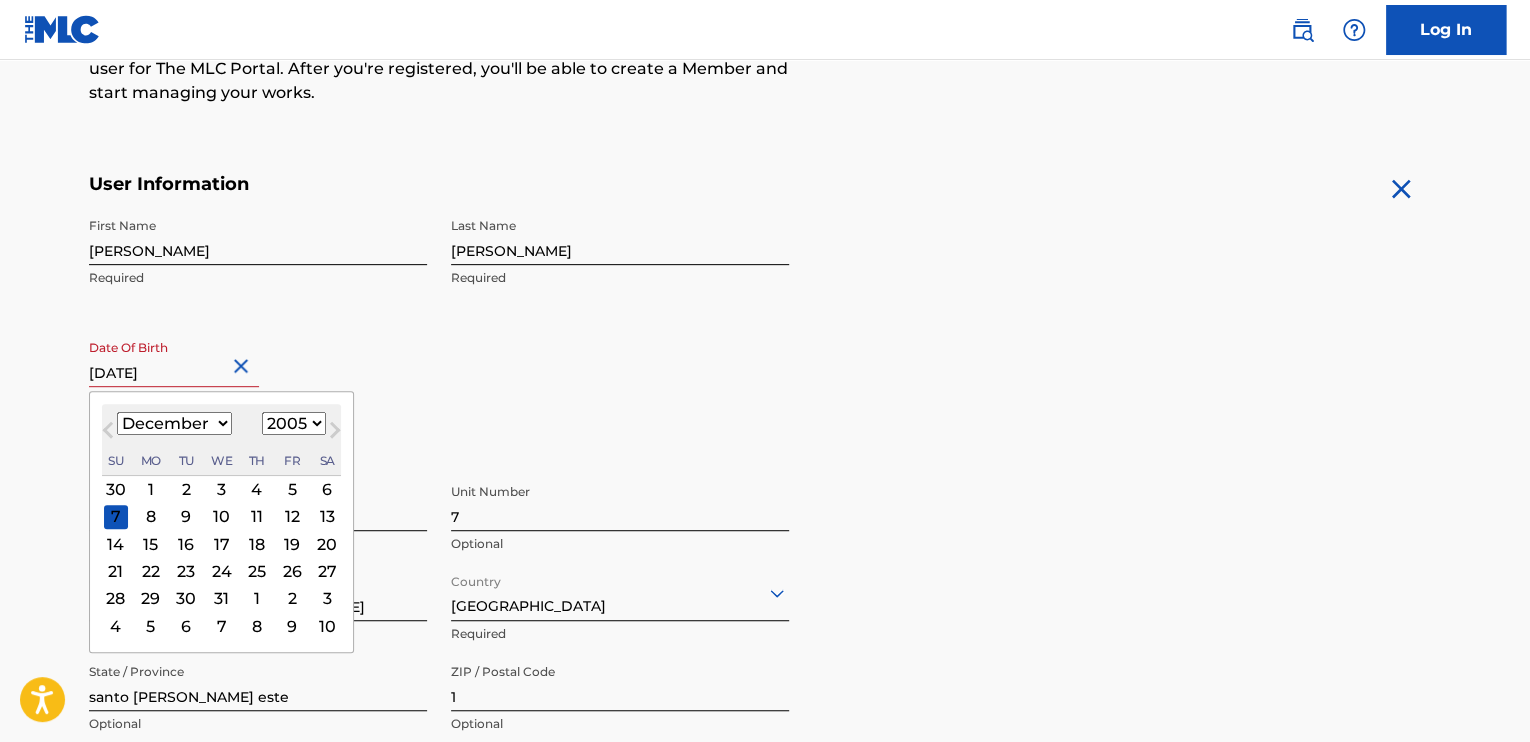 click on "1899 1900 1901 1902 1903 1904 1905 1906 1907 1908 1909 1910 1911 1912 1913 1914 1915 1916 1917 1918 1919 1920 1921 1922 1923 1924 1925 1926 1927 1928 1929 1930 1931 1932 1933 1934 1935 1936 1937 1938 1939 1940 1941 1942 1943 1944 1945 1946 1947 1948 1949 1950 1951 1952 1953 1954 1955 1956 1957 1958 1959 1960 1961 1962 1963 1964 1965 1966 1967 1968 1969 1970 1971 1972 1973 1974 1975 1976 1977 1978 1979 1980 1981 1982 1983 1984 1985 1986 1987 1988 1989 1990 1991 1992 1993 1994 1995 1996 1997 1998 1999 2000 2001 2002 2003 2004 2005 2006 2007 2008 2009 2010 2011 2012 2013 2014 2015 2016 2017 2018 2019 2020 2021 2022 2023 2024 2025 2026 2027 2028 2029 2030 2031 2032 2033 2034 2035 2036 2037 2038 2039 2040 2041 2042 2043 2044 2045 2046 2047 2048 2049 2050 2051 2052 2053 2054 2055 2056 2057 2058 2059 2060 2061 2062 2063 2064 2065 2066 2067 2068 2069 2070 2071 2072 2073 2074 2075 2076 2077 2078 2079 2080 2081 2082 2083 2084 2085 2086 2087 2088 2089 2090 2091 2092 2093 2094 2095 2096 2097 2098 2099 2100" at bounding box center [294, 423] 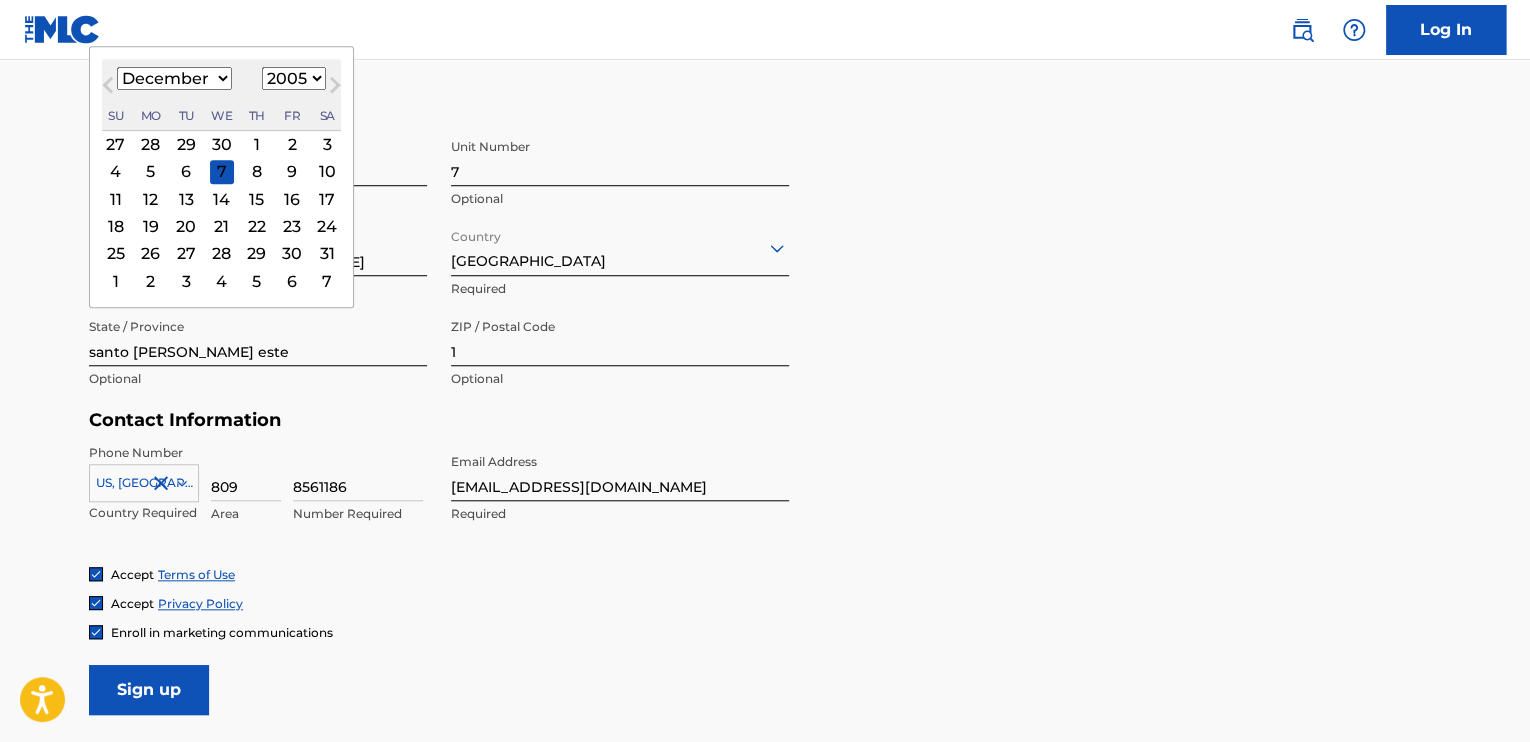 scroll, scrollTop: 685, scrollLeft: 0, axis: vertical 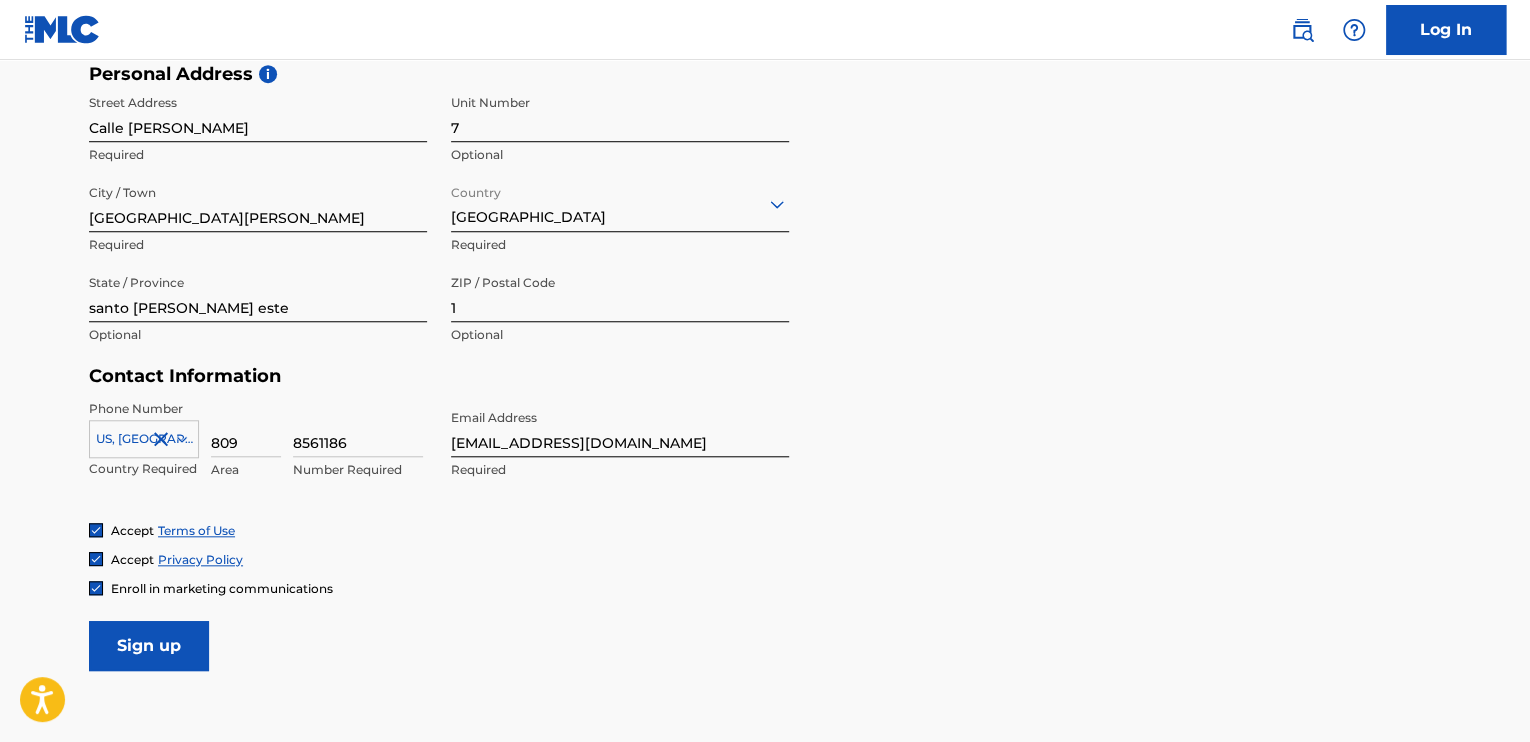 click on "Contact Information Phone Number [GEOGRAPHIC_DATA] +1 Country Required 809 Area 8561186 Number Required Email Address [EMAIL_ADDRESS][DOMAIN_NAME] Required" at bounding box center (439, 443) 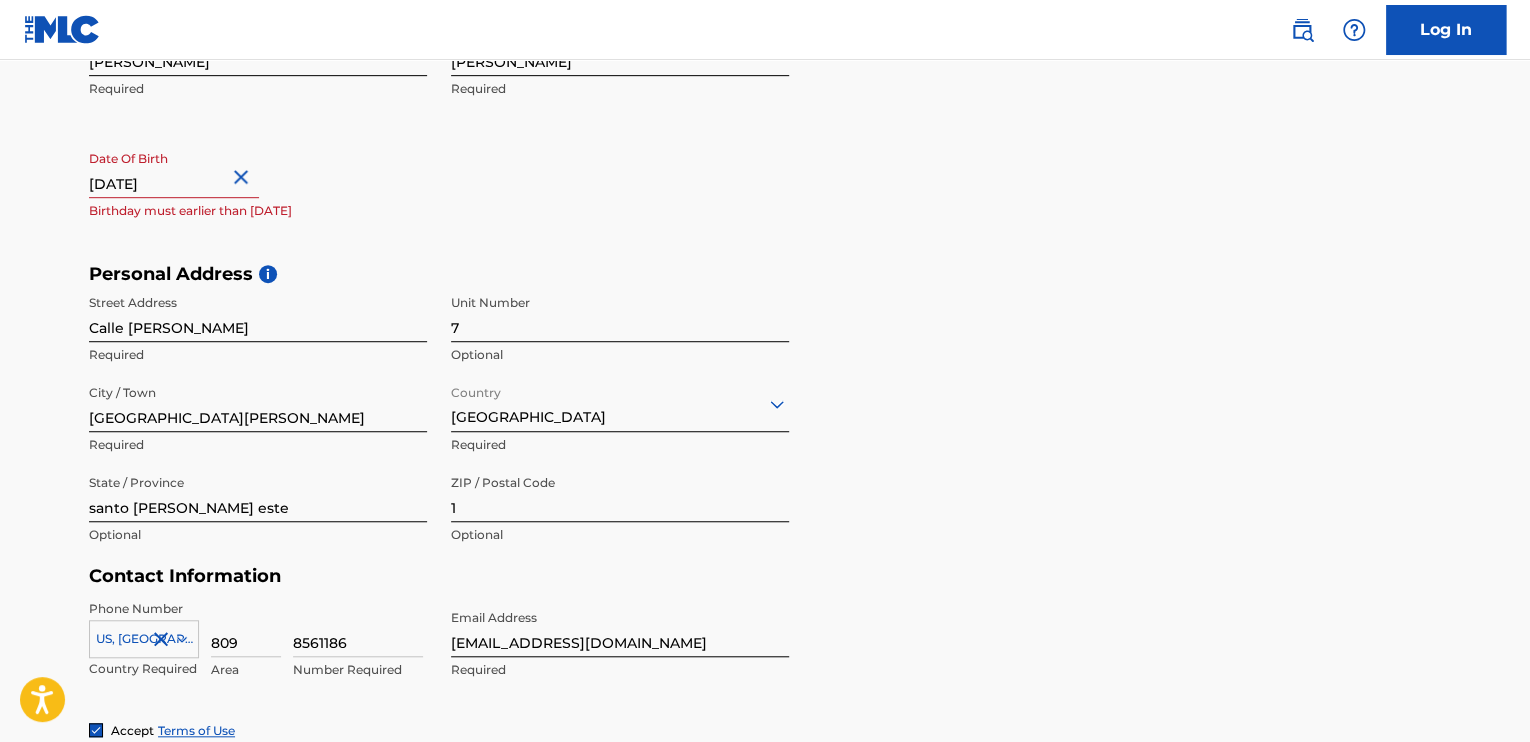 scroll, scrollTop: 452, scrollLeft: 0, axis: vertical 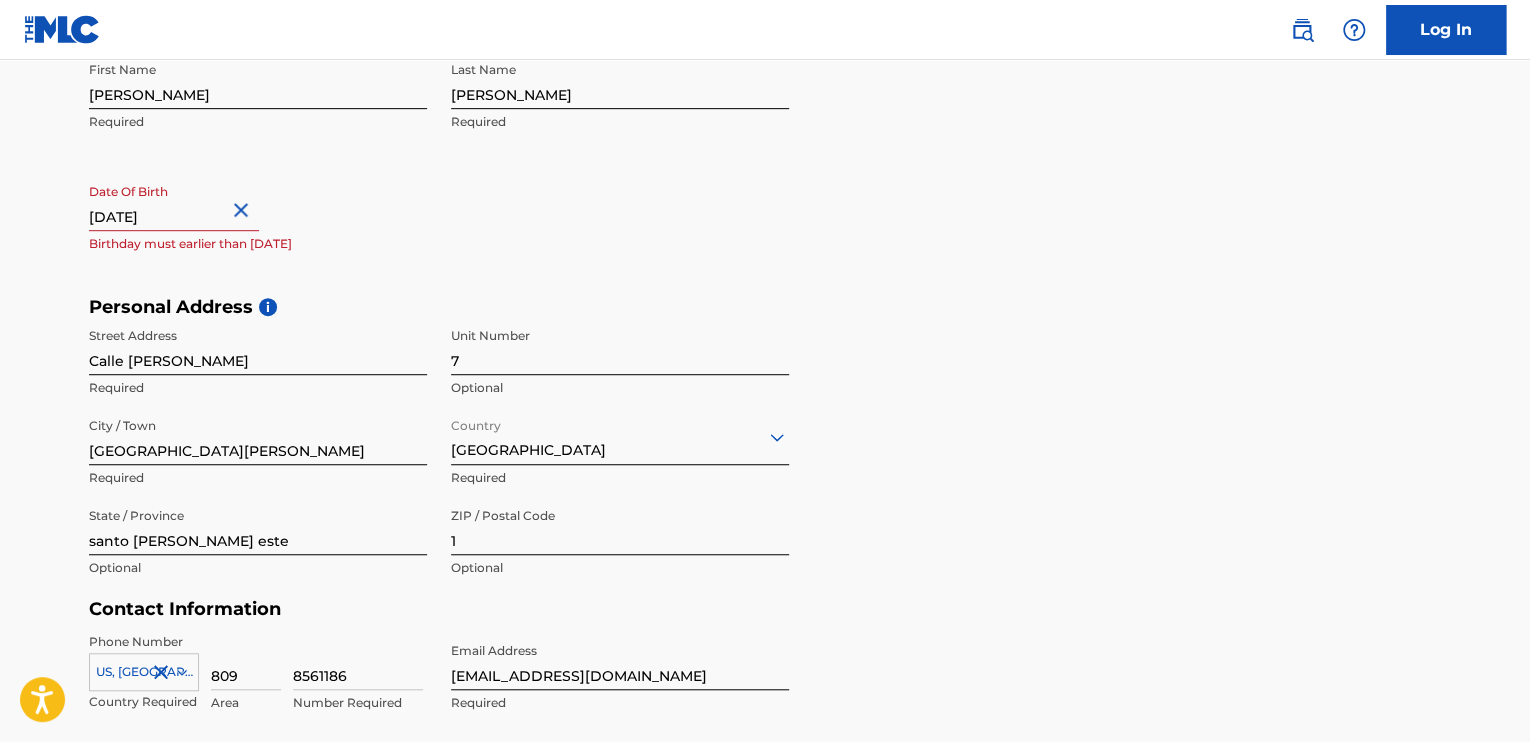 select on "11" 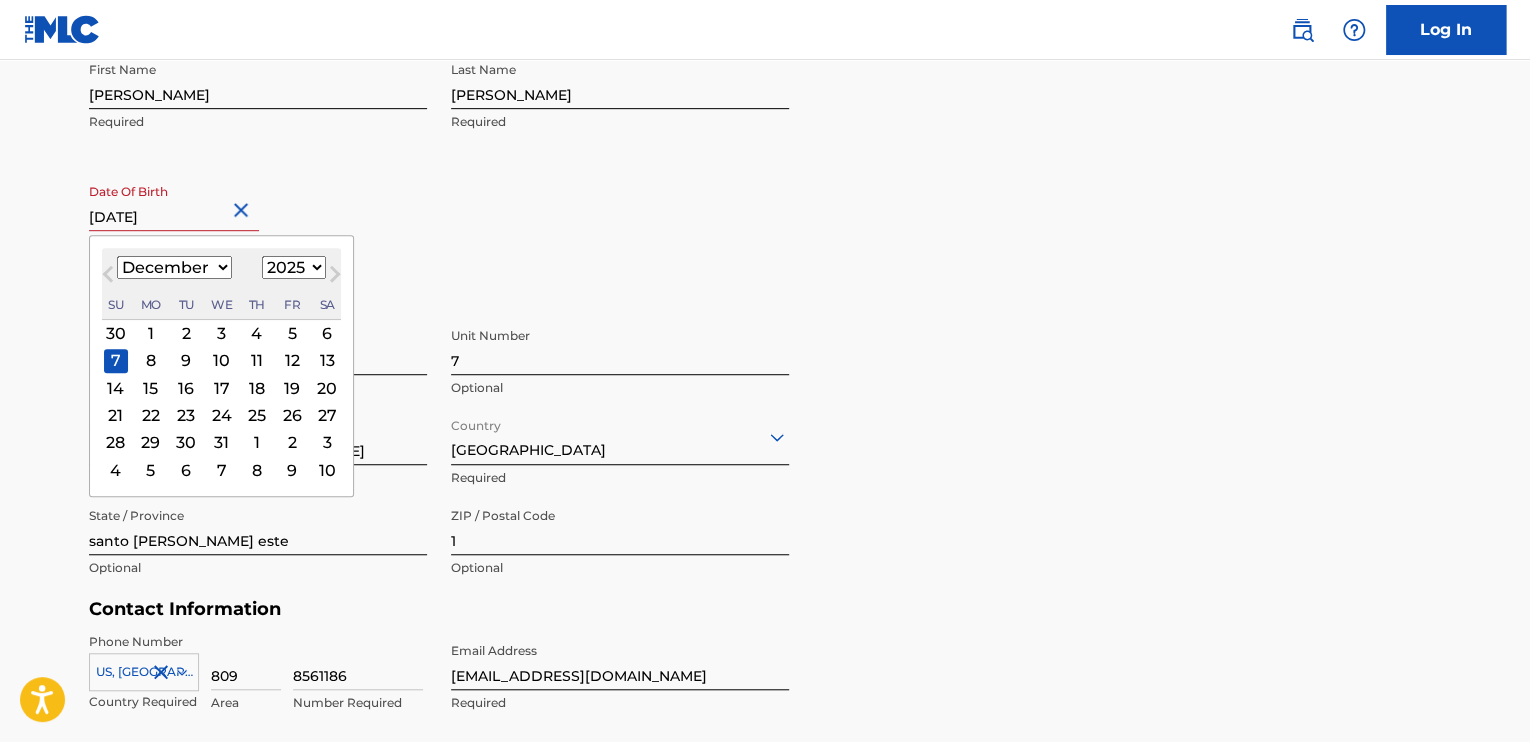 click on "[DATE]" at bounding box center (174, 202) 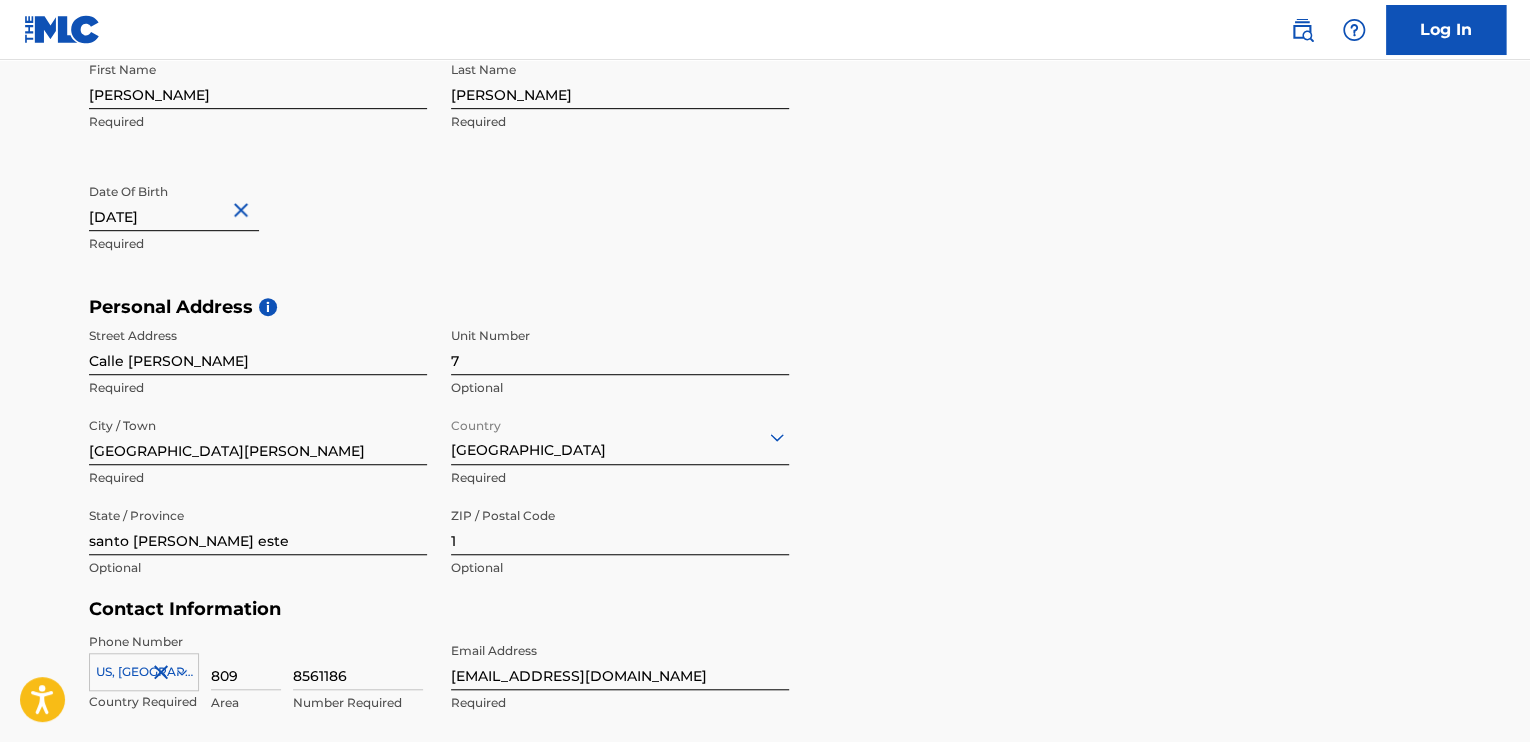 click on "Date Of Birth [DEMOGRAPHIC_DATA] Required" at bounding box center [258, 219] 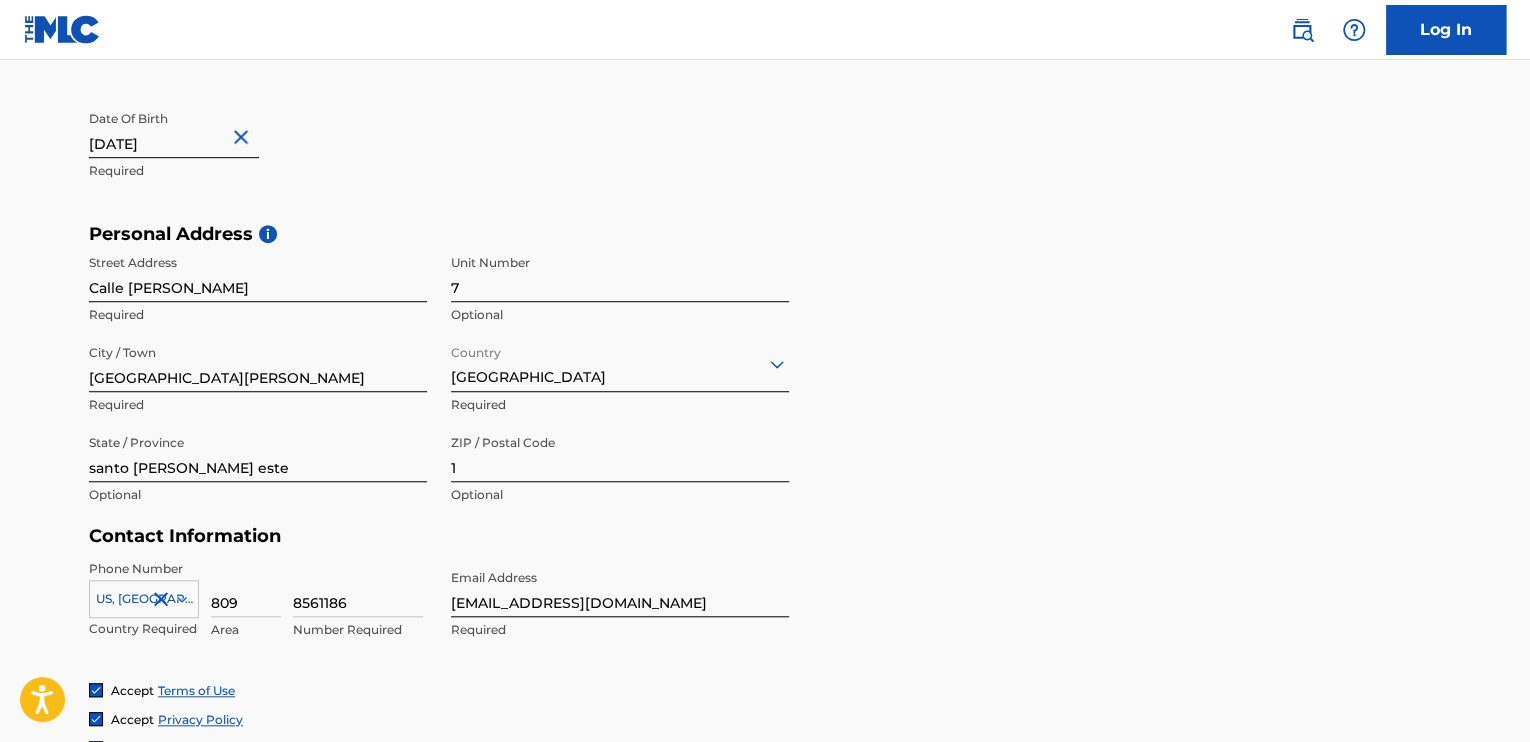 scroll, scrollTop: 820, scrollLeft: 0, axis: vertical 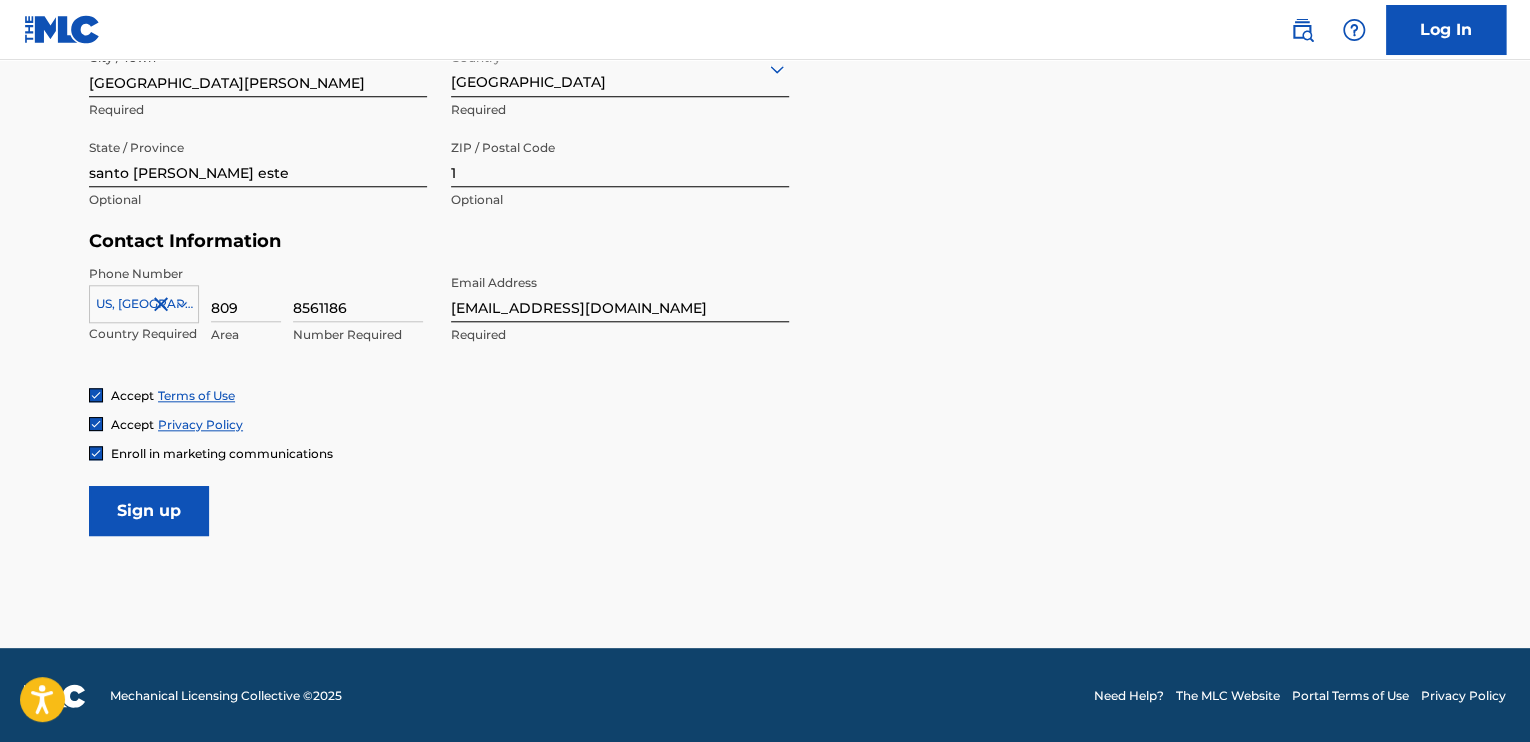 click on "Sign up" at bounding box center (149, 511) 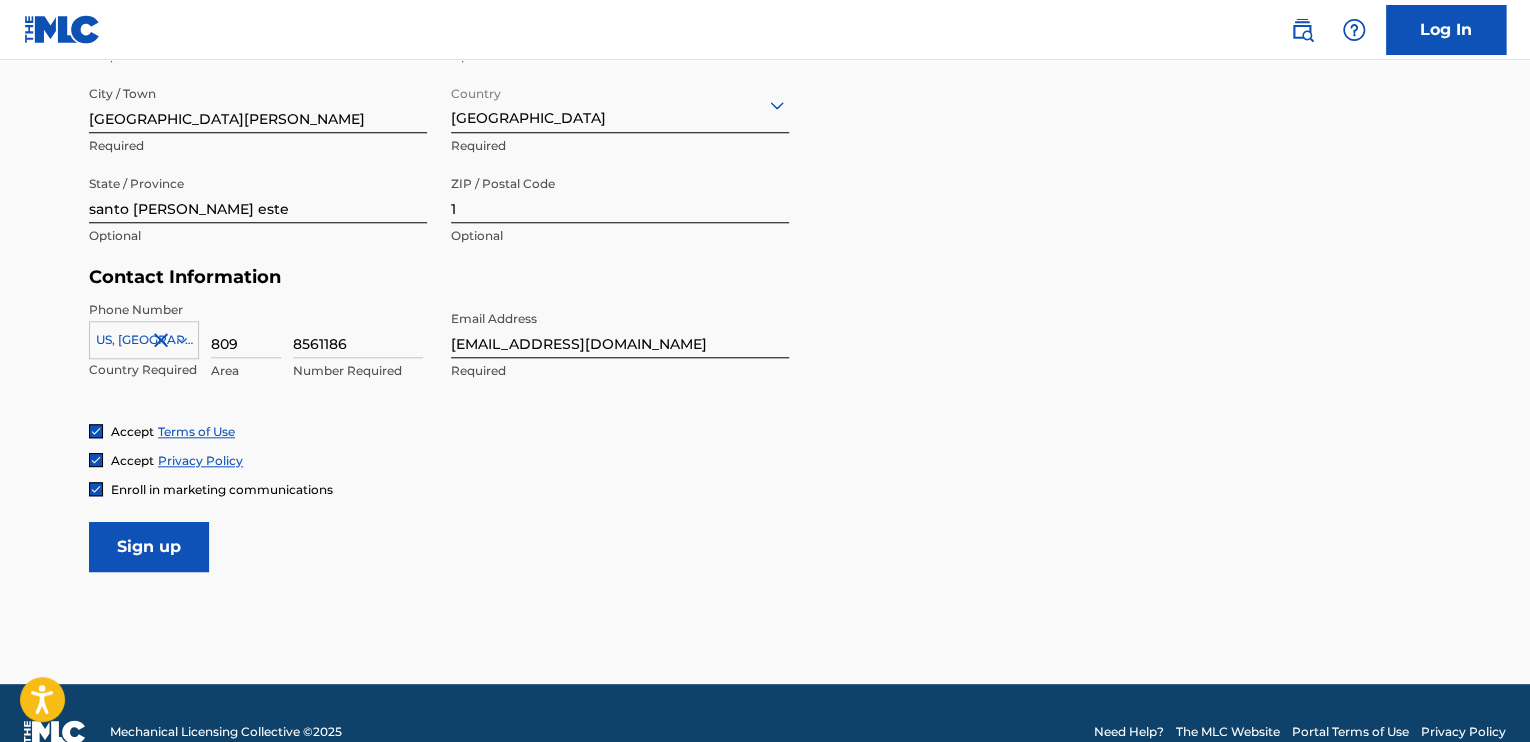 scroll, scrollTop: 820, scrollLeft: 0, axis: vertical 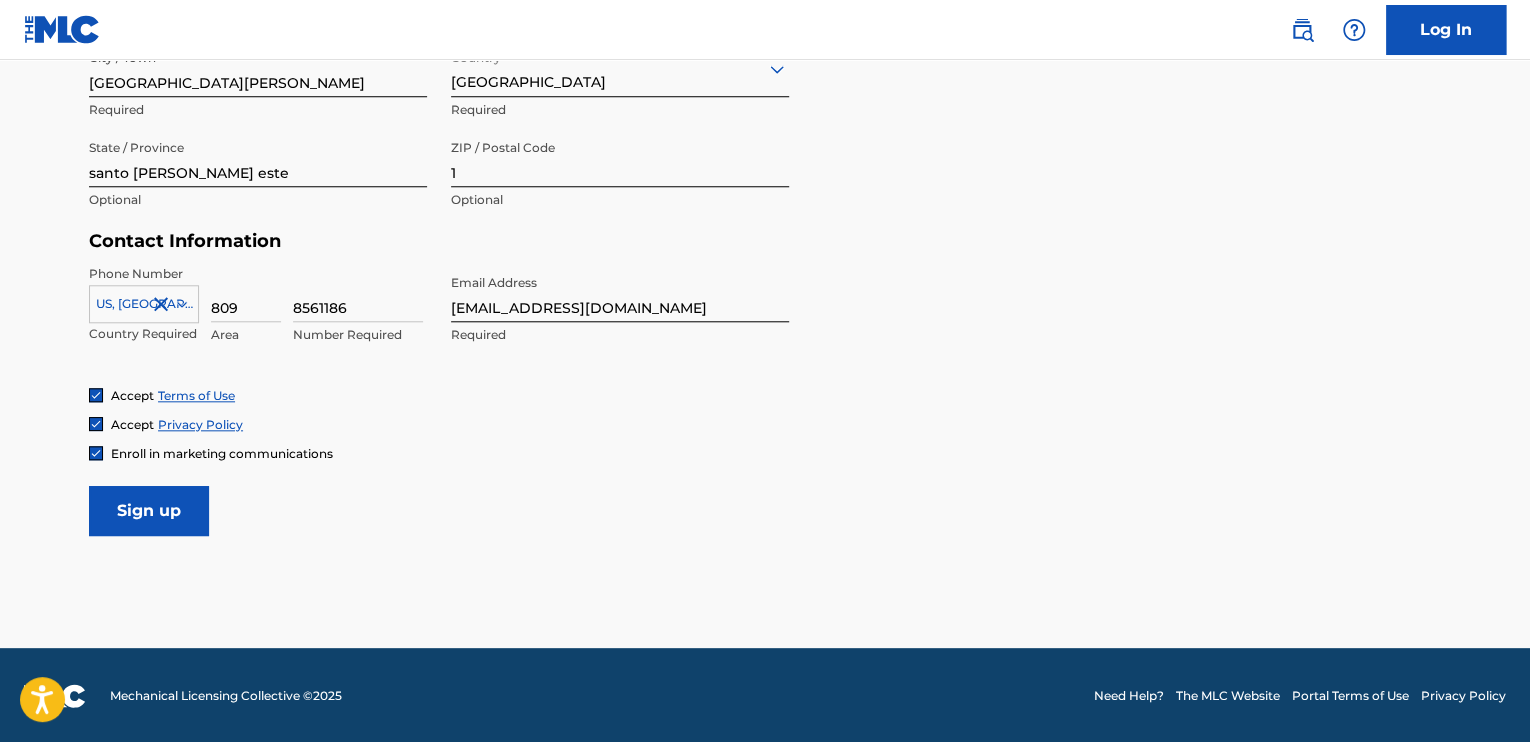 click on "Sign up" at bounding box center (149, 511) 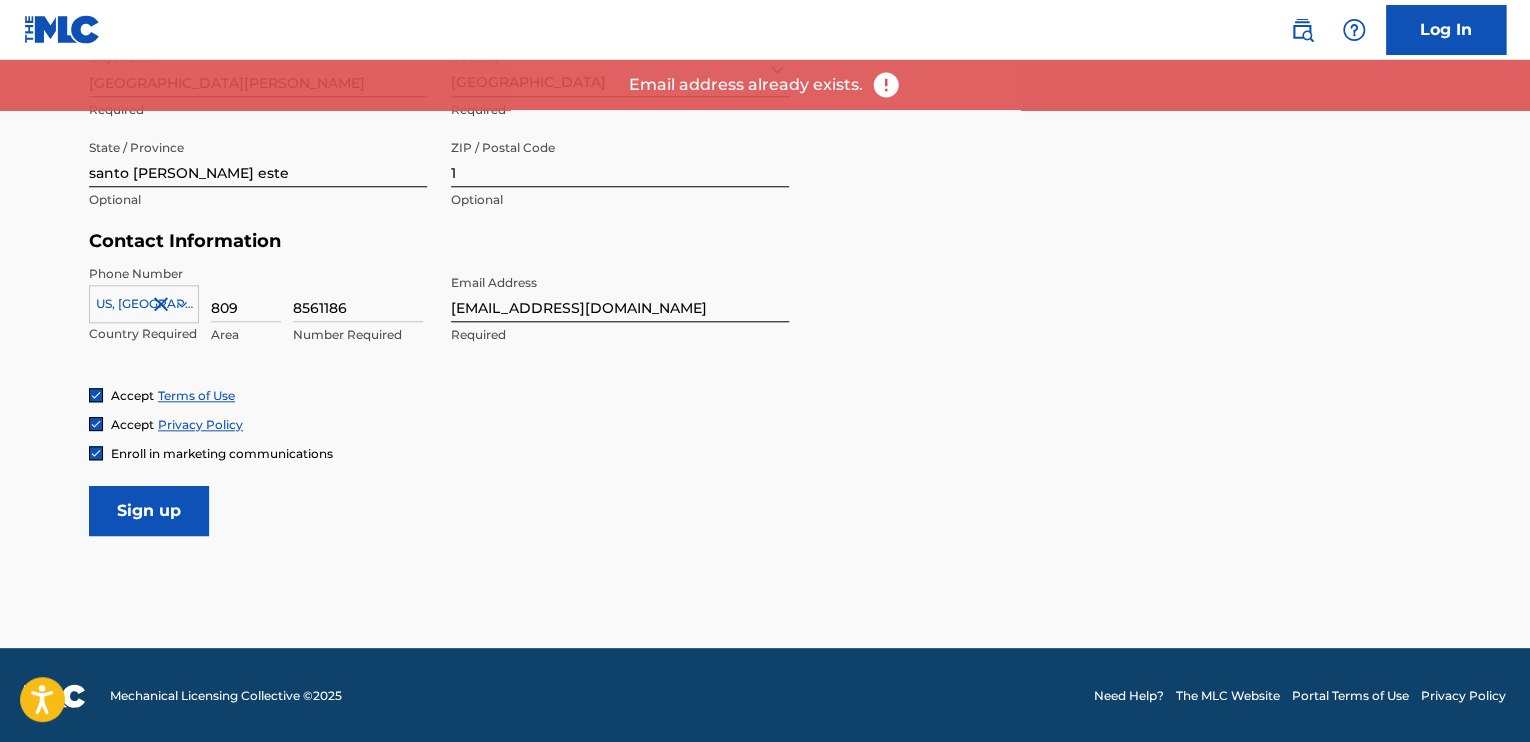 click on "Log In" at bounding box center (1446, 30) 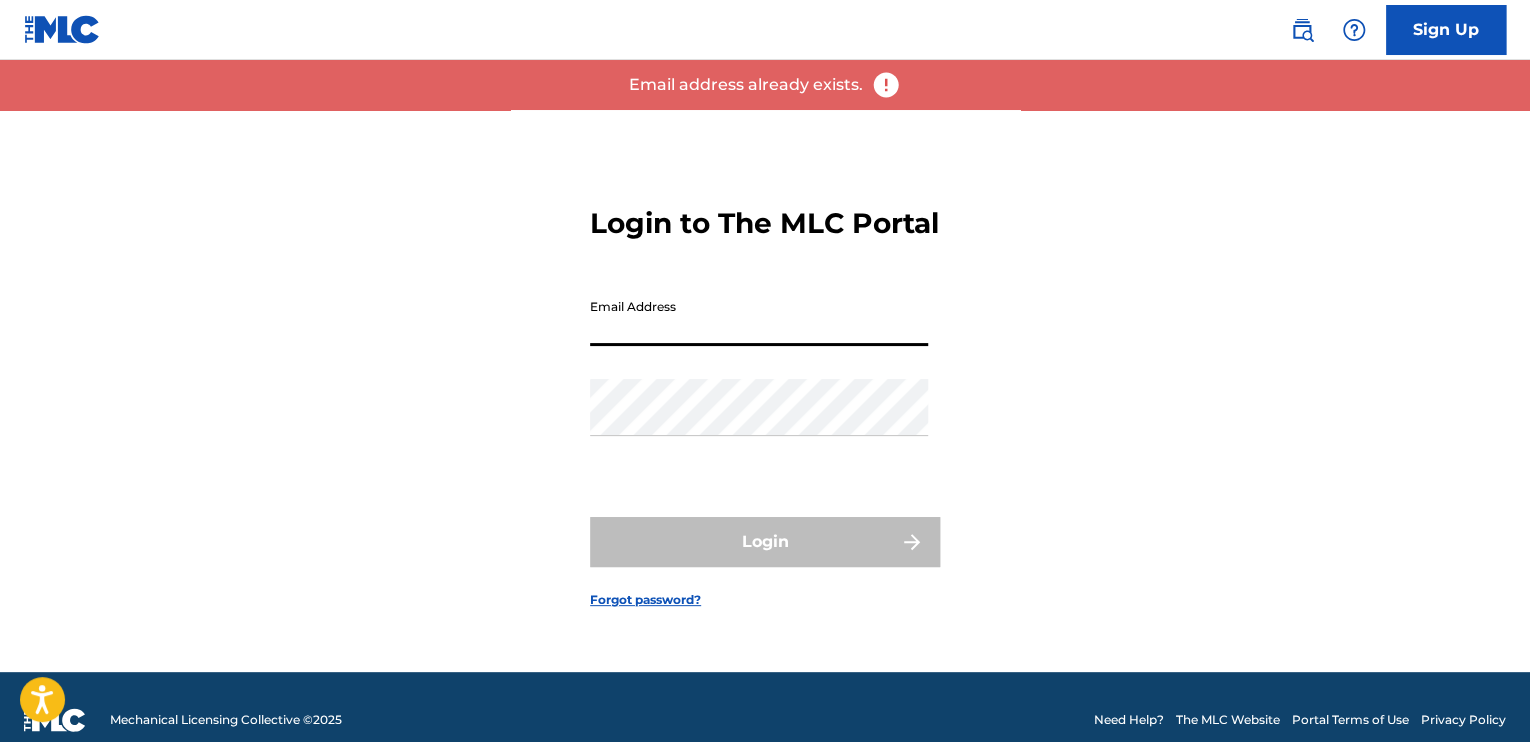 click on "Email Address" at bounding box center (759, 317) 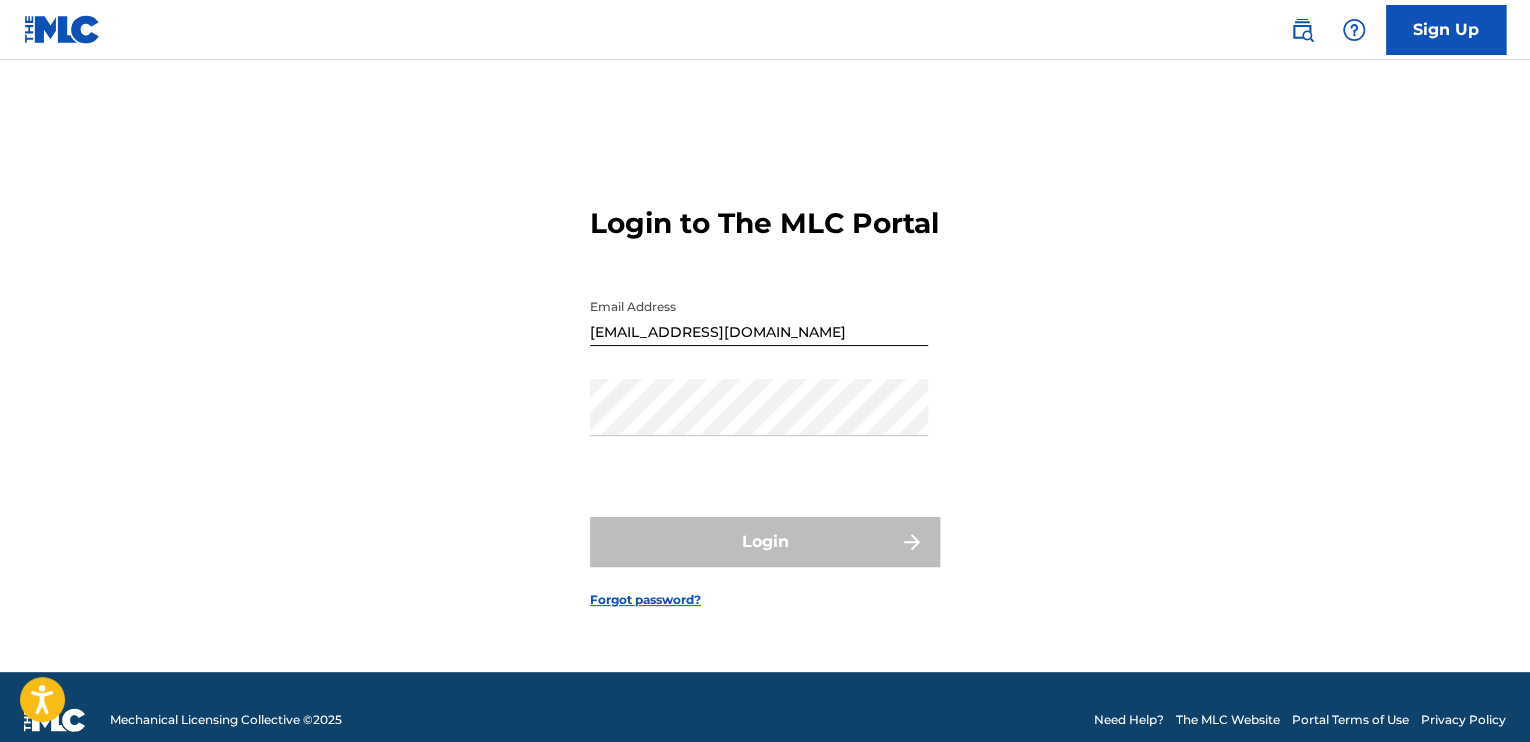 click on "Forgot password?" at bounding box center [645, 600] 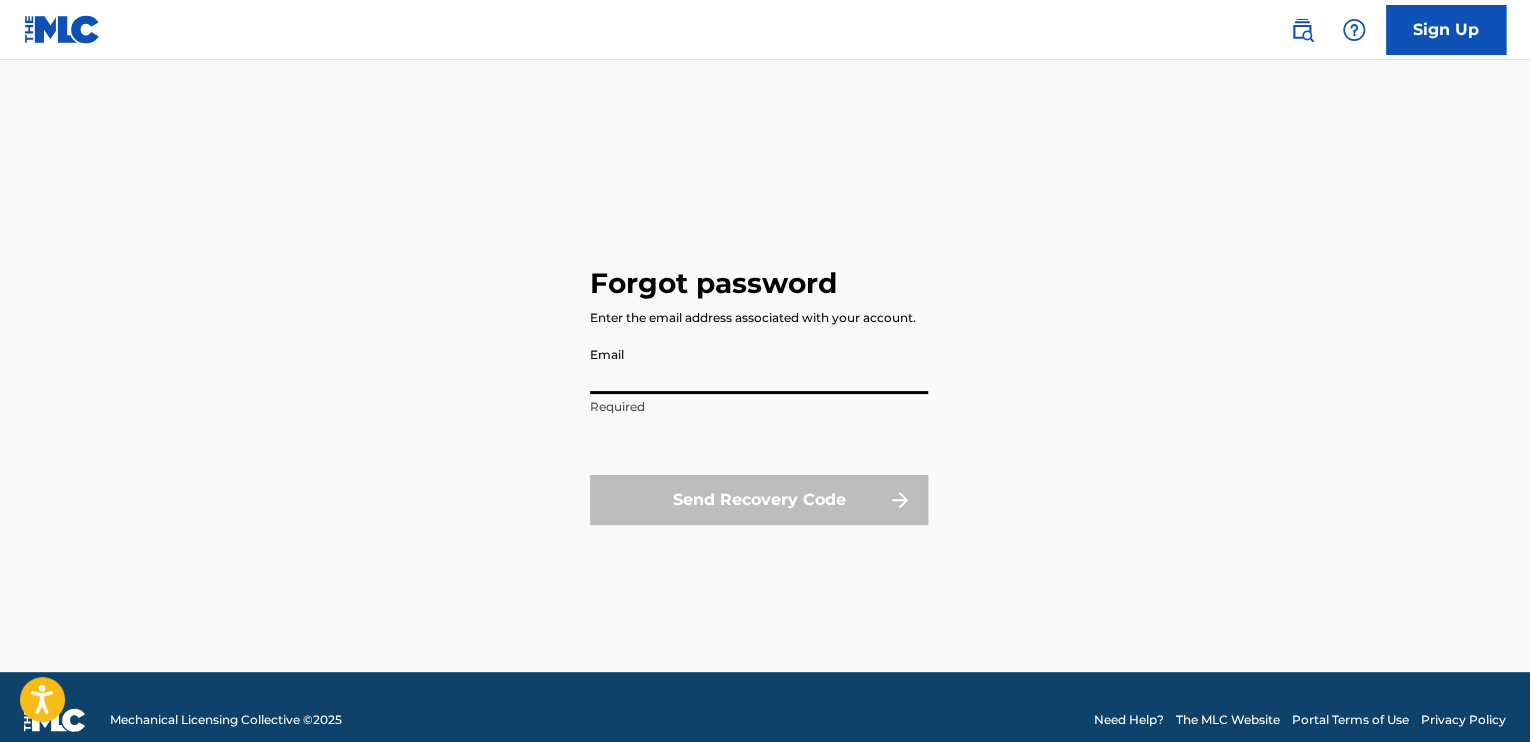click on "Email" at bounding box center [759, 365] 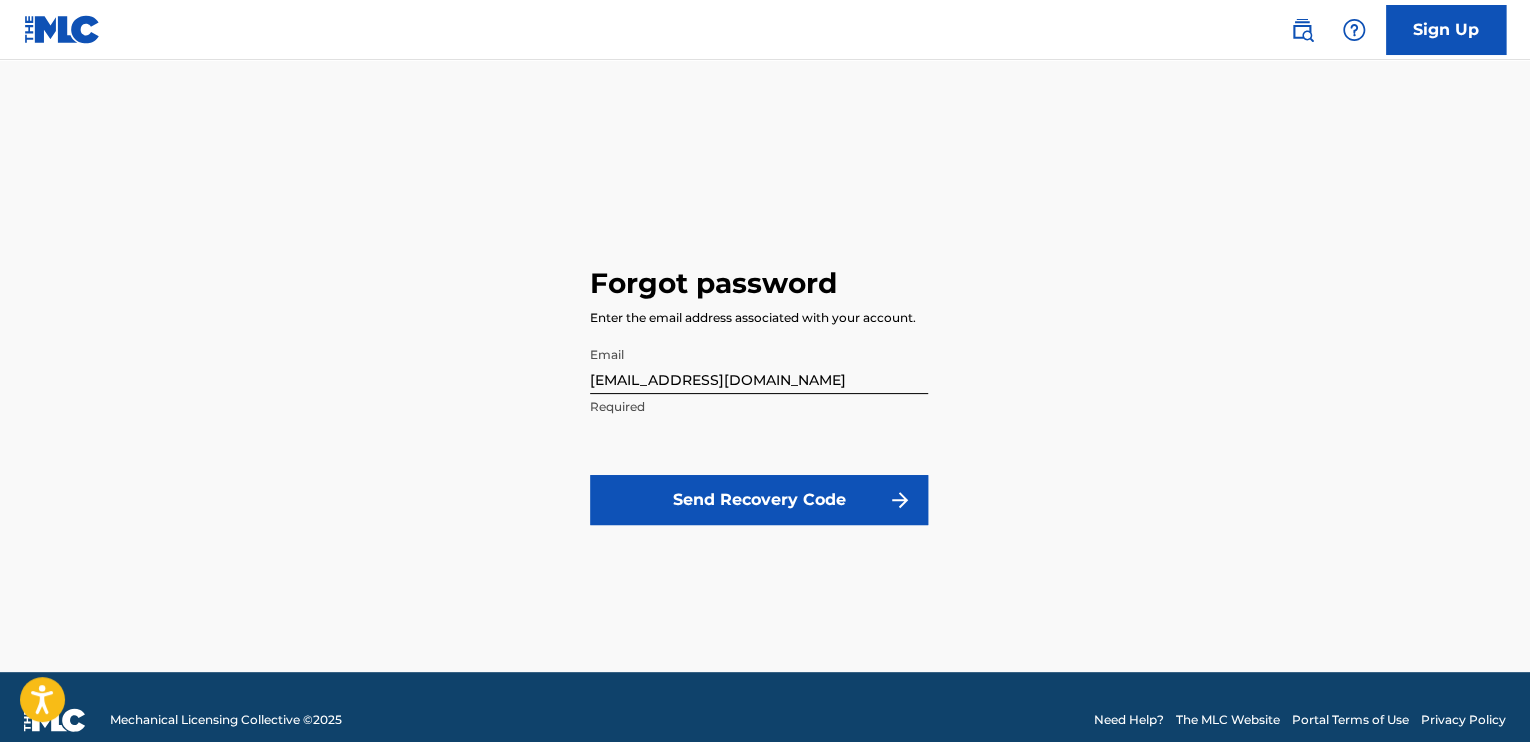 click on "Send Recovery Code" at bounding box center [759, 500] 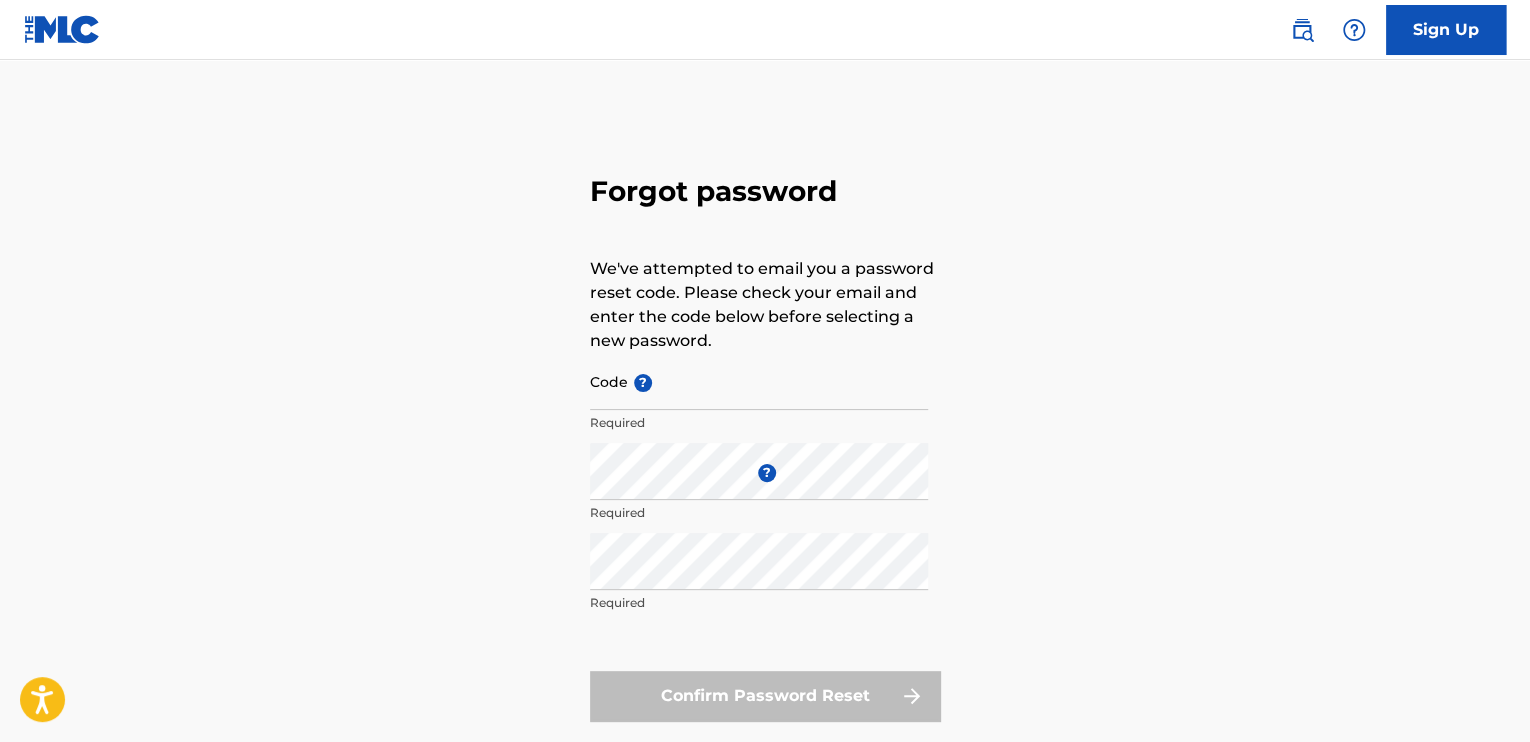 click on "Code ?" at bounding box center [759, 381] 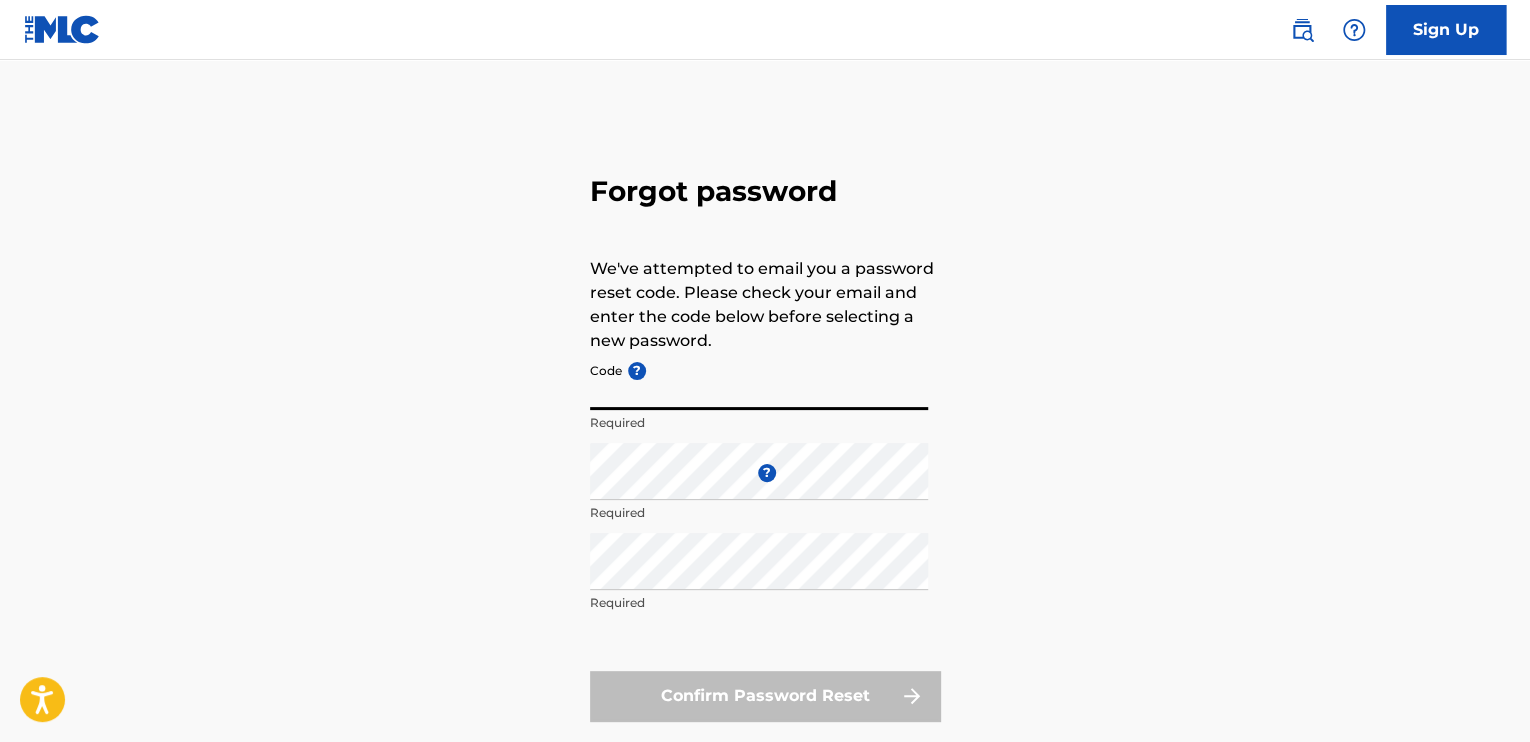 click on "Forgot password We've attempted to email you a password reset code. Please check your email and enter the code below before selecting a new password. Code ? Required Enter a new password ? Required Repeat the password Required Confirm Password Reset" at bounding box center (765, 443) 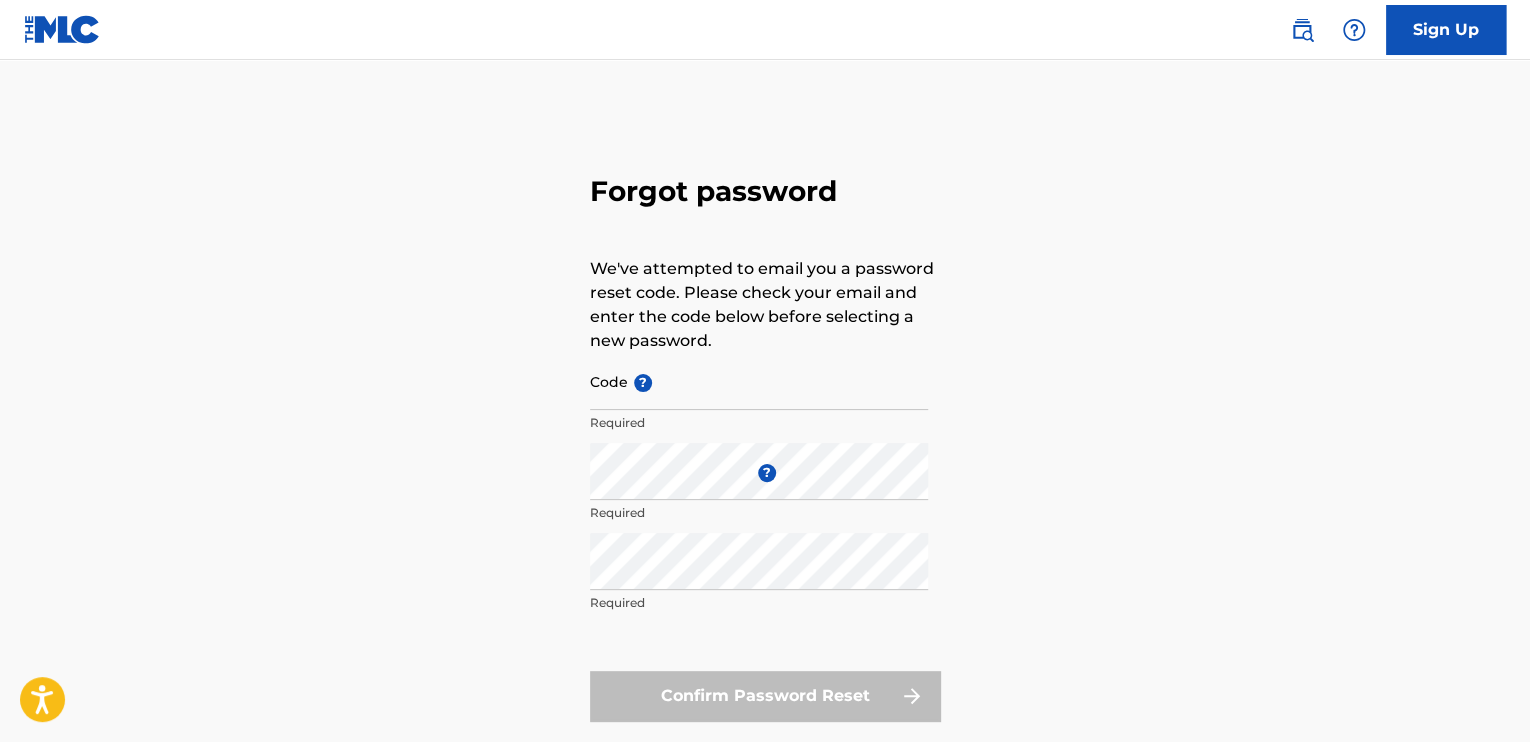 click on "Code ?" at bounding box center (759, 381) 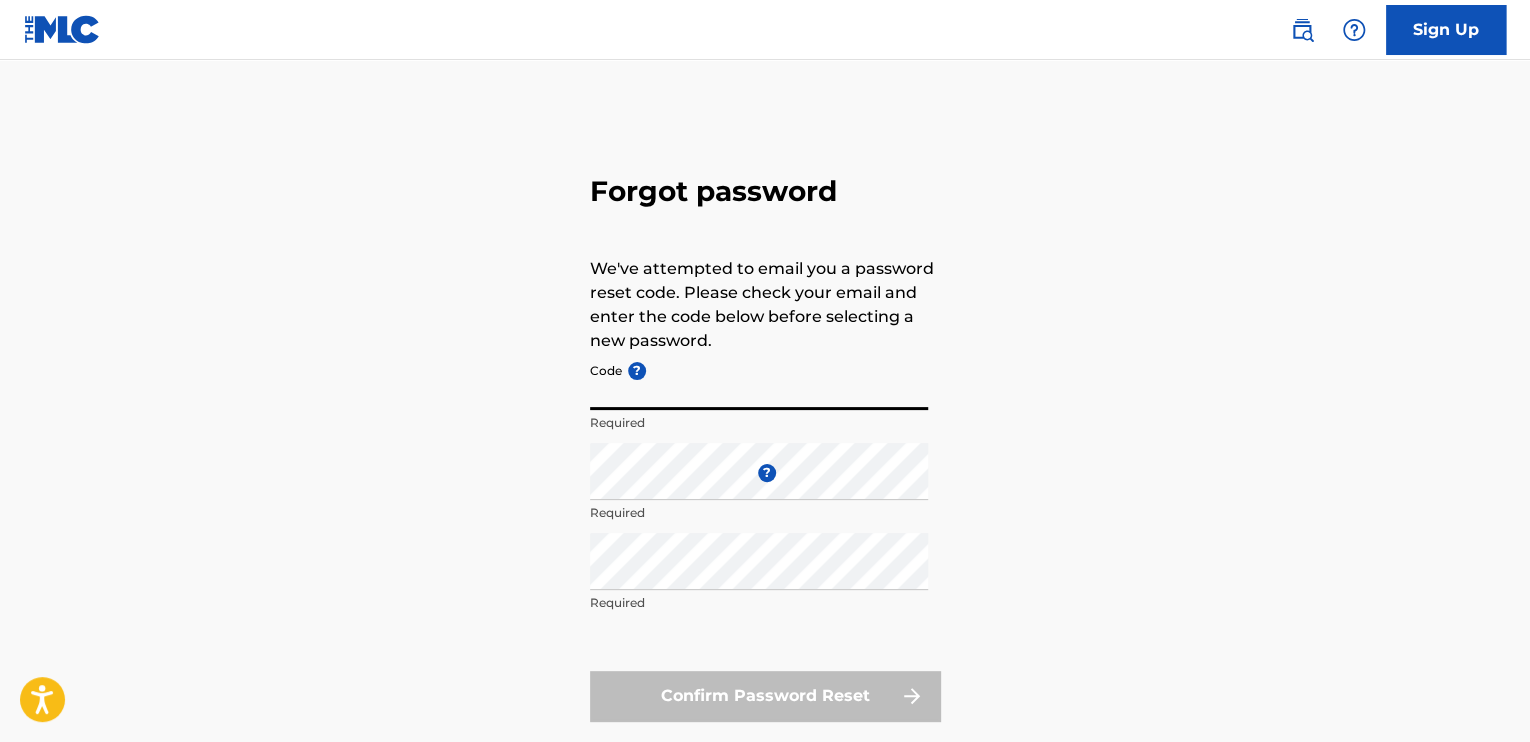 paste on "FP_0e1e986a5814756d9dd8279c1571" 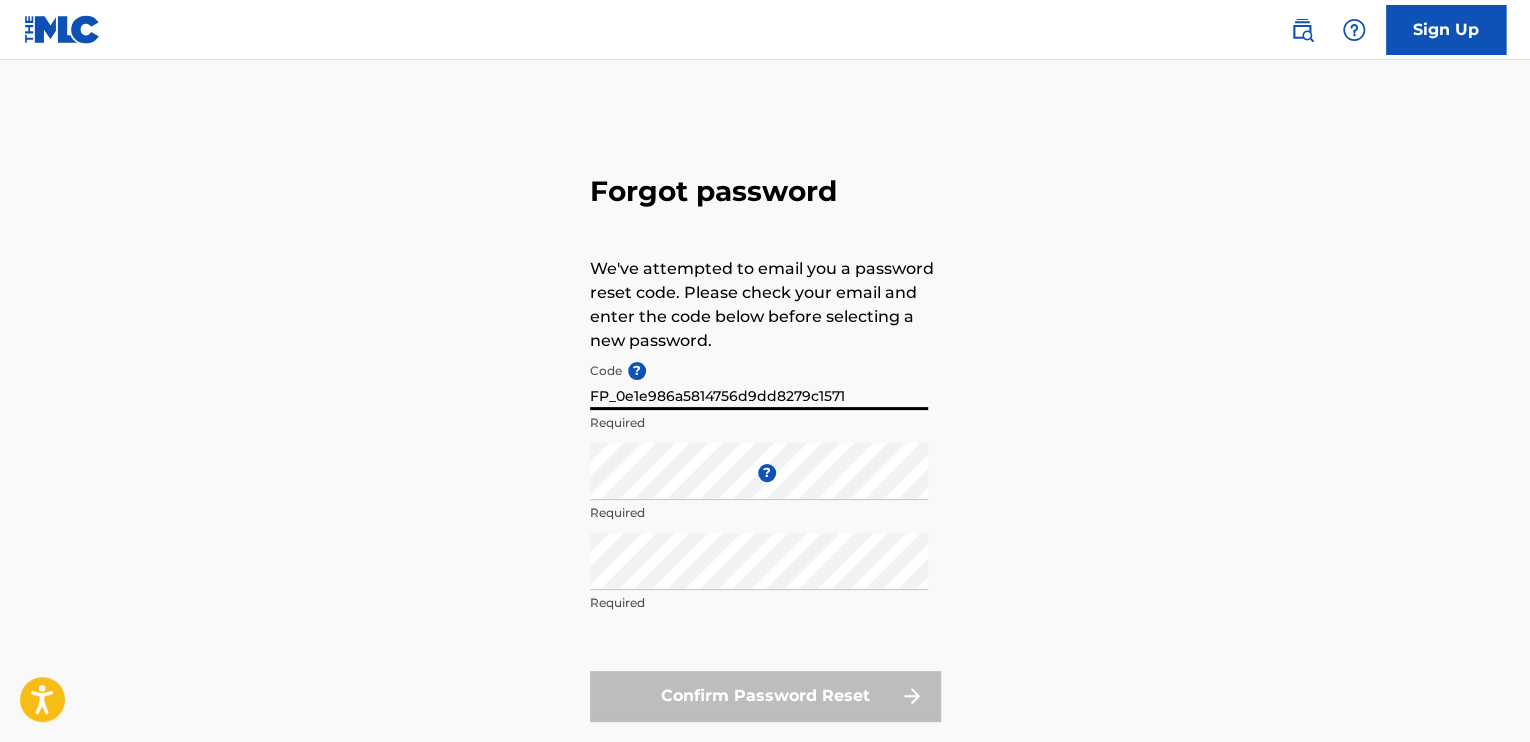 type on "FP_0e1e986a5814756d9dd8279c1571" 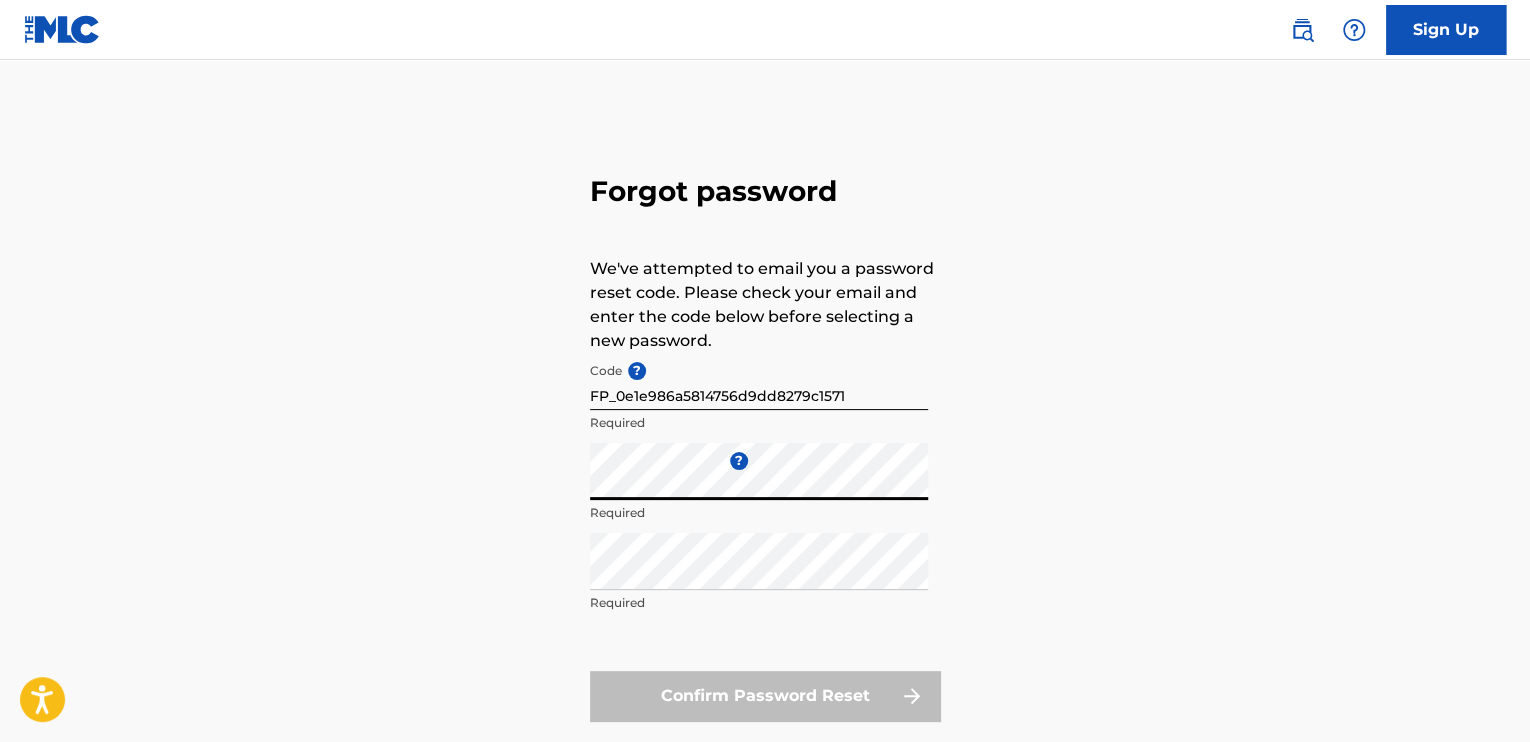 click on "Forgot password We've attempted to email you a password reset code. Please check your email and enter the code below before selecting a new password. Code ? FP_0e1e986a5814756d9dd8279c1571 Required Enter a new password ? Required Repeat the password Required Confirm Password Reset" at bounding box center [765, 443] 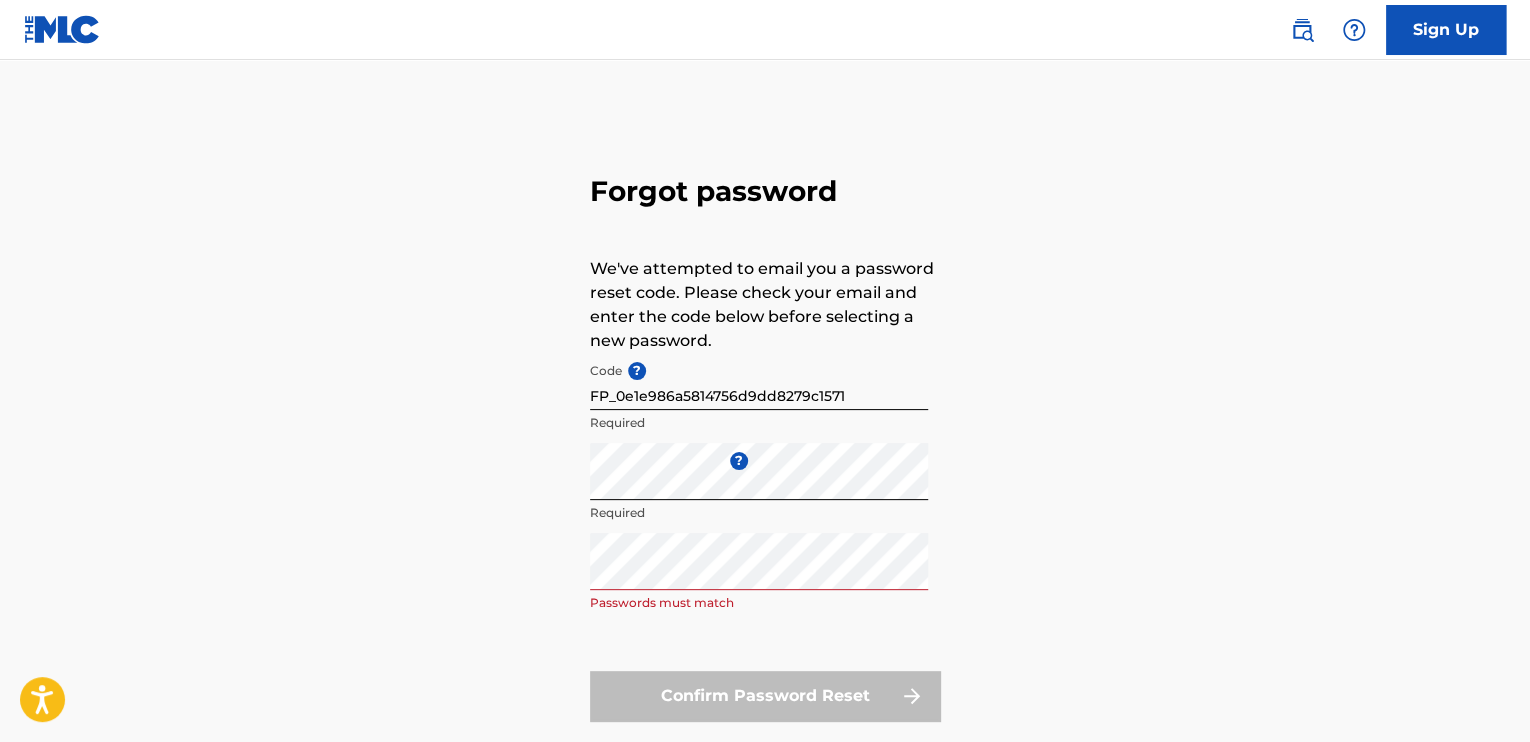 click on "Code ? FP_0e1e986a5814756d9dd8279c1571 Required Enter a new password ? Required Repeat the password Passwords must match Confirm Password Reset" at bounding box center (765, 537) 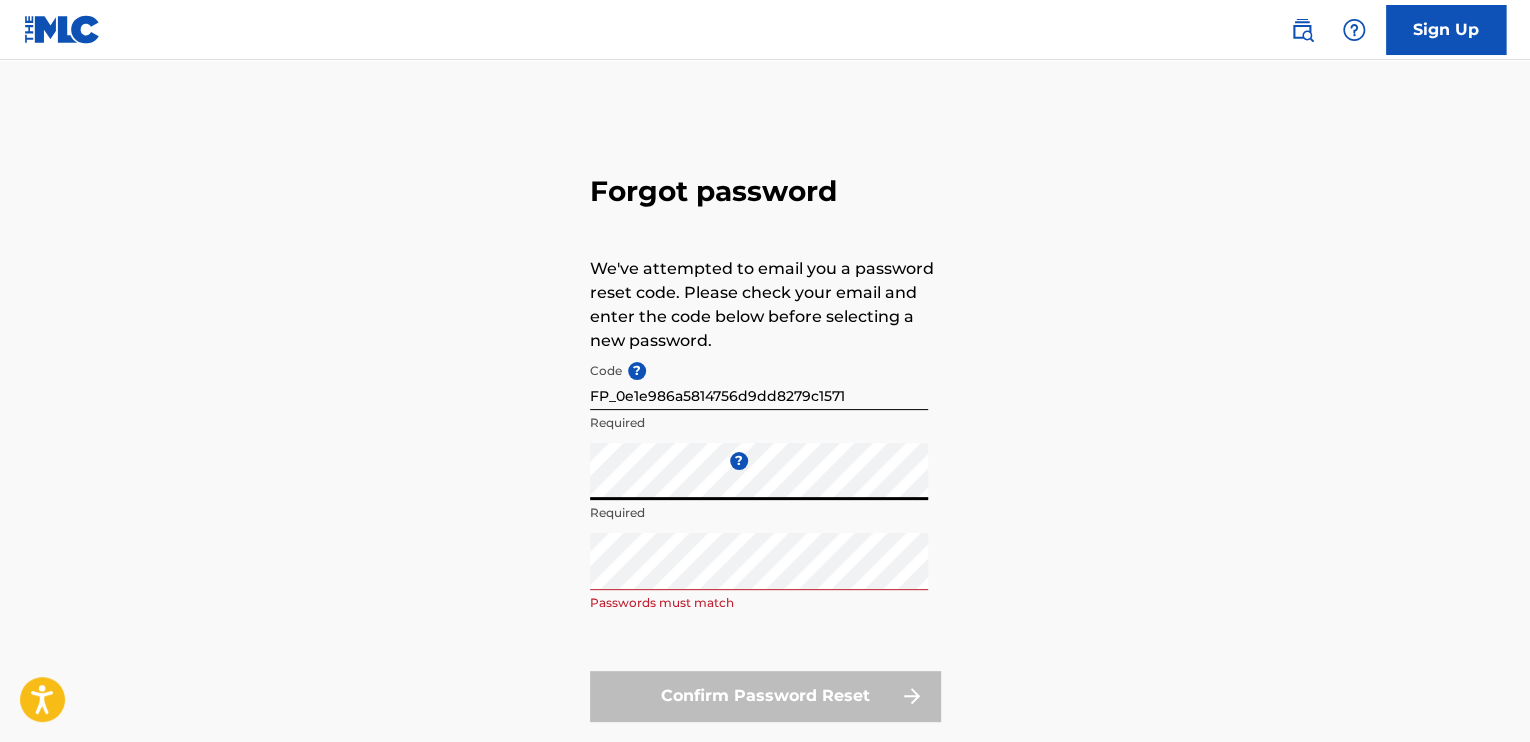 click on "Forgot password We've attempted to email you a password reset code. Please check your email and enter the code below before selecting a new password. Code ? FP_0e1e986a5814756d9dd8279c1571 Required Enter a new password ? Required Repeat the password Passwords must match Confirm Password Reset" at bounding box center (765, 443) 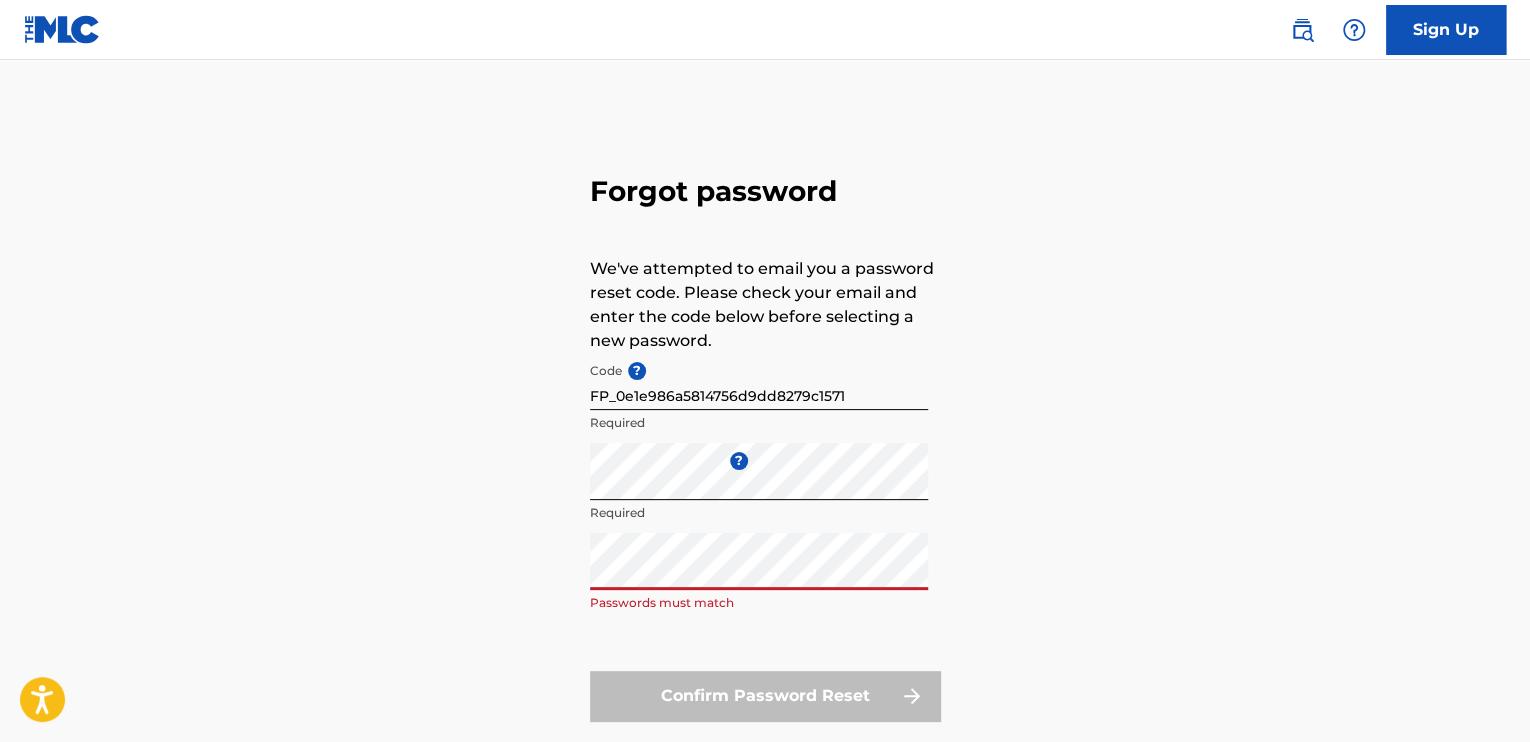 click on "Forgot password We've attempted to email you a password reset code. Please check your email and enter the code below before selecting a new password. Code ? FP_0e1e986a5814756d9dd8279c1571 Required Enter a new password ? Required Repeat the password Passwords must match Confirm Password Reset" at bounding box center [765, 443] 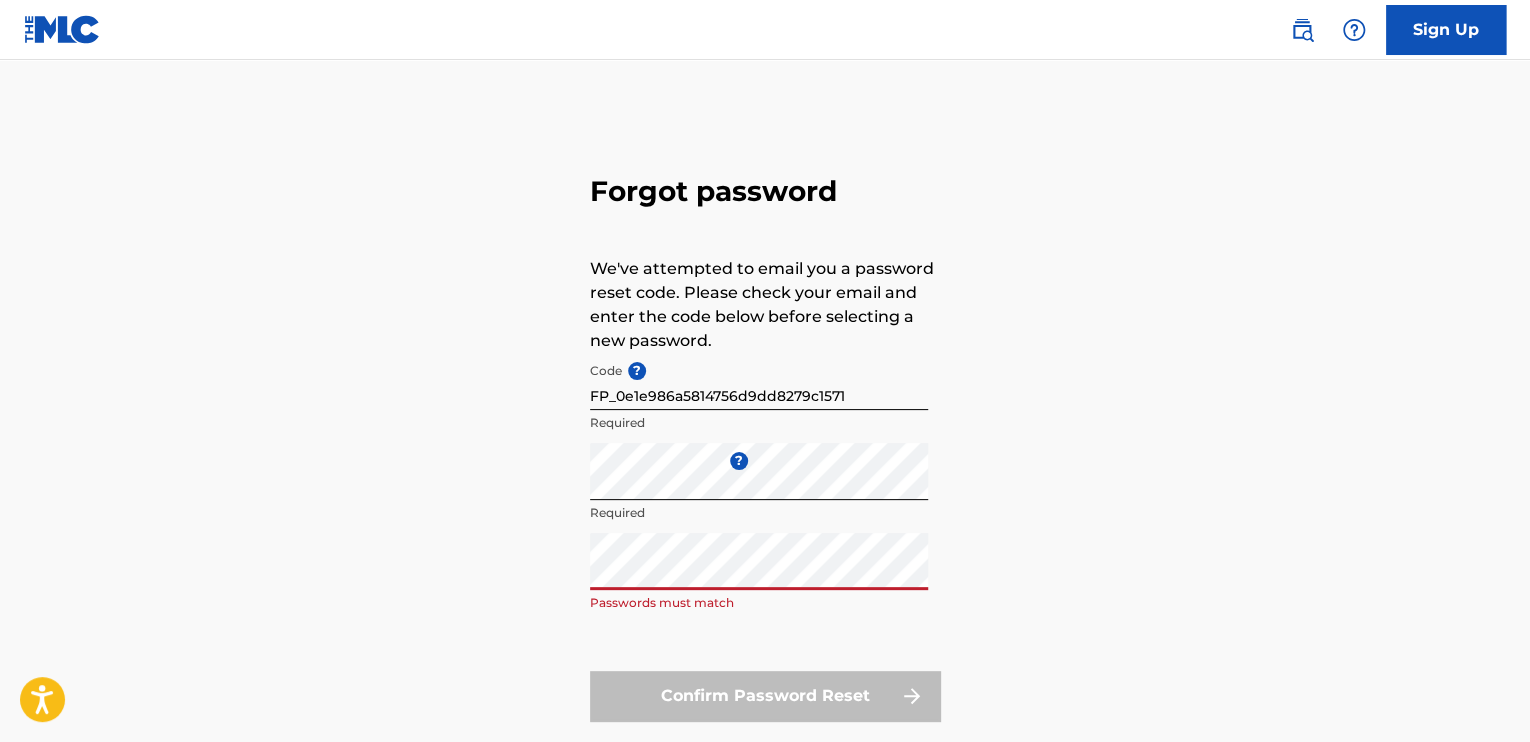 click on "Forgot password We've attempted to email you a password reset code. Please check your email and enter the code below before selecting a new password. Code ? FP_0e1e986a5814756d9dd8279c1571 Required Enter a new password ? Required Repeat the password Passwords must match Confirm Password Reset" at bounding box center (765, 443) 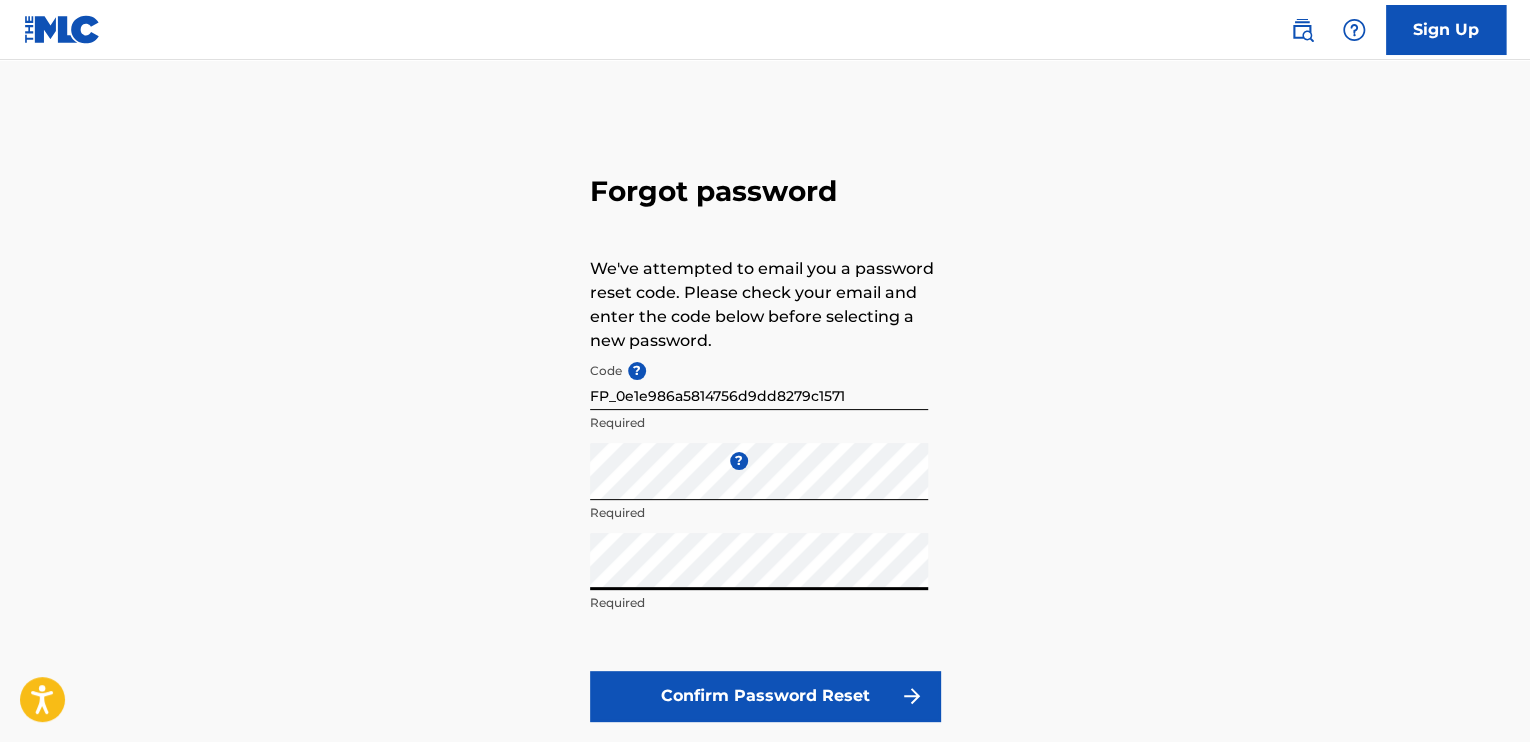 click on "Confirm Password Reset" at bounding box center [765, 696] 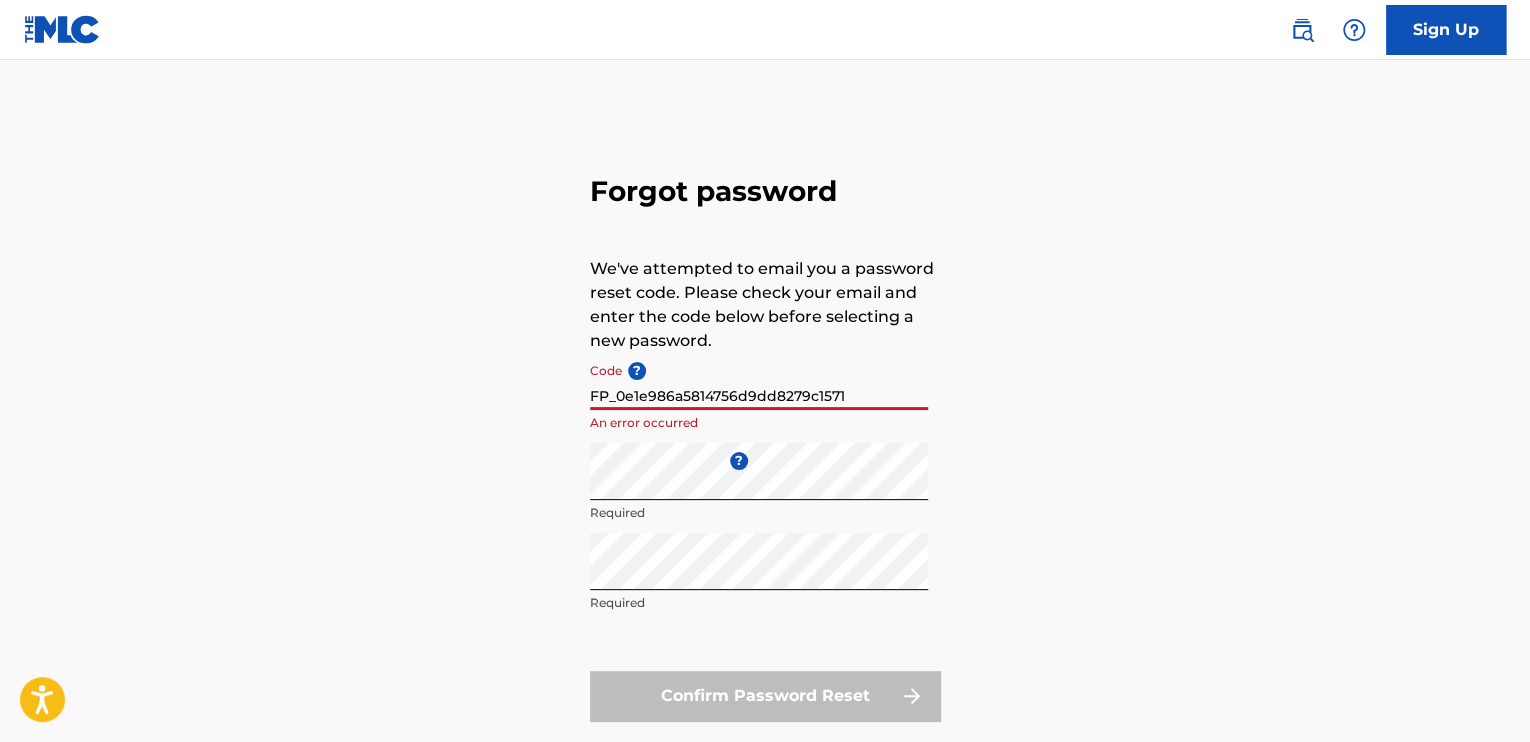 drag, startPoint x: 850, startPoint y: 395, endPoint x: 500, endPoint y: 419, distance: 350.8219 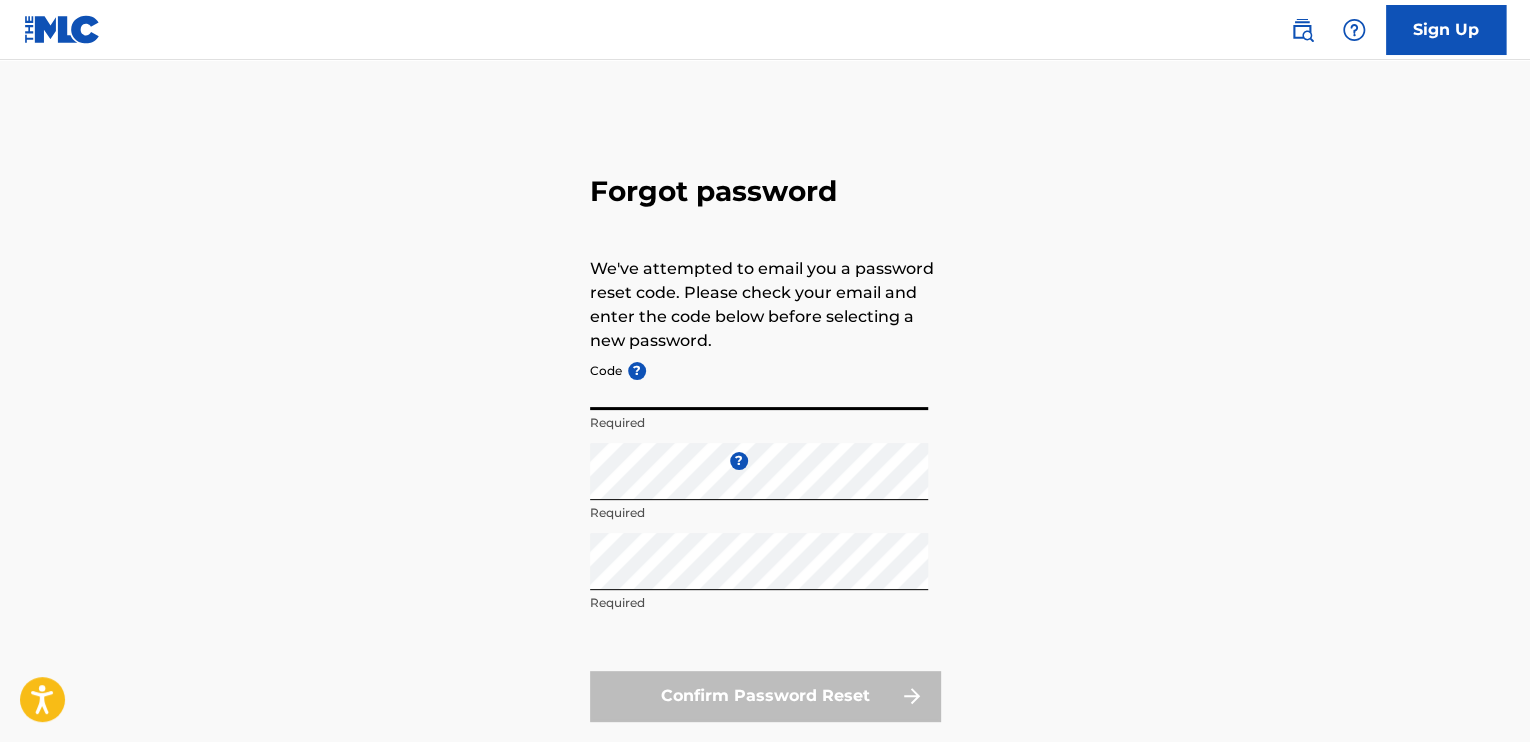 click on "Code ?" at bounding box center [759, 381] 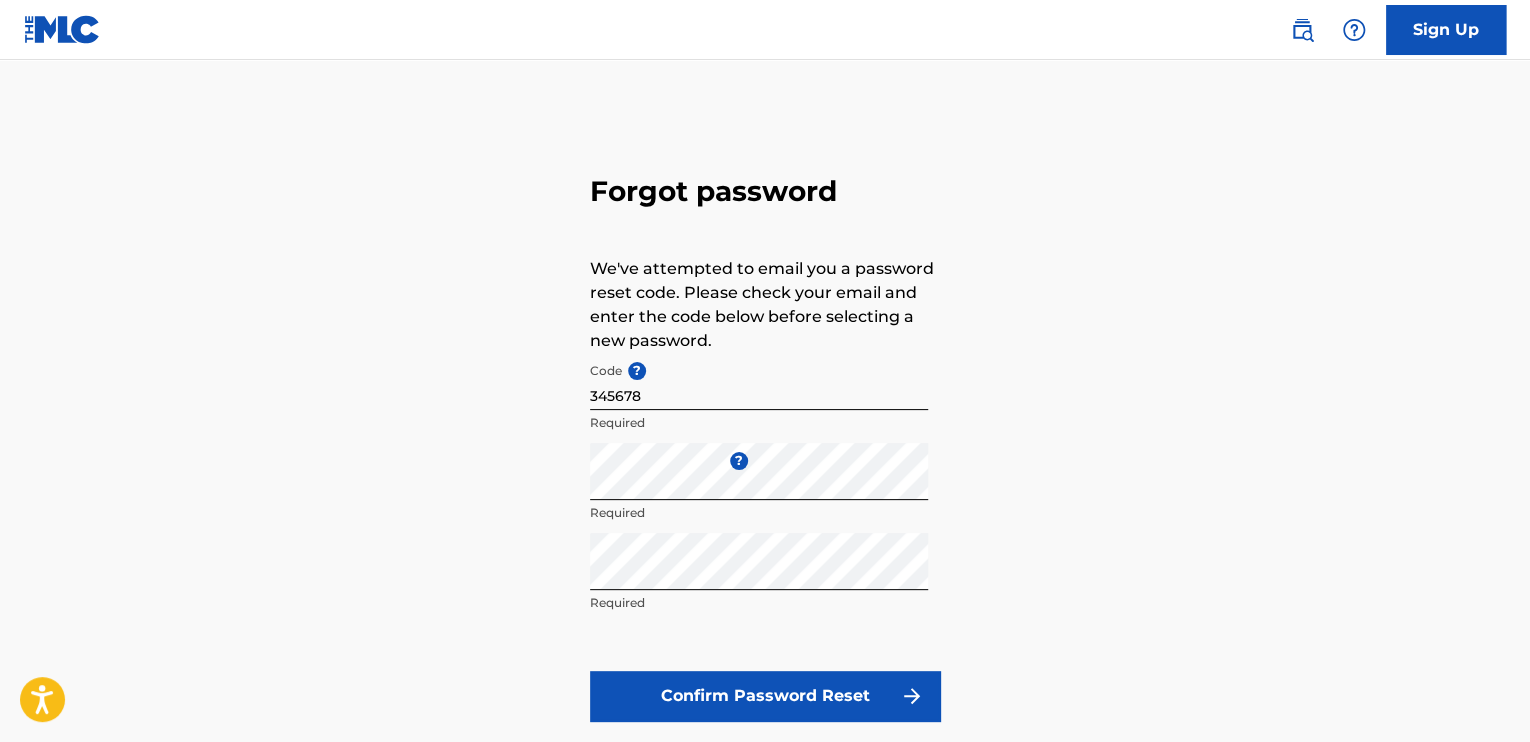 click on "Confirm Password Reset" at bounding box center [765, 696] 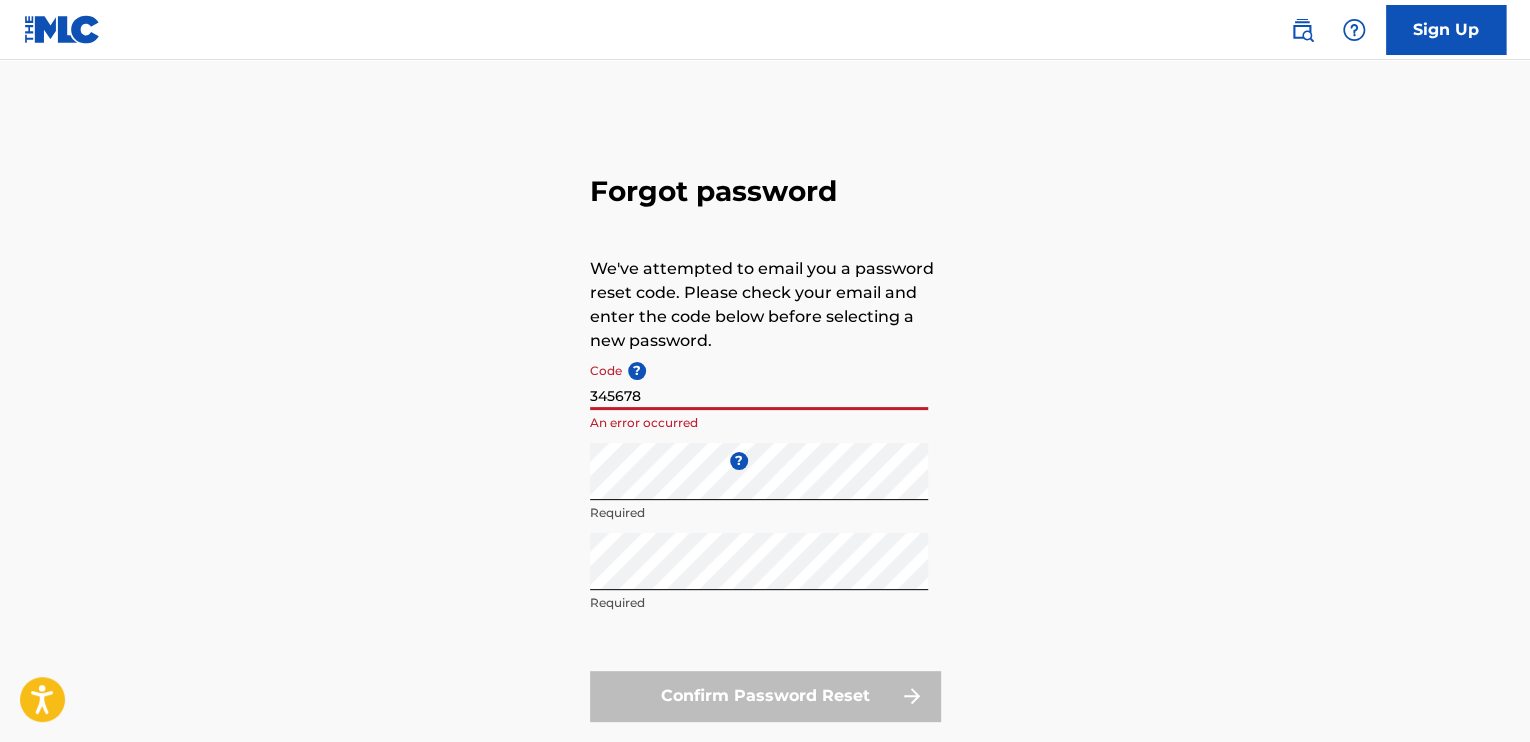 click on "345678" at bounding box center [759, 381] 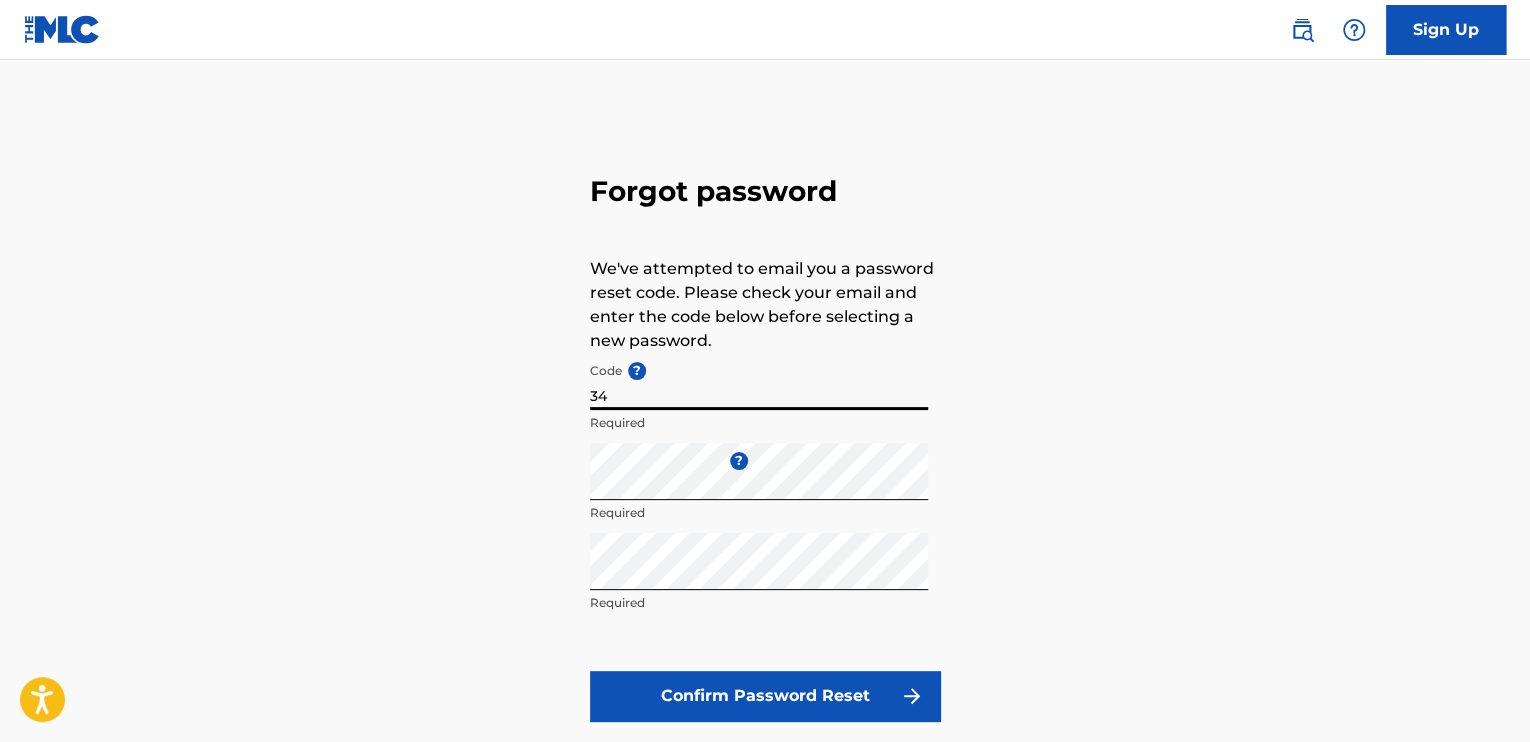 type on "3" 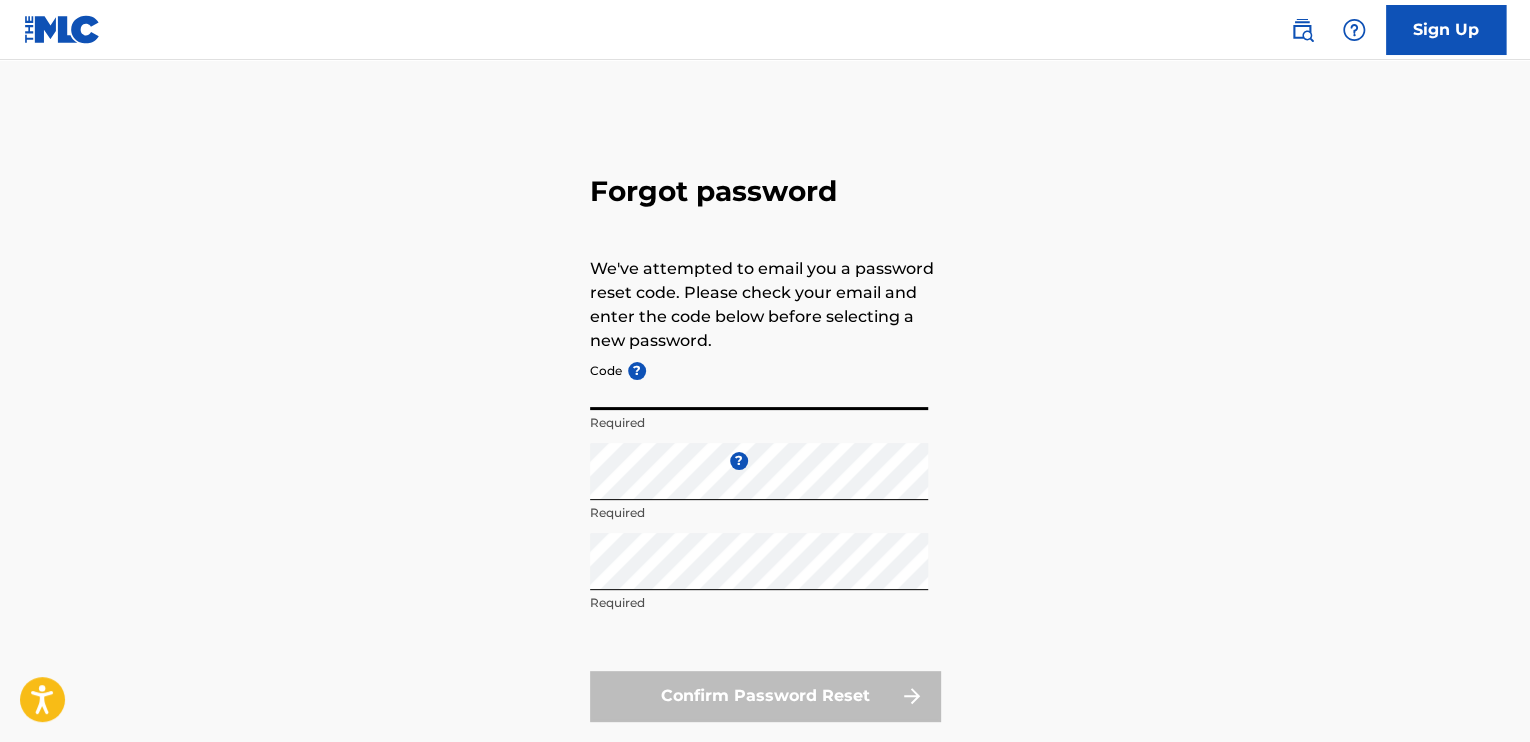 paste on "_0e1e986a5814756d9dd8279c1571" 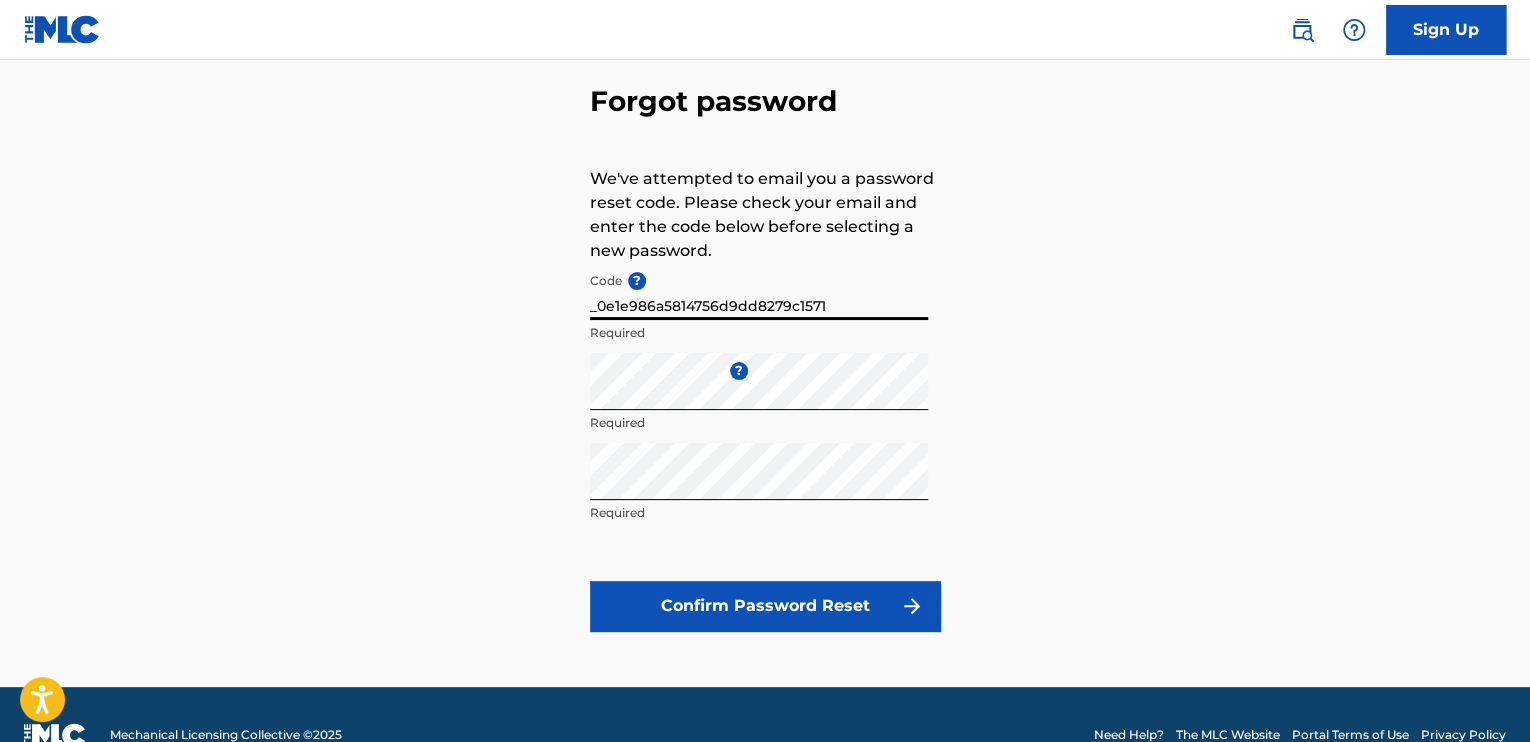 scroll, scrollTop: 108, scrollLeft: 0, axis: vertical 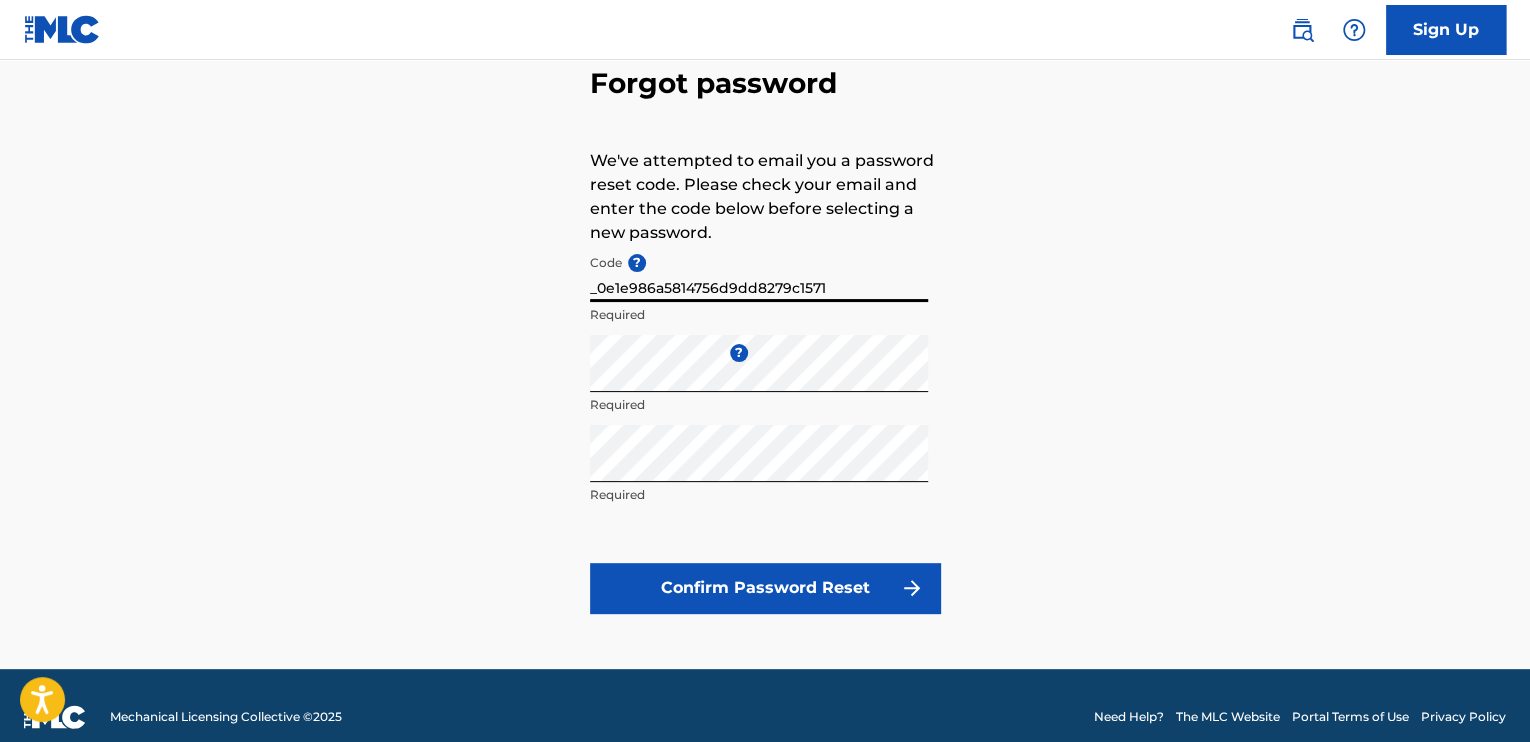 type on "_0e1e986a5814756d9dd8279c1571" 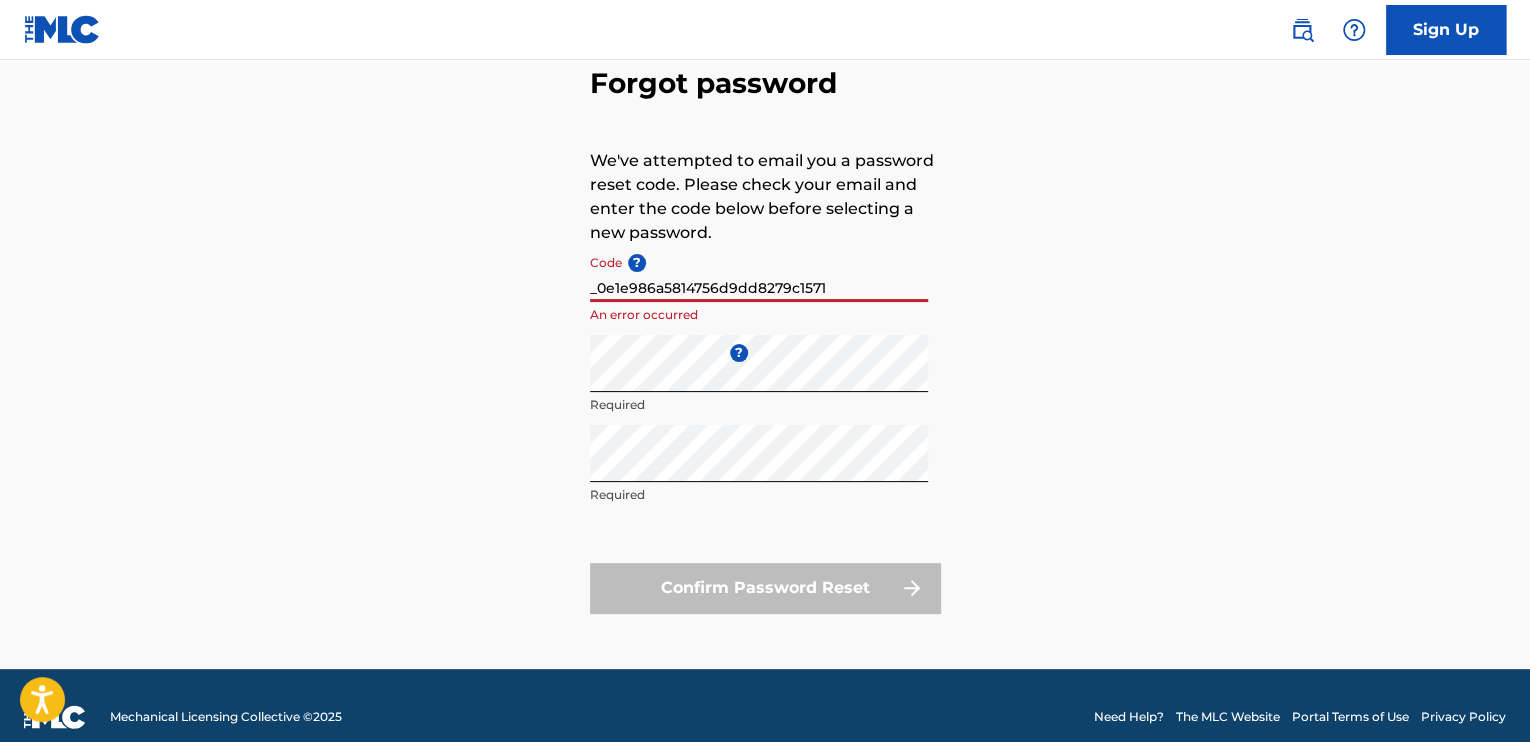 click on "_0e1e986a5814756d9dd8279c1571" at bounding box center (759, 273) 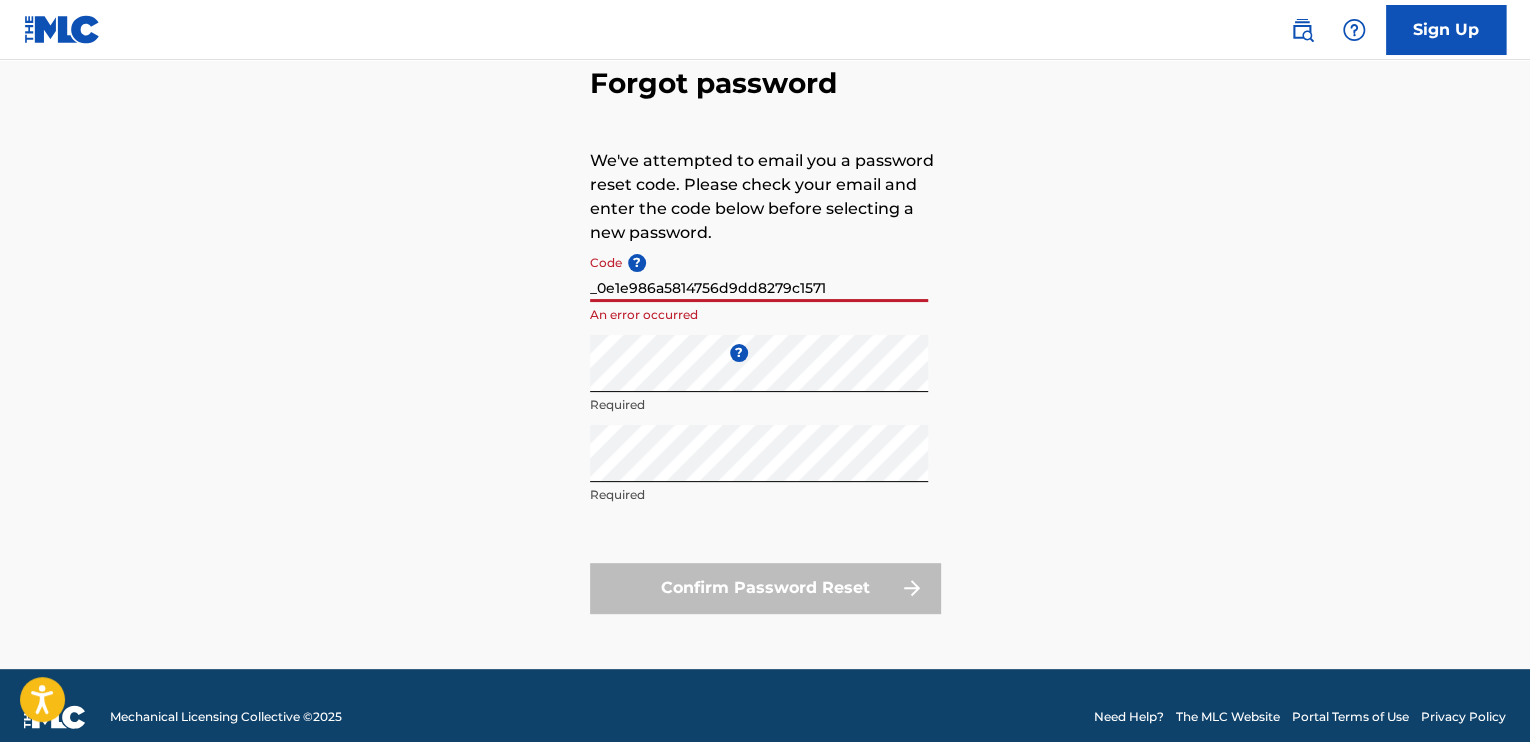 drag, startPoint x: 836, startPoint y: 287, endPoint x: 360, endPoint y: 253, distance: 477.21274 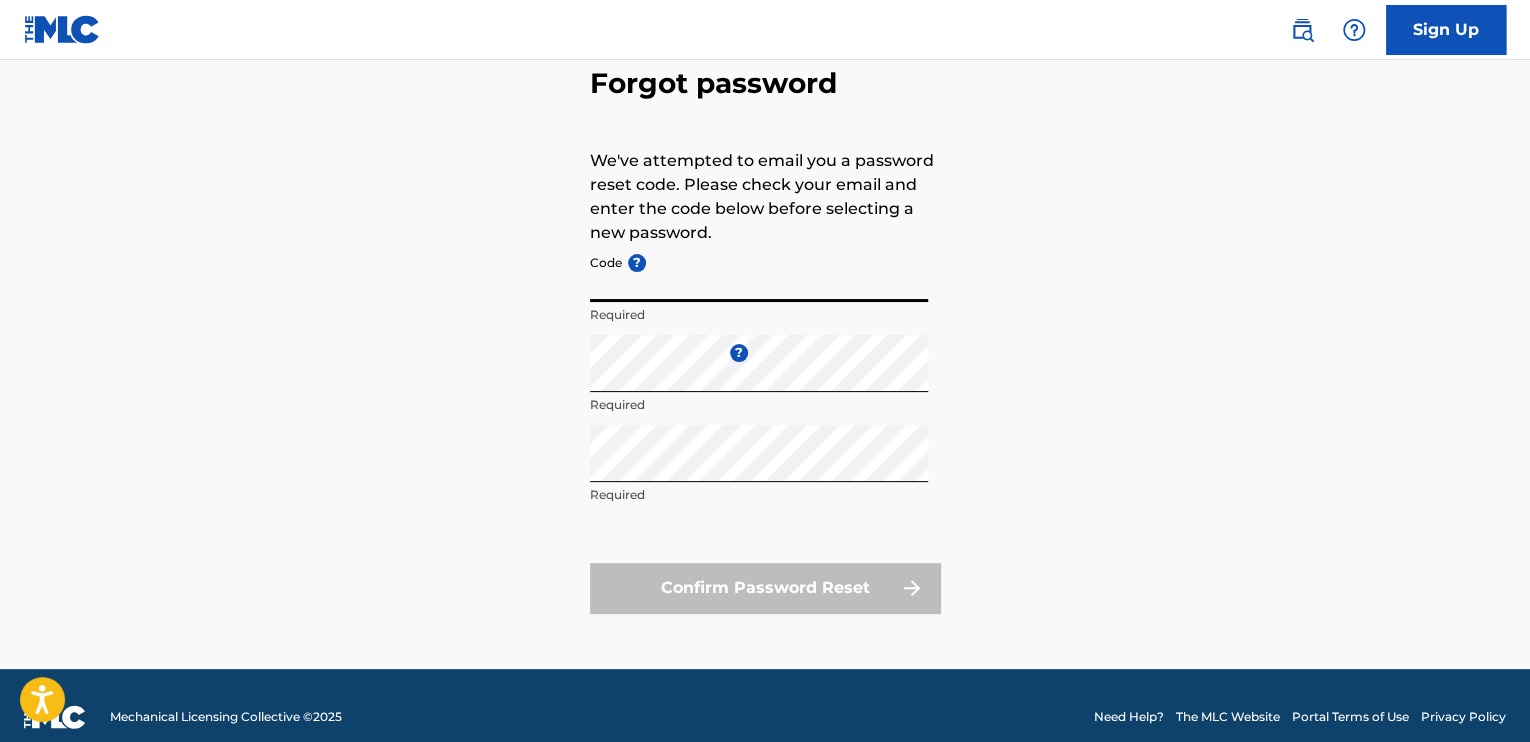 paste on "FP_0e1e986a5814756d9dd8279c1571" 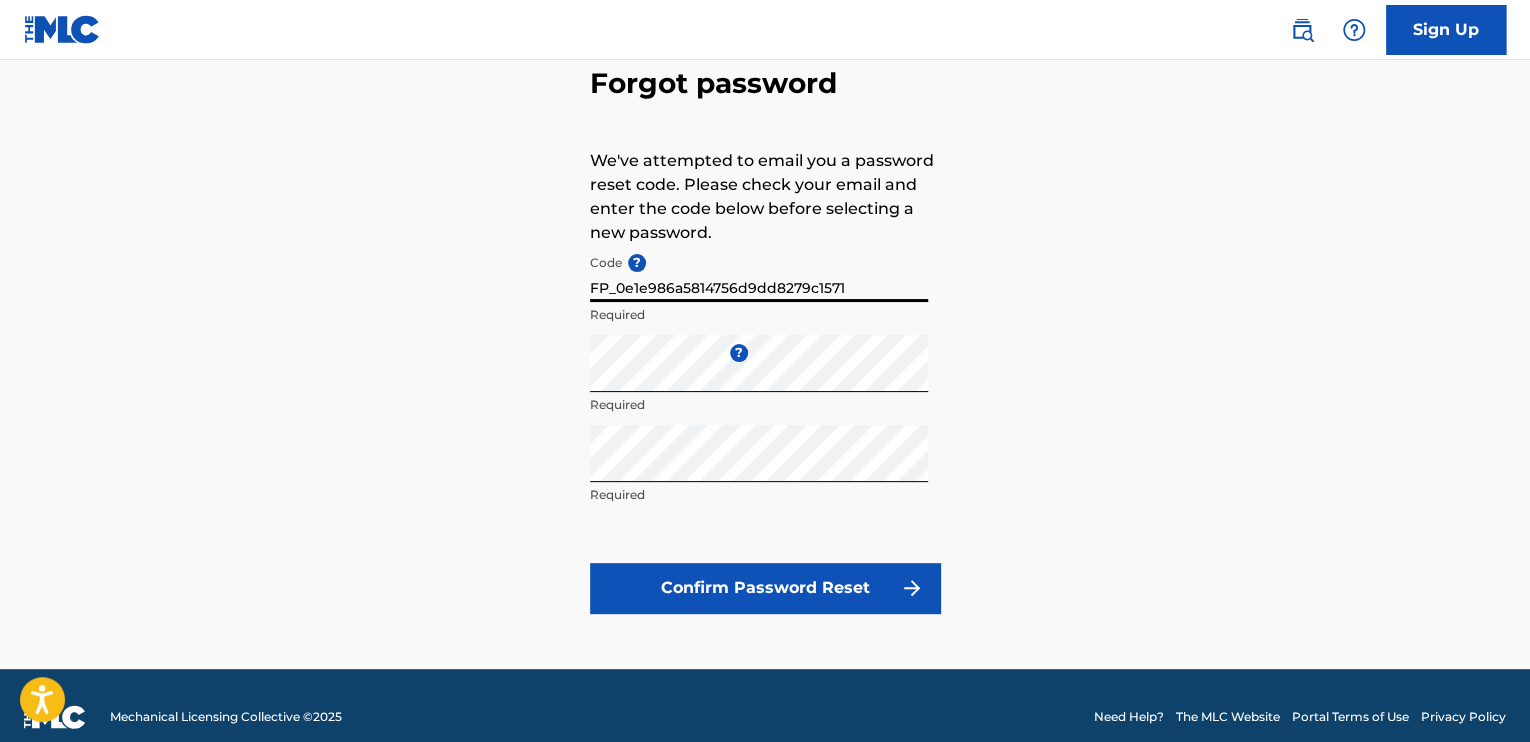 type on "FP_0e1e986a5814756d9dd8279c1571" 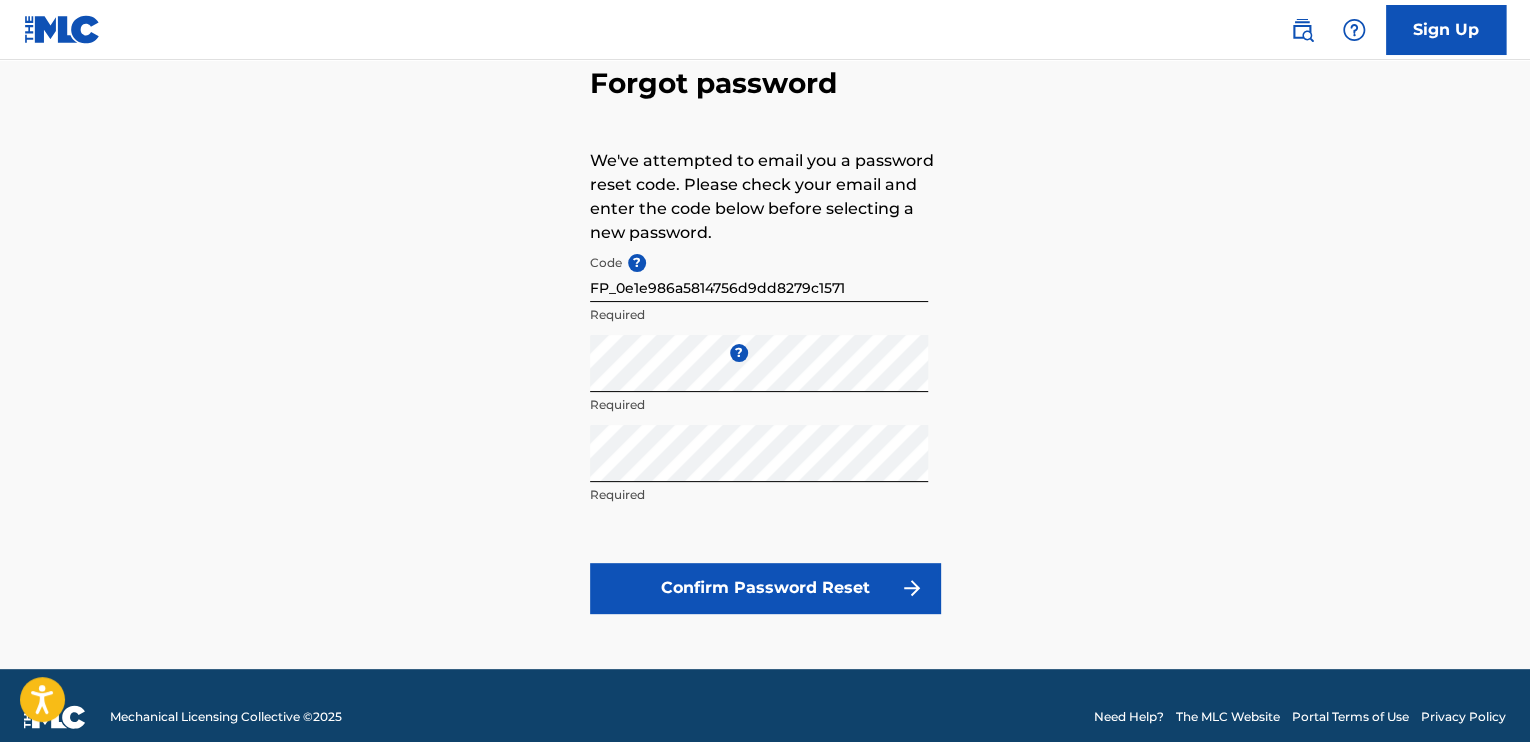 click on "Confirm Password Reset" at bounding box center (765, 588) 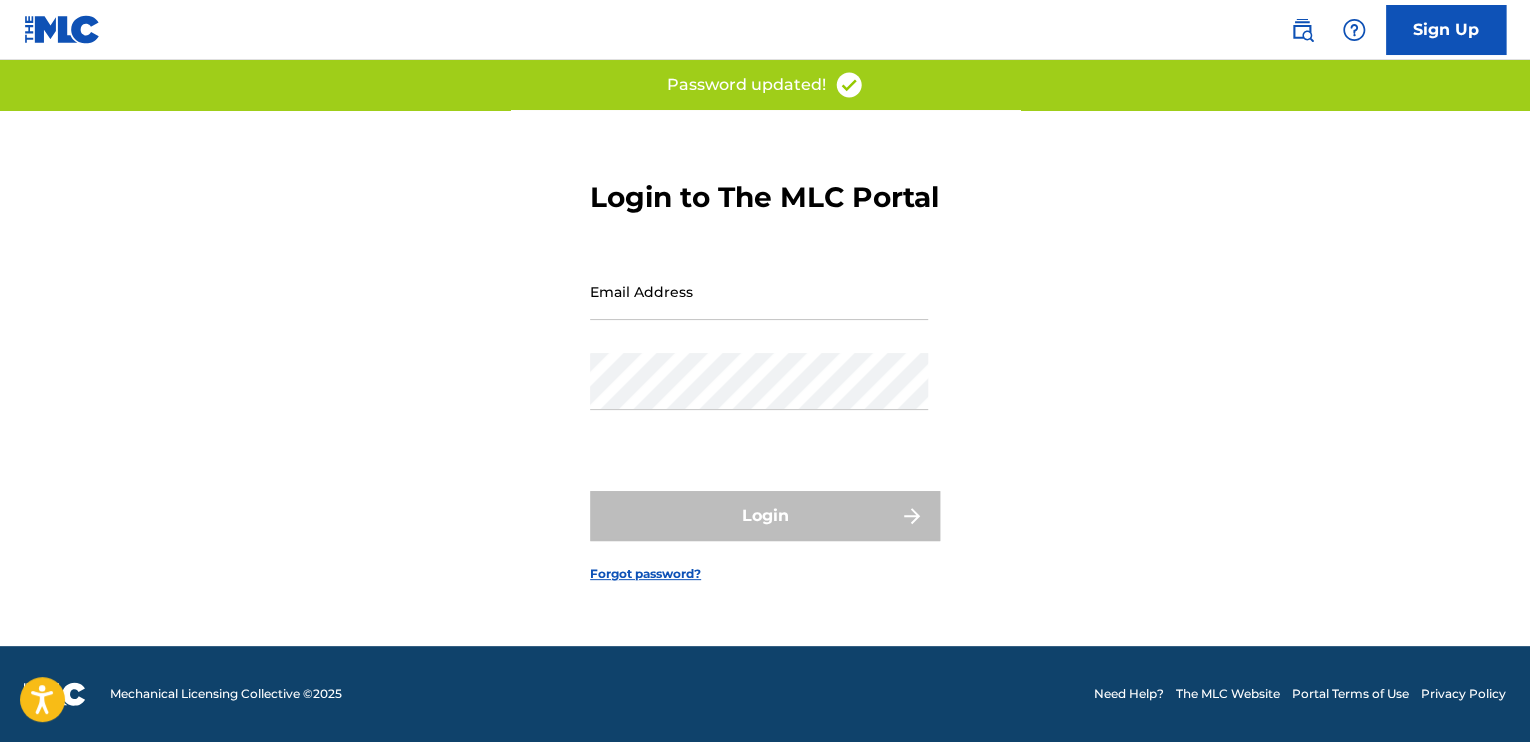 scroll, scrollTop: 0, scrollLeft: 0, axis: both 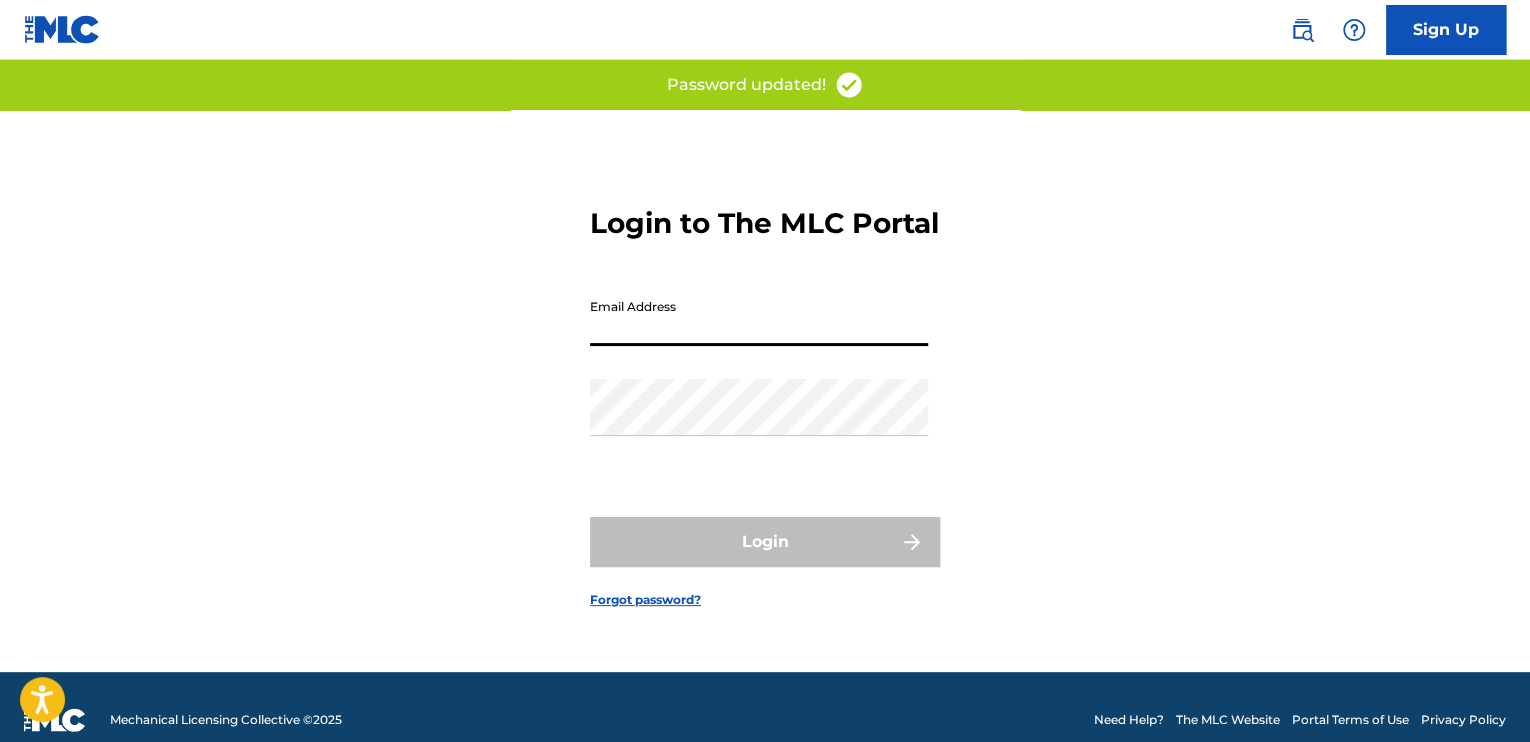 click on "Email Address" at bounding box center [759, 317] 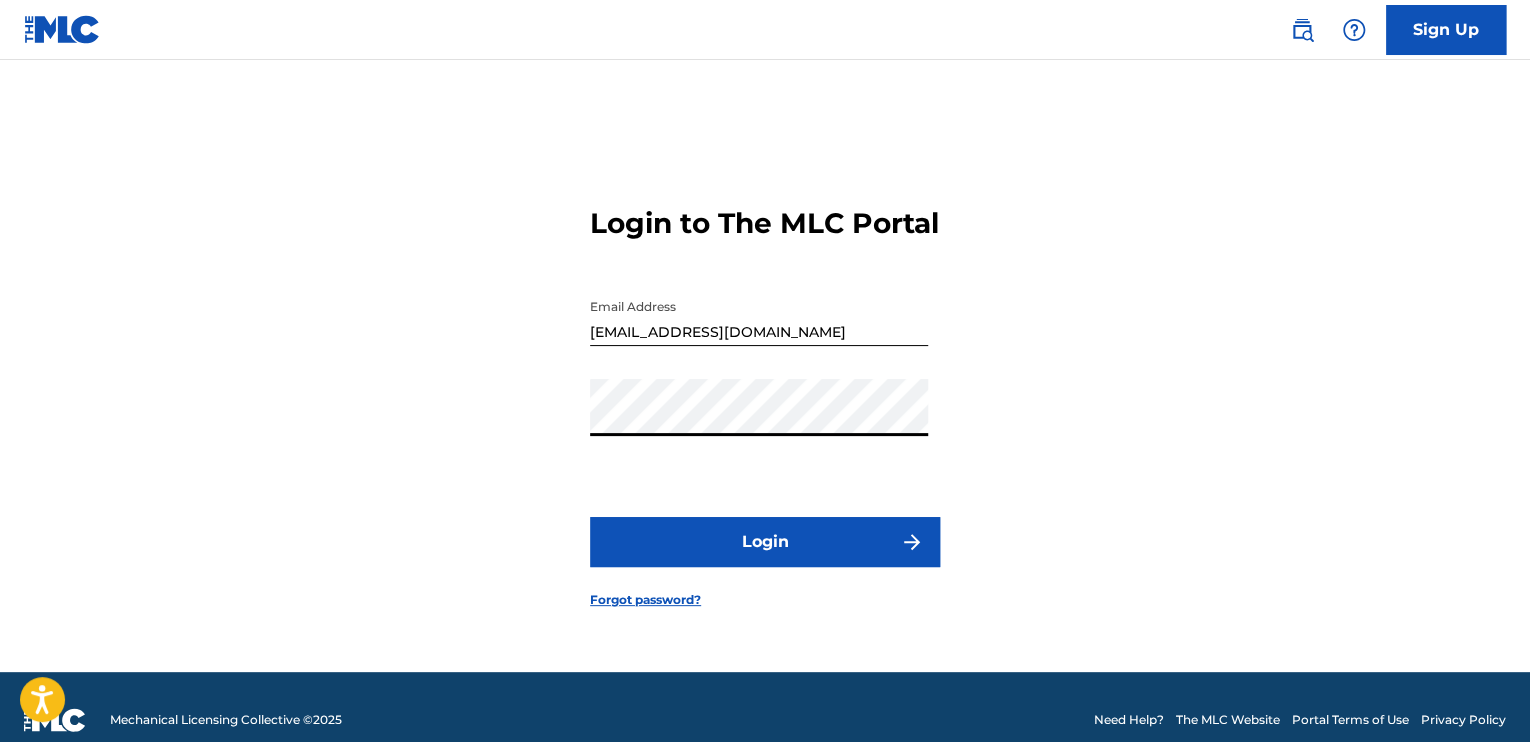 click on "Login" at bounding box center (765, 542) 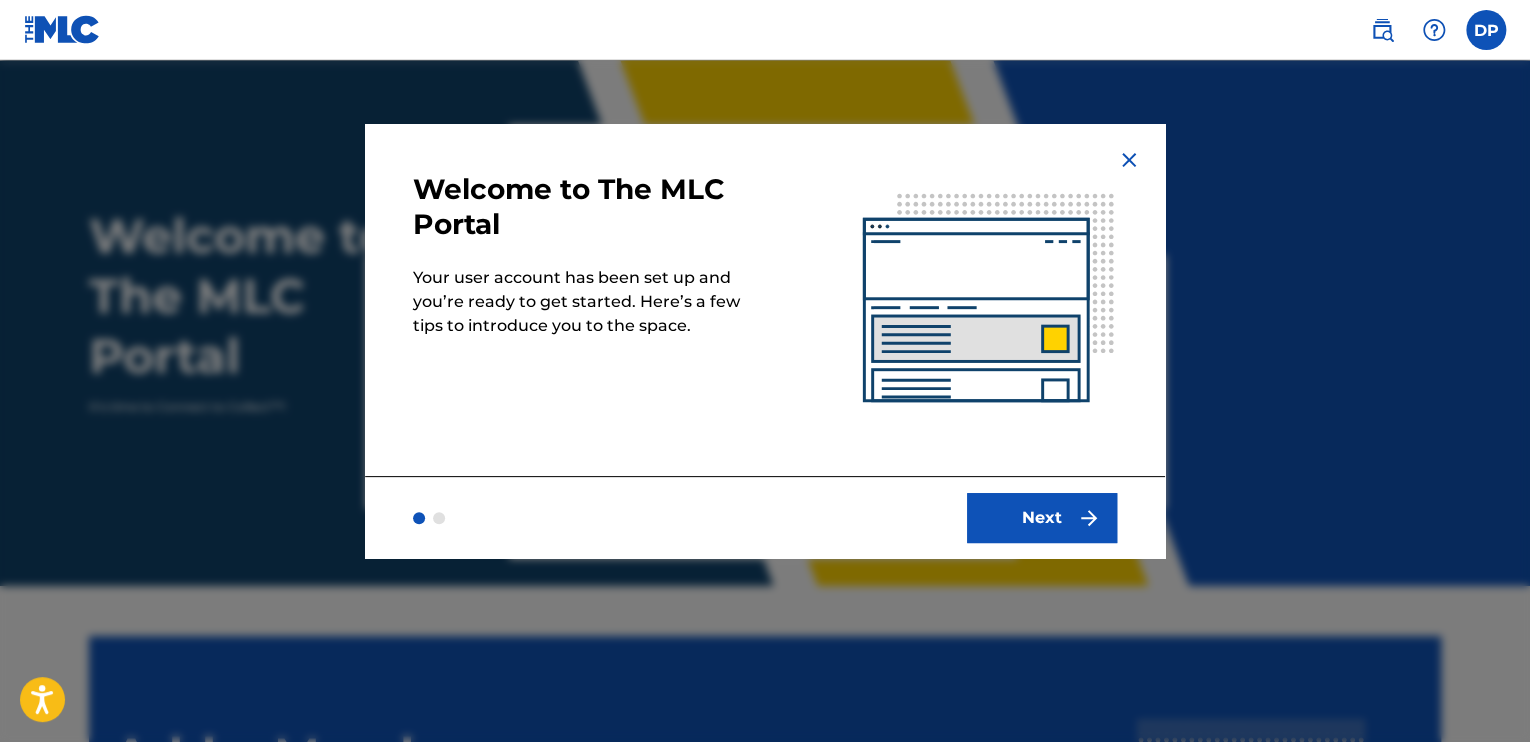 scroll, scrollTop: 0, scrollLeft: 0, axis: both 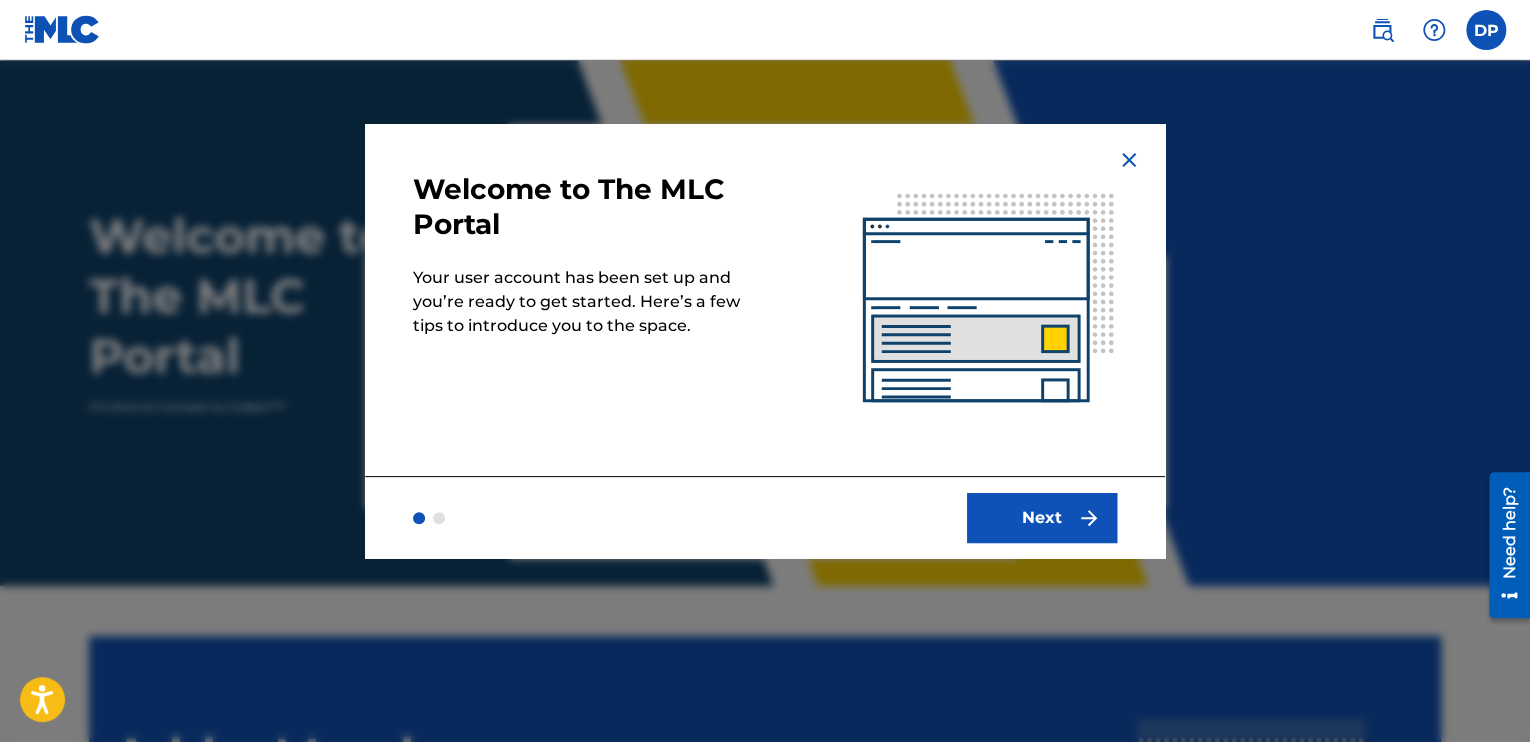 click on "Next" at bounding box center (1042, 518) 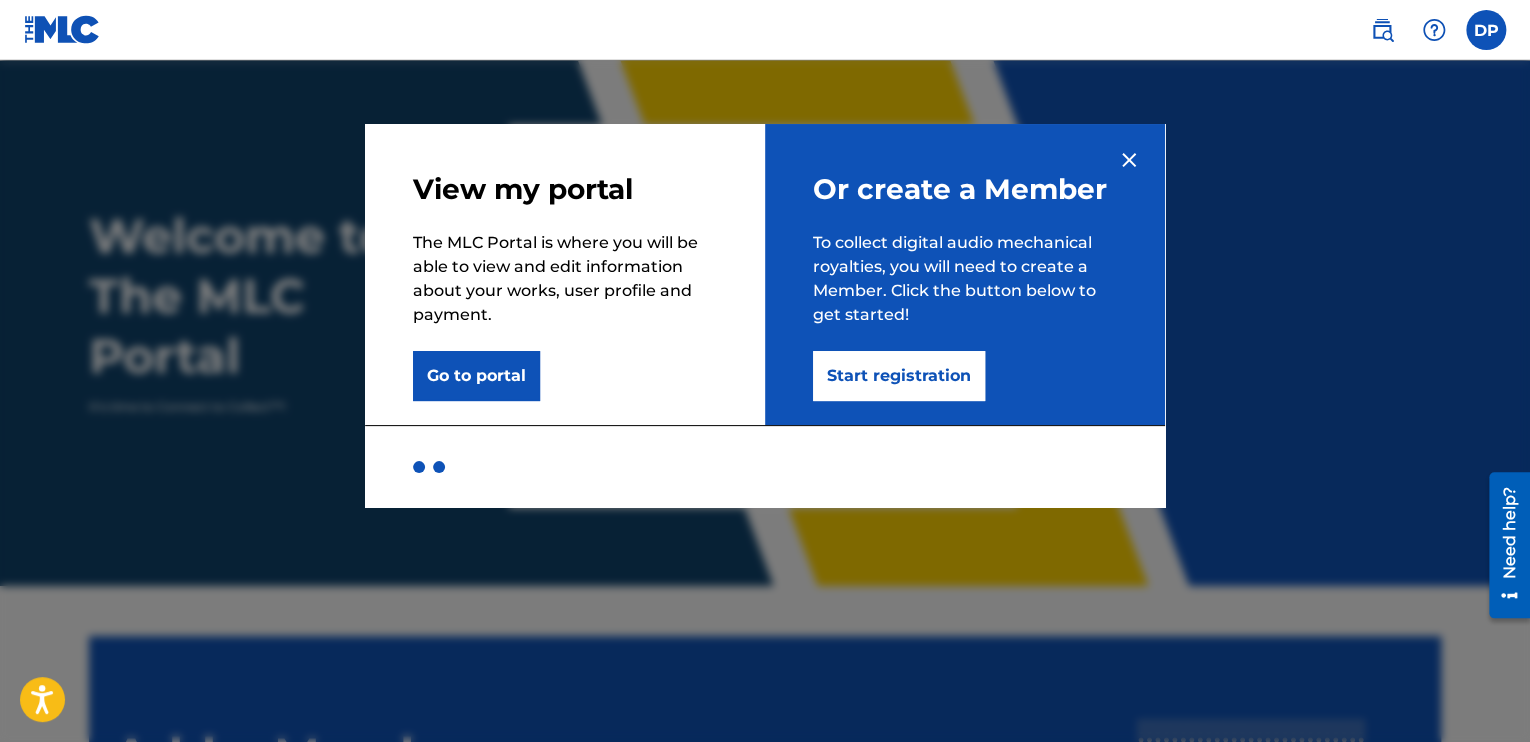 click on "Start registration" at bounding box center [899, 376] 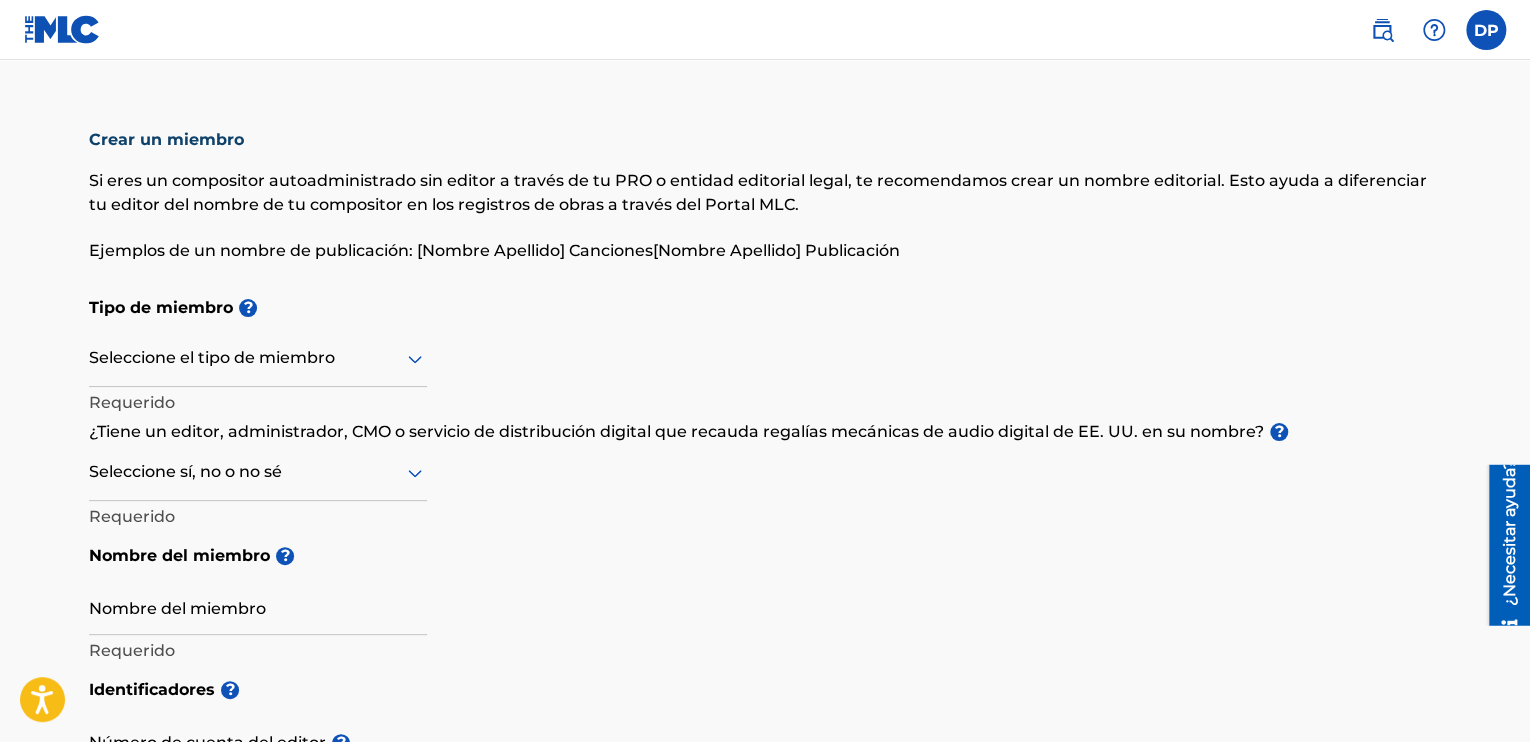 click on "Crear un miembro Si eres un compositor autoadministrado sin editor a través de tu PRO o entidad editorial legal, te recomendamos crear un nombre editorial. Esto ayuda a diferenciar tu editor del nombre de tu compositor en los registros de obras a través del Portal MLC. Ejemplos de un nombre de publicación: [Nombre Apellido] Canciones[Nombre Apellido] Publicación Tipo de miembro ? Seleccione el tipo de miembro Requerido ¿Tiene un editor, administrador, CMO o servicio de distribución digital que recauda regalías mecánicas de audio digital de EE. UU. en su nombre? ? Seleccione sí, no o no sé Requerido Nombre del miembro ? Nombre del miembro Requerido Identificadores ? Número de cuenta del editor ? Opcional Número IPI ? Opcional ISNI Opcional Dirección del miembro ? Usar los datos de mi cuenta de usuario existente Dirección de la calle Requerido Número de unidad Opcional Atención Opcional Ciudad / Pueblo Requerido País Requerido Estado / Provincia Opcional Código postal Opcional País Área" at bounding box center [765, 964] 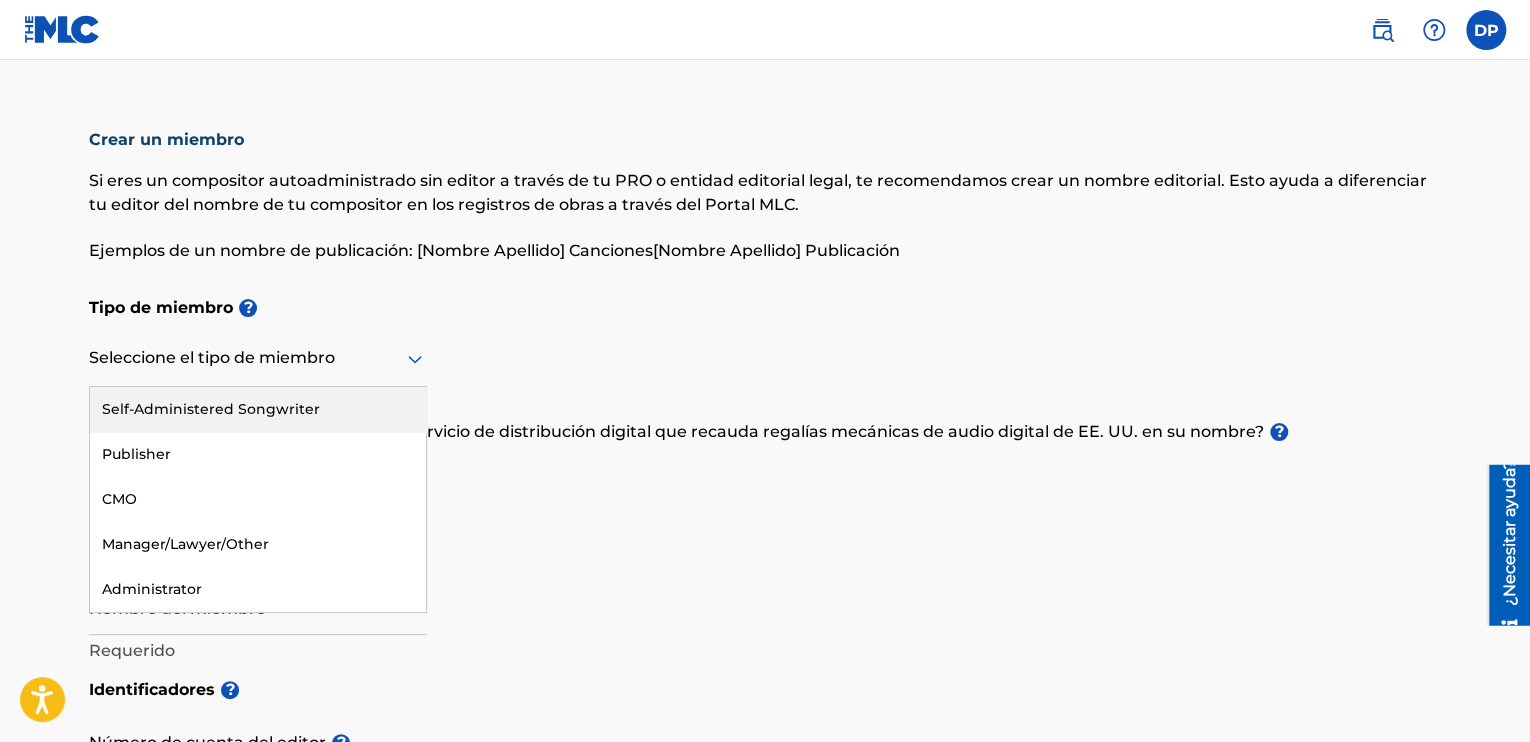 click on "Seleccione el tipo de miembro" at bounding box center [258, 358] 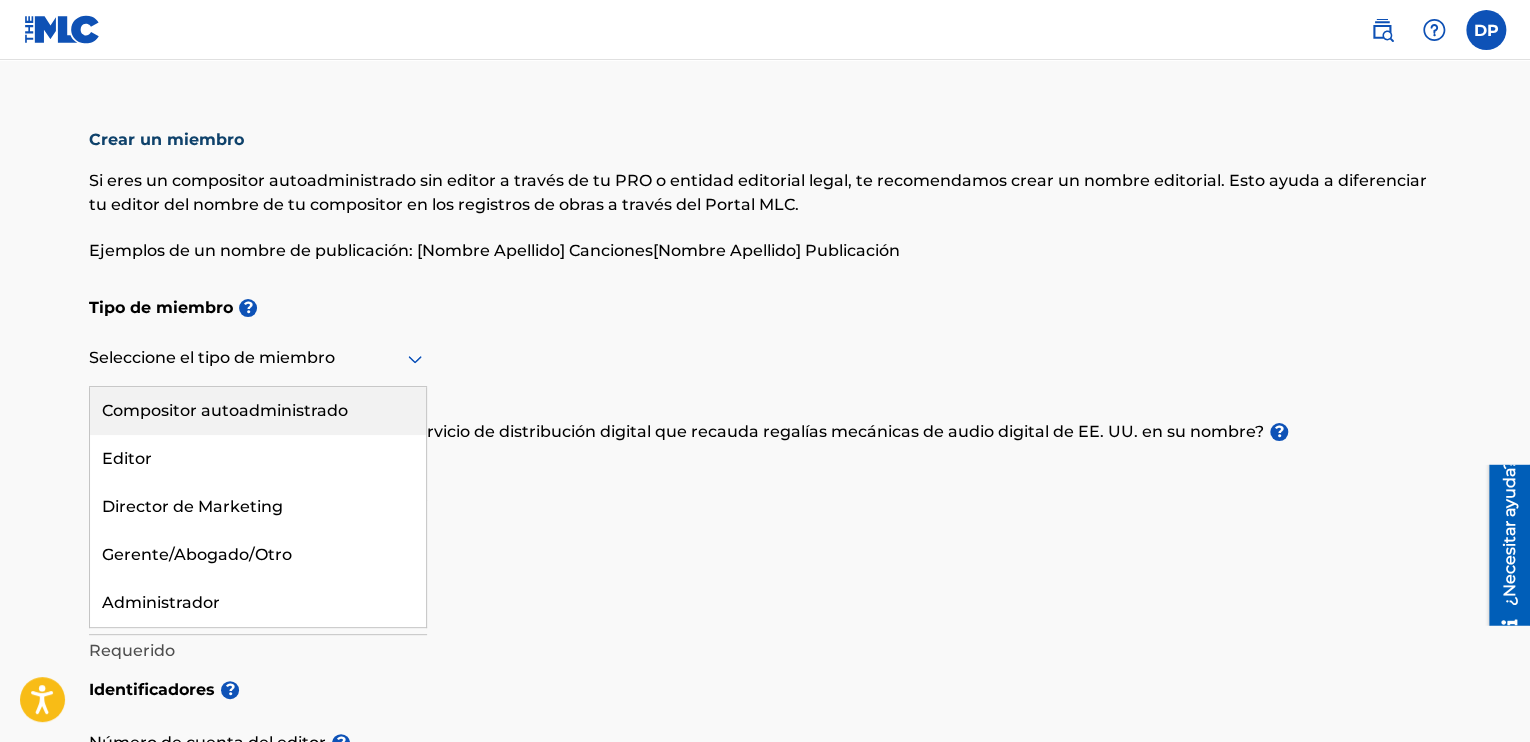 click on "Compositor autoadministrado" at bounding box center (225, 410) 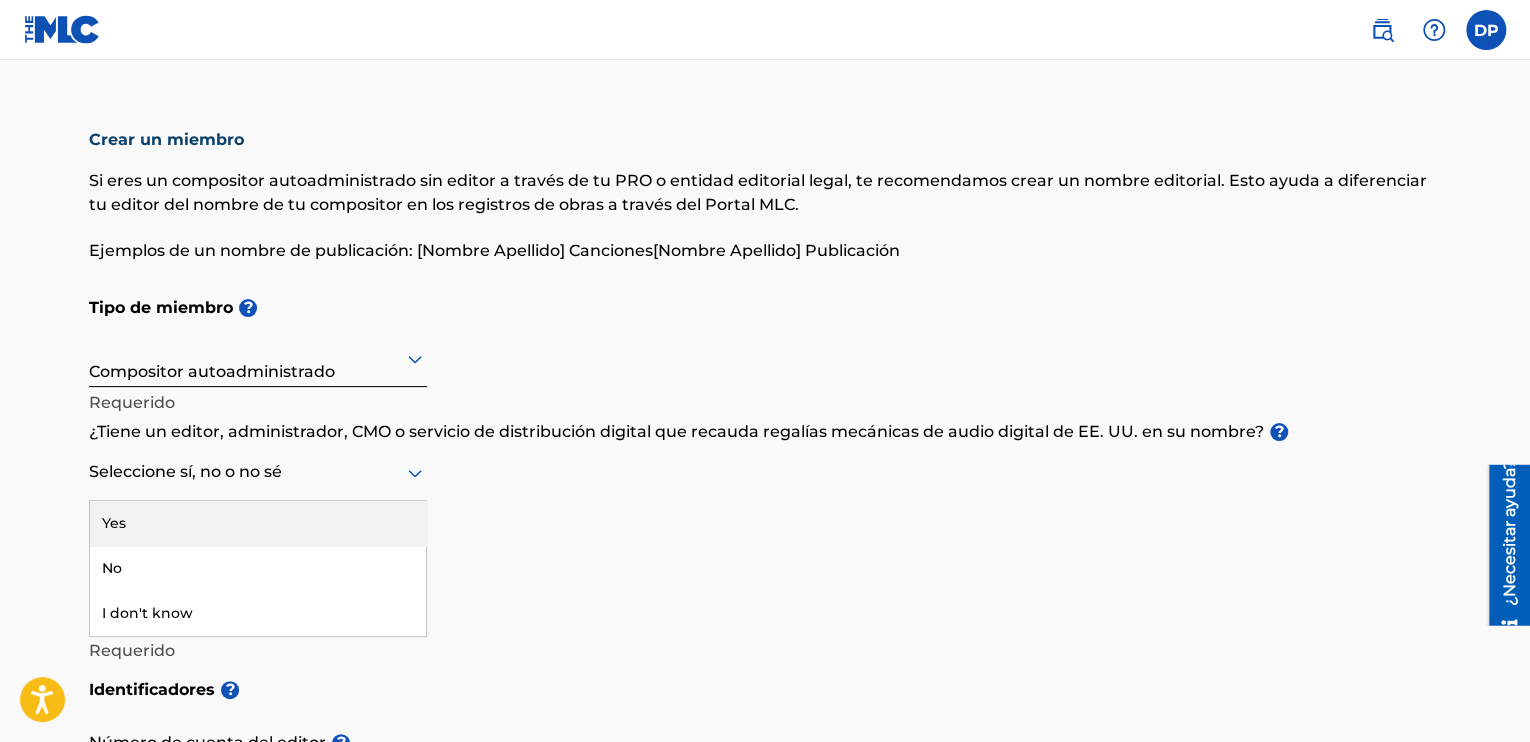 click on "Seleccione sí, no o no sé" at bounding box center [258, 472] 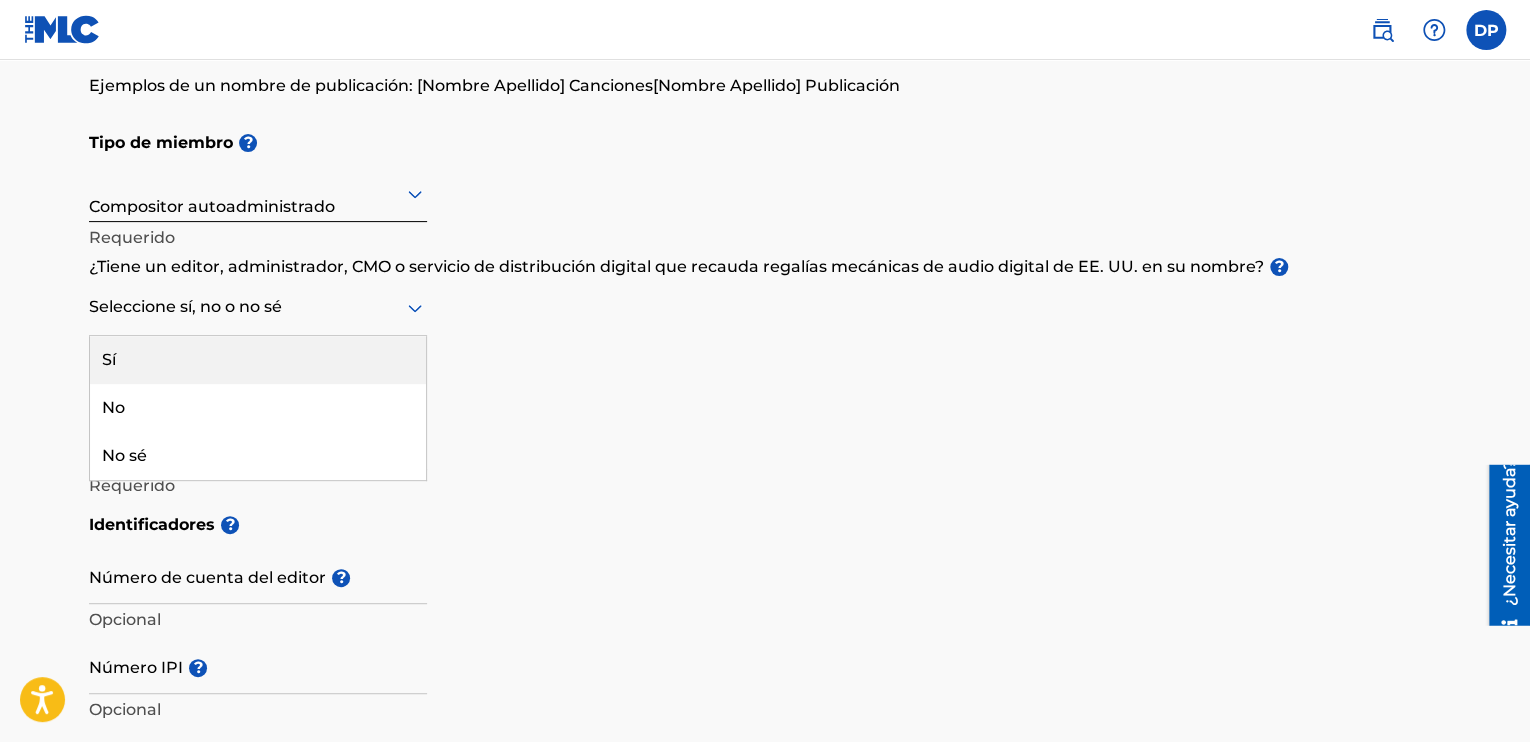 scroll, scrollTop: 171, scrollLeft: 0, axis: vertical 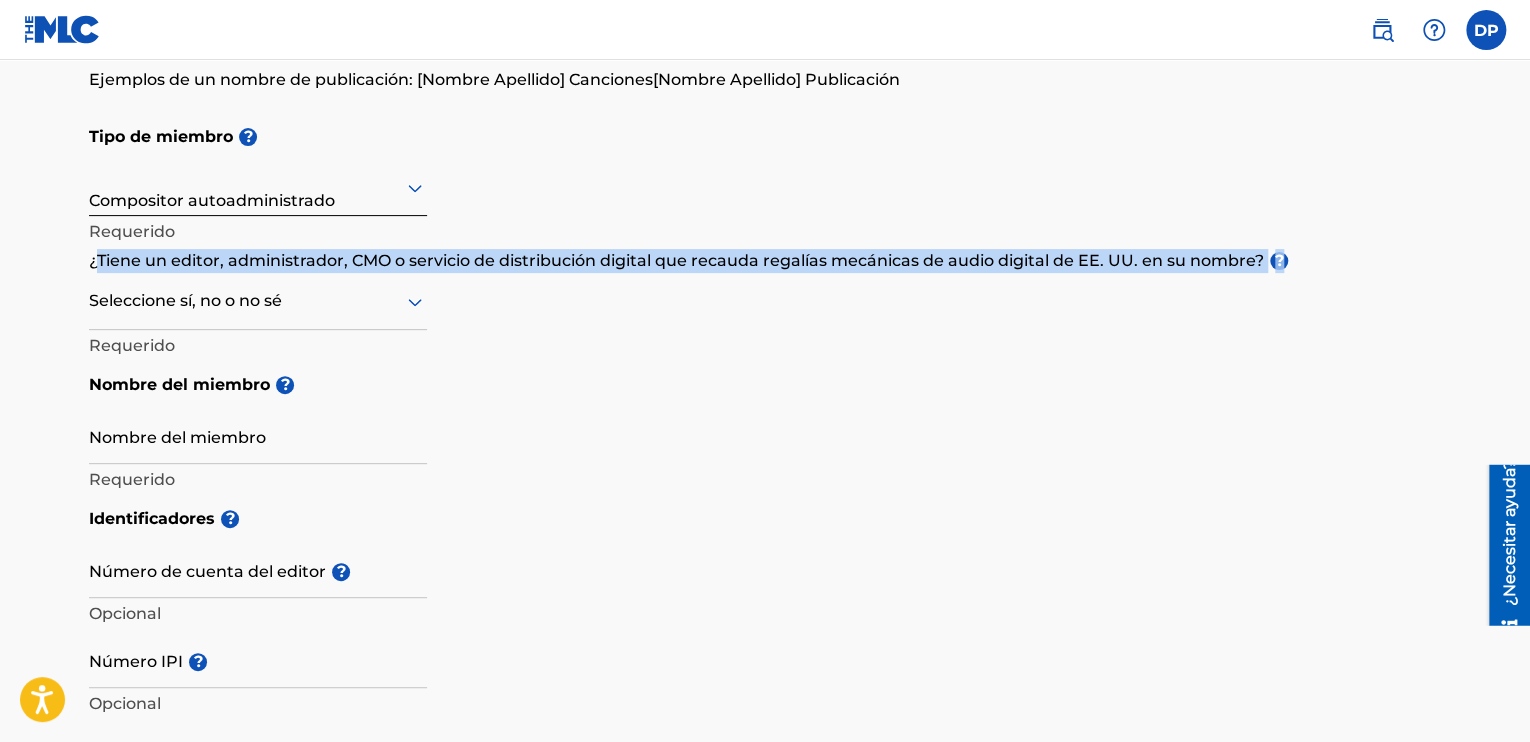drag, startPoint x: 94, startPoint y: 259, endPoint x: 1529, endPoint y: 255, distance: 1435.0056 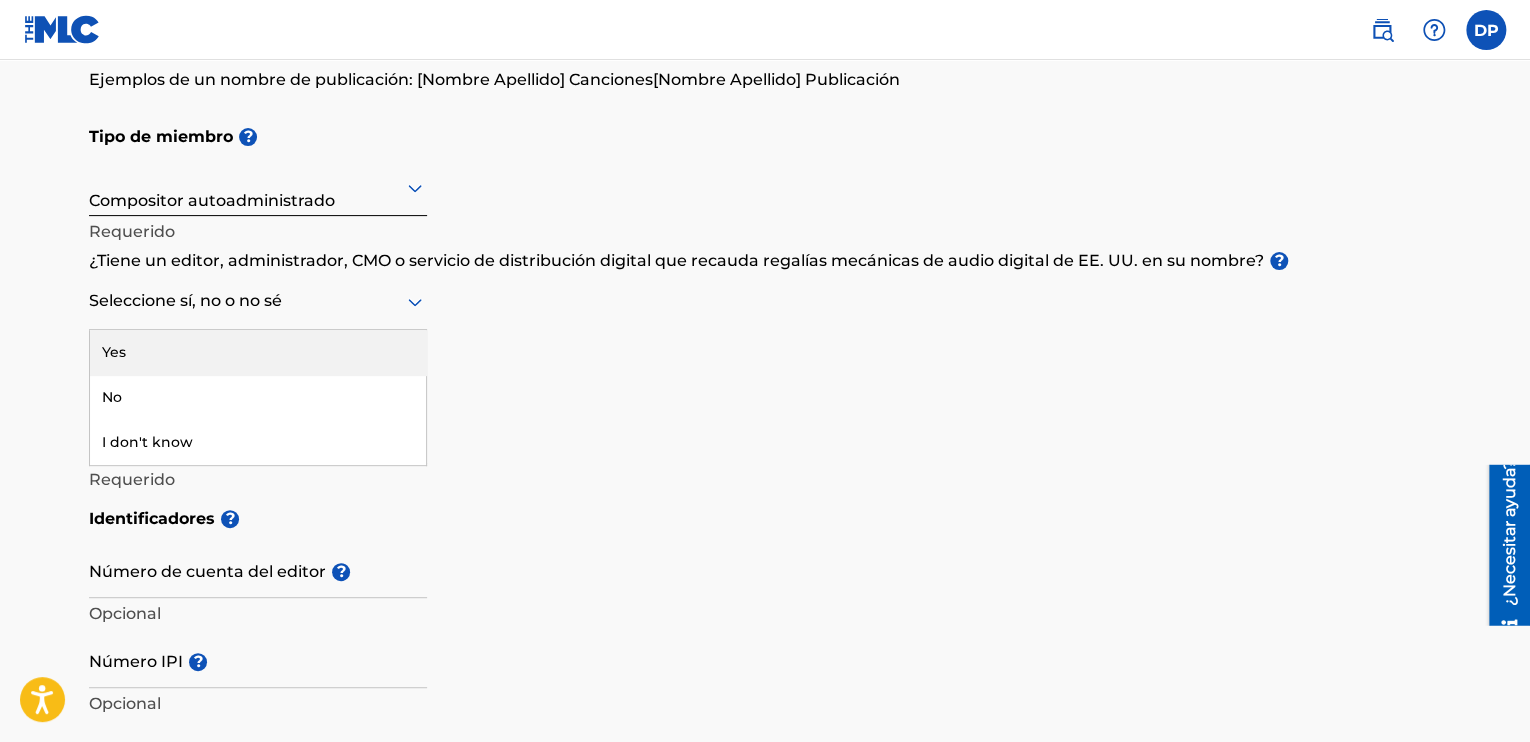 click at bounding box center (258, 301) 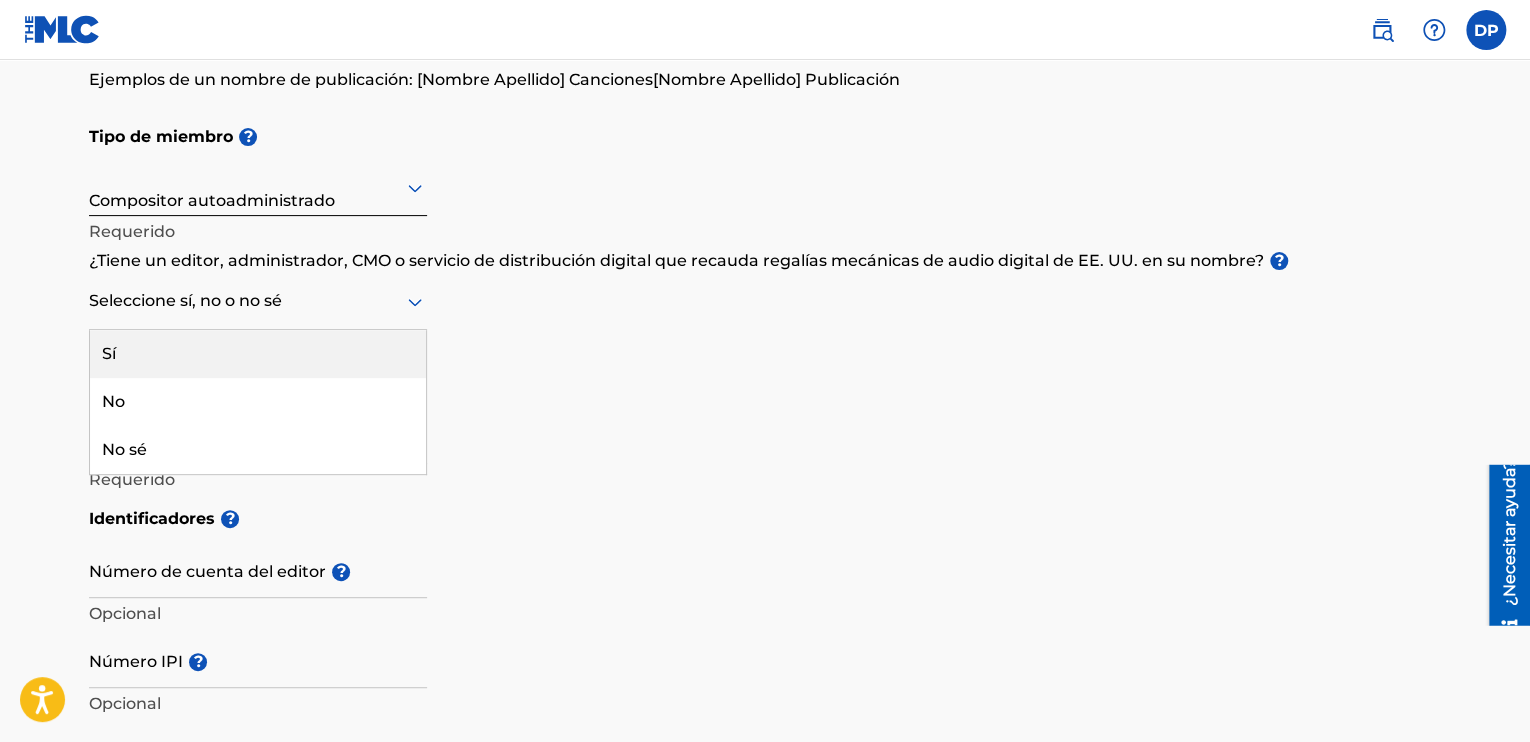 click on "Sí" at bounding box center (258, 354) 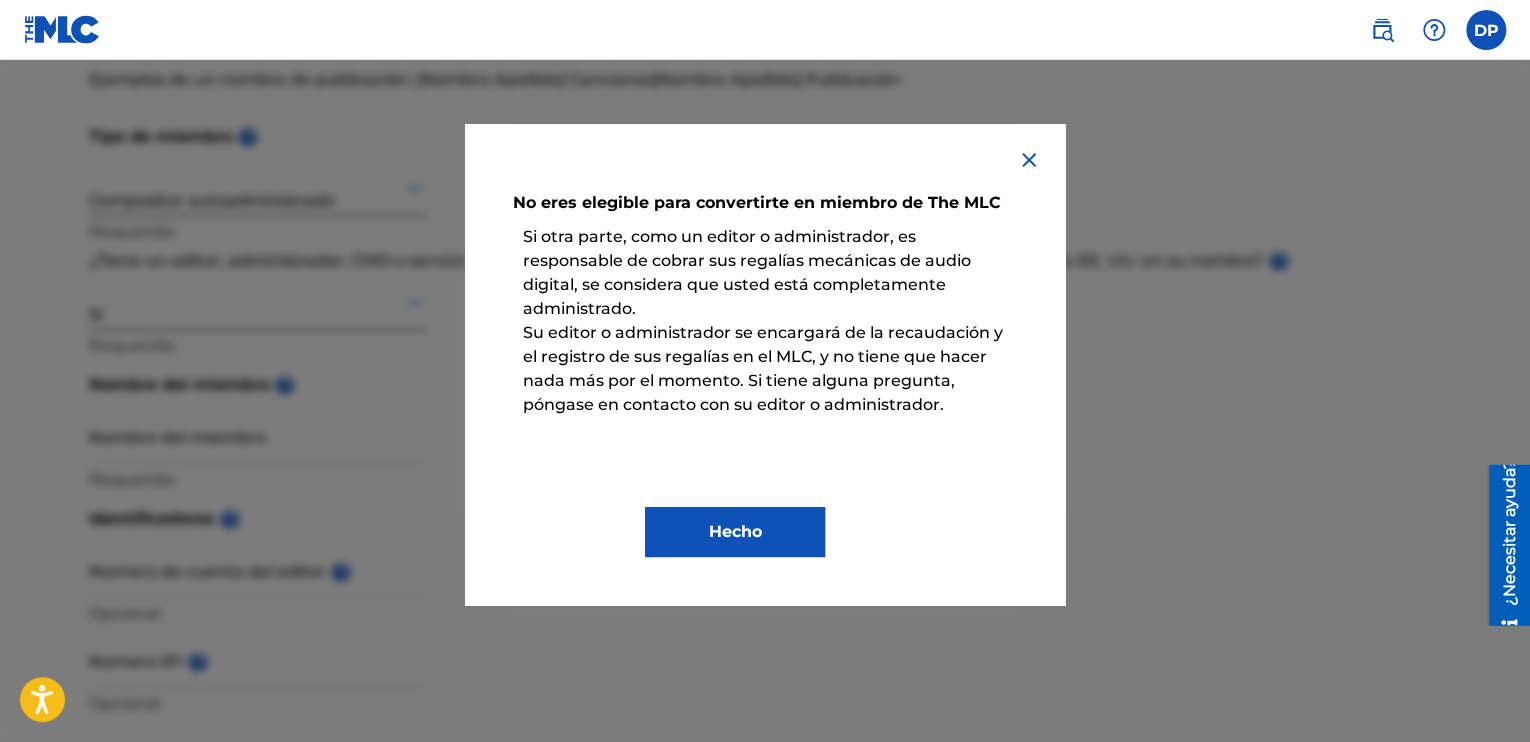 click at bounding box center [1029, 160] 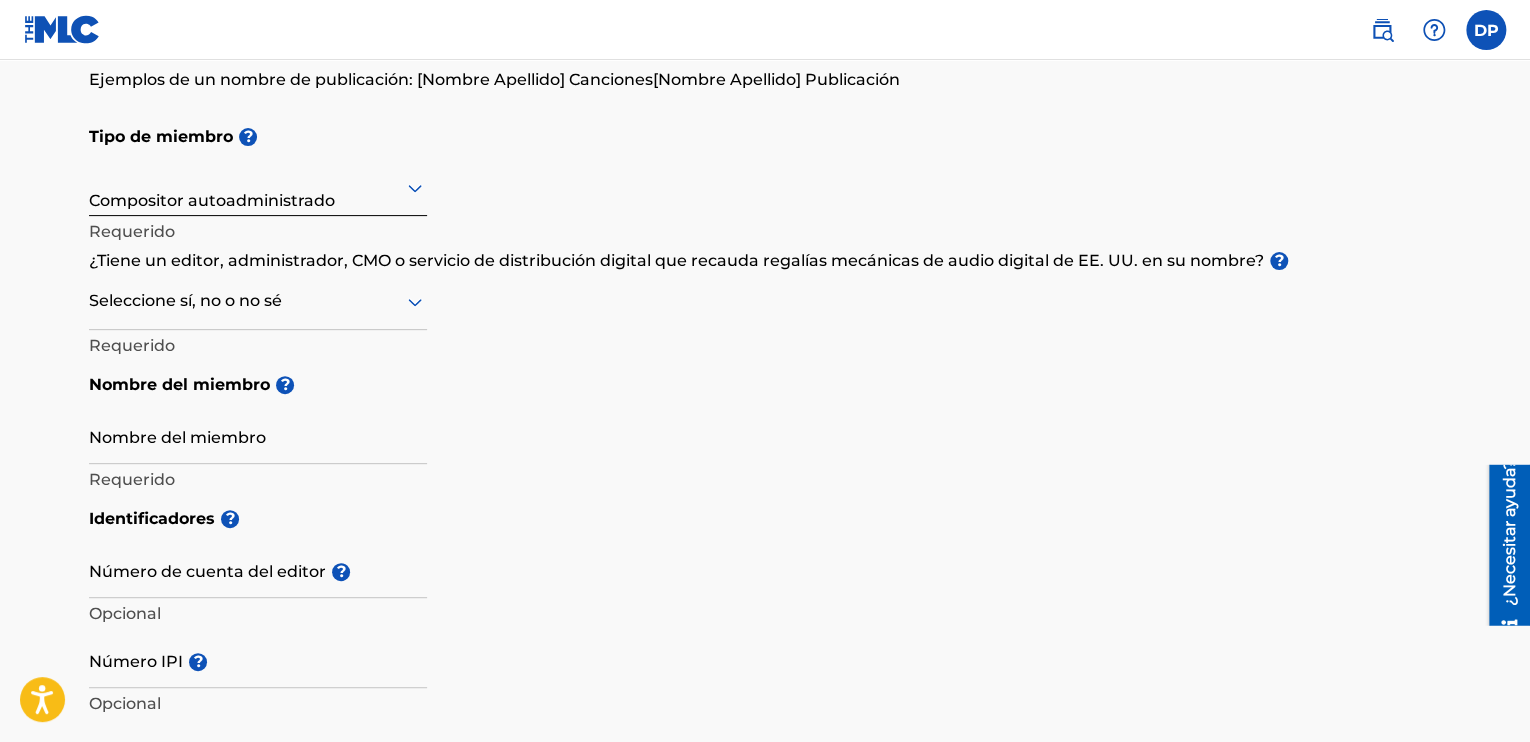 click on "Seleccione sí, no o no sé" at bounding box center (258, 301) 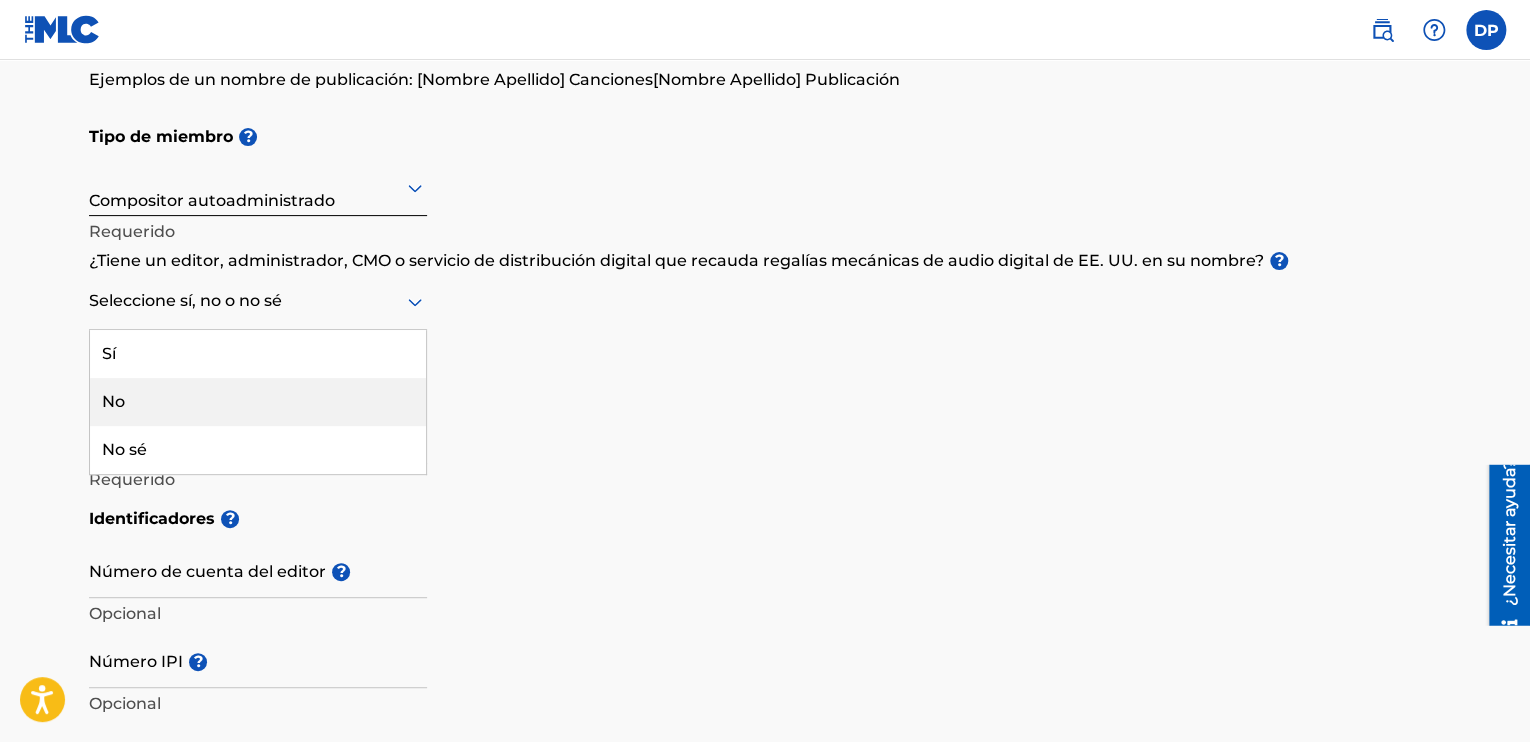 click on "No" at bounding box center (258, 402) 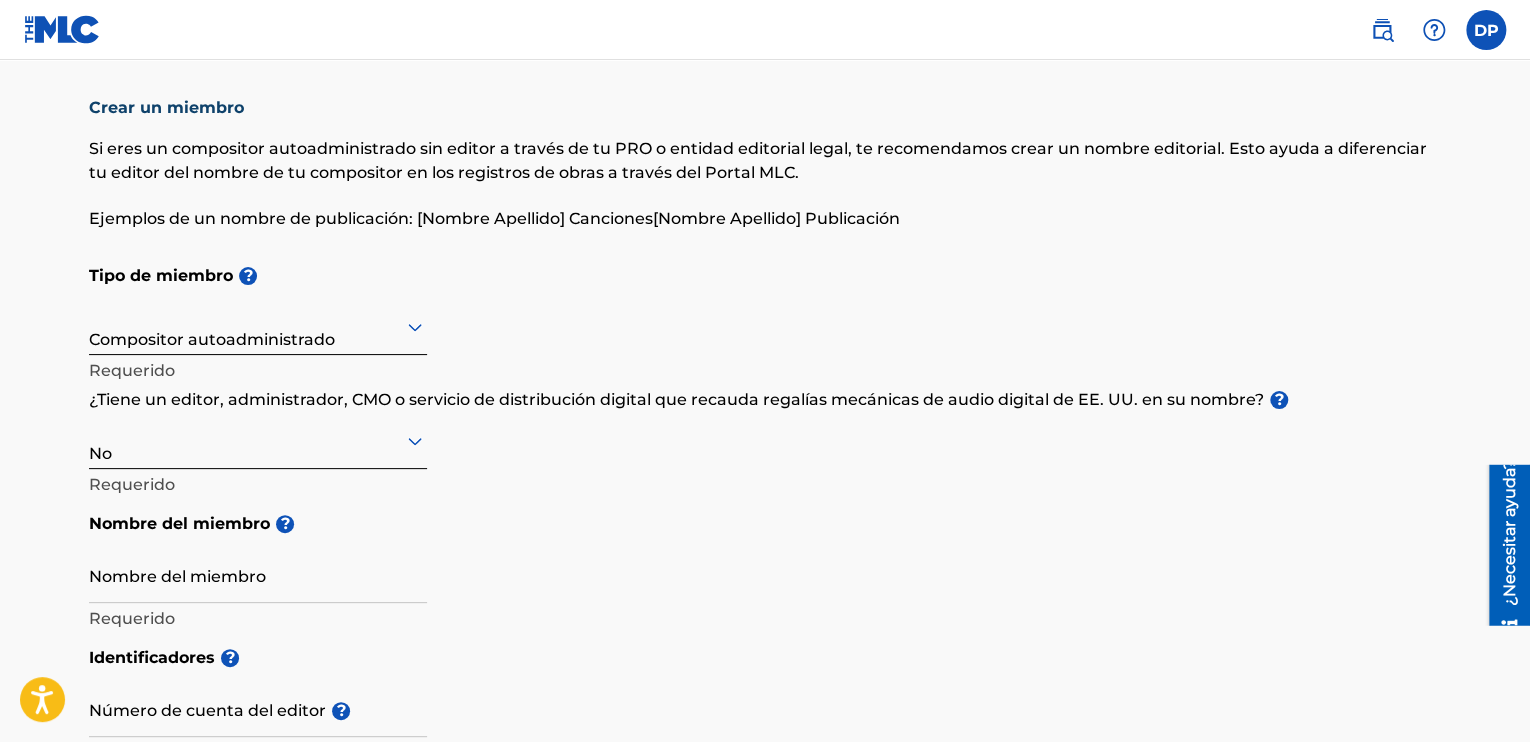 scroll, scrollTop: 0, scrollLeft: 0, axis: both 